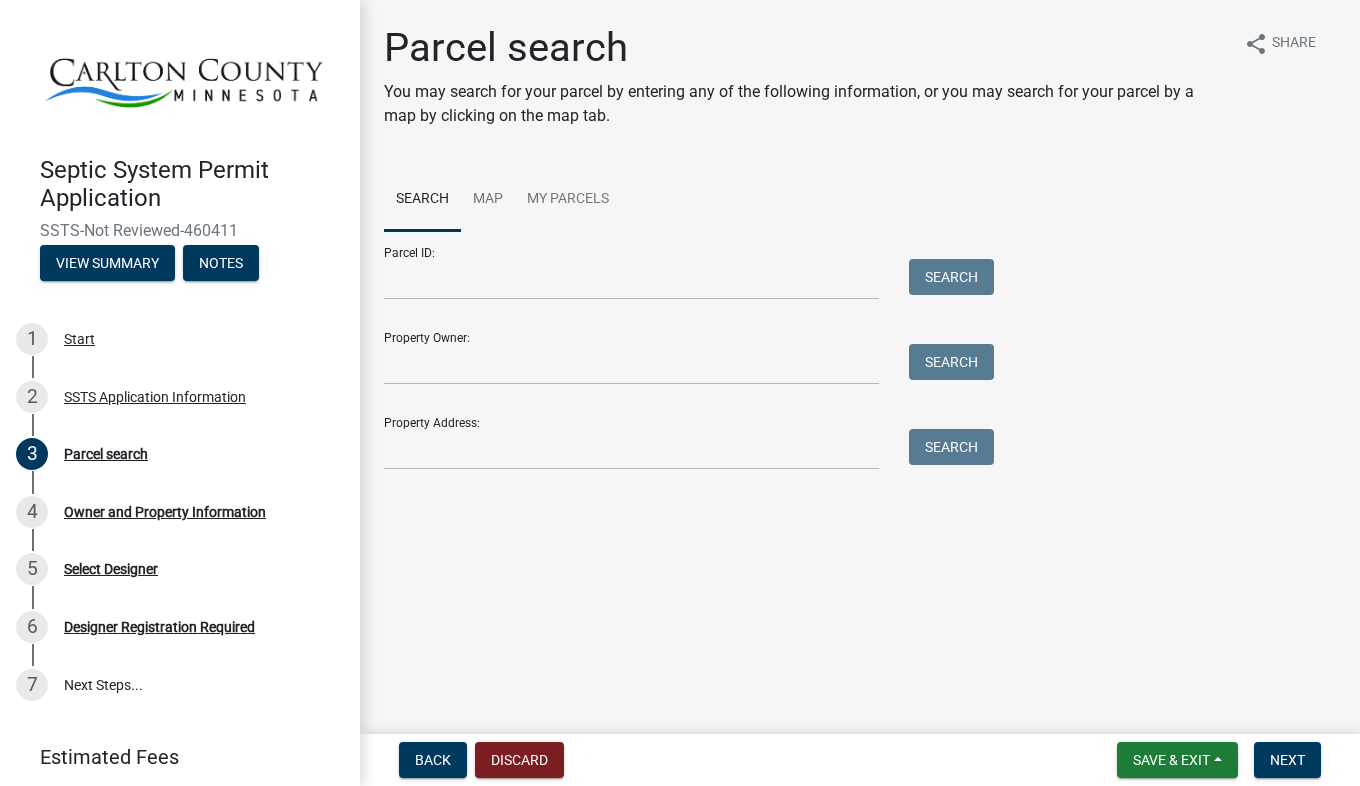 scroll, scrollTop: 0, scrollLeft: 0, axis: both 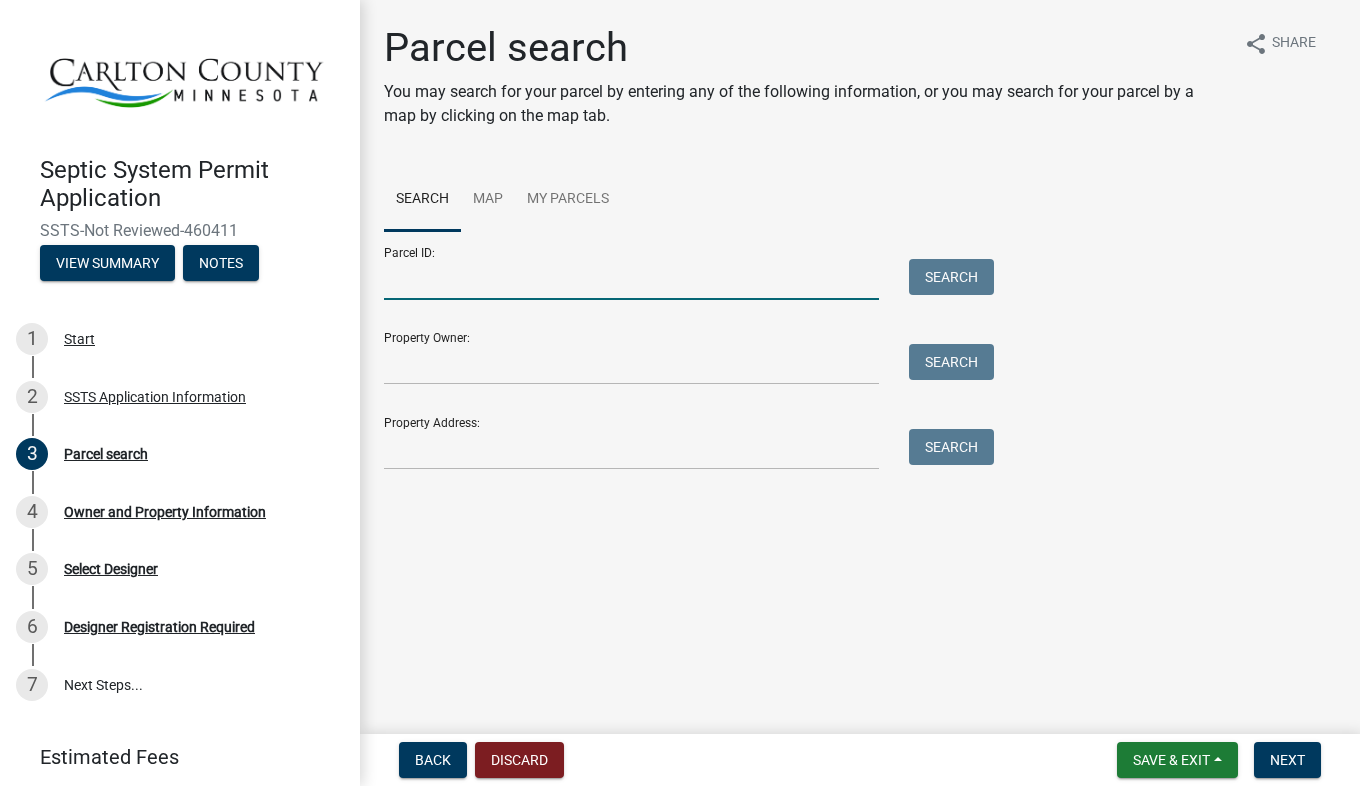 click on "Parcel ID:" at bounding box center (631, 279) 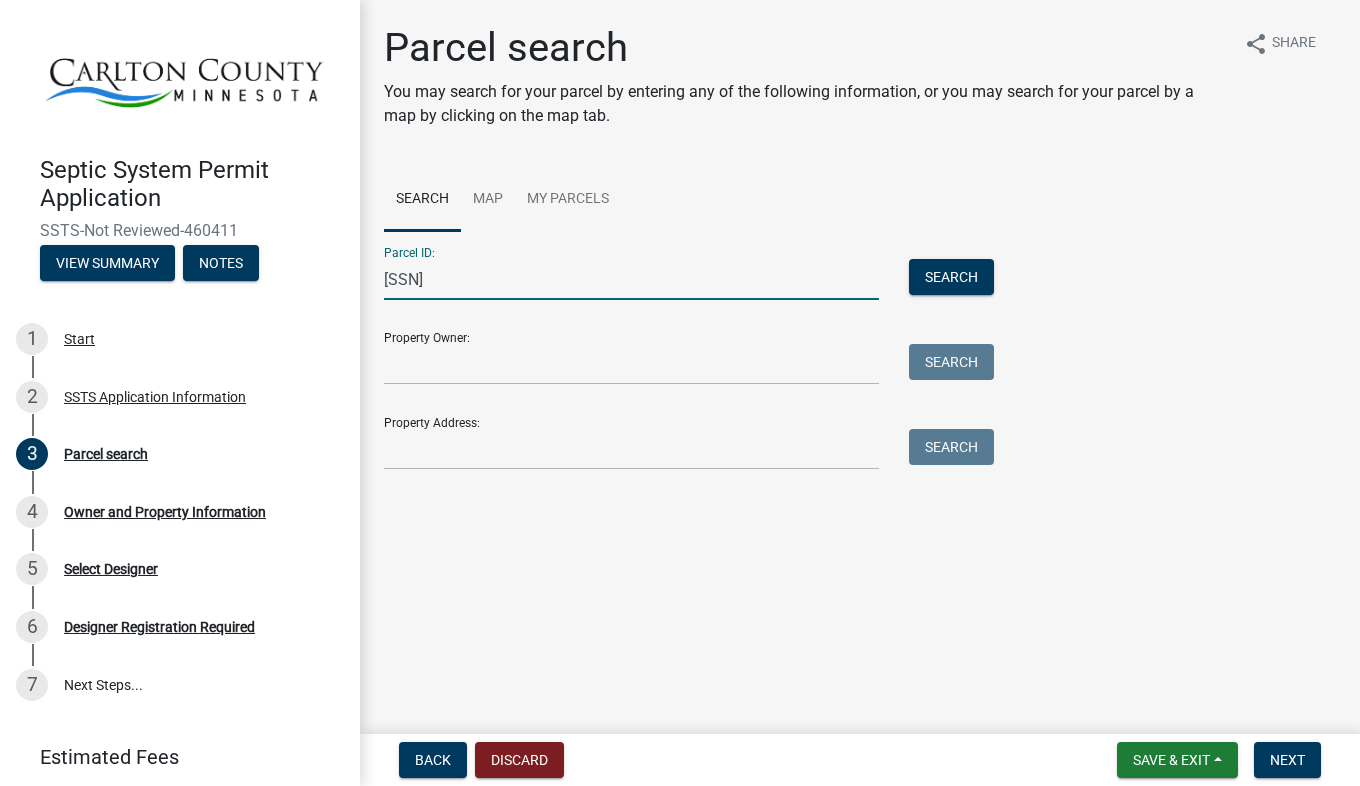 type on "[SSN]" 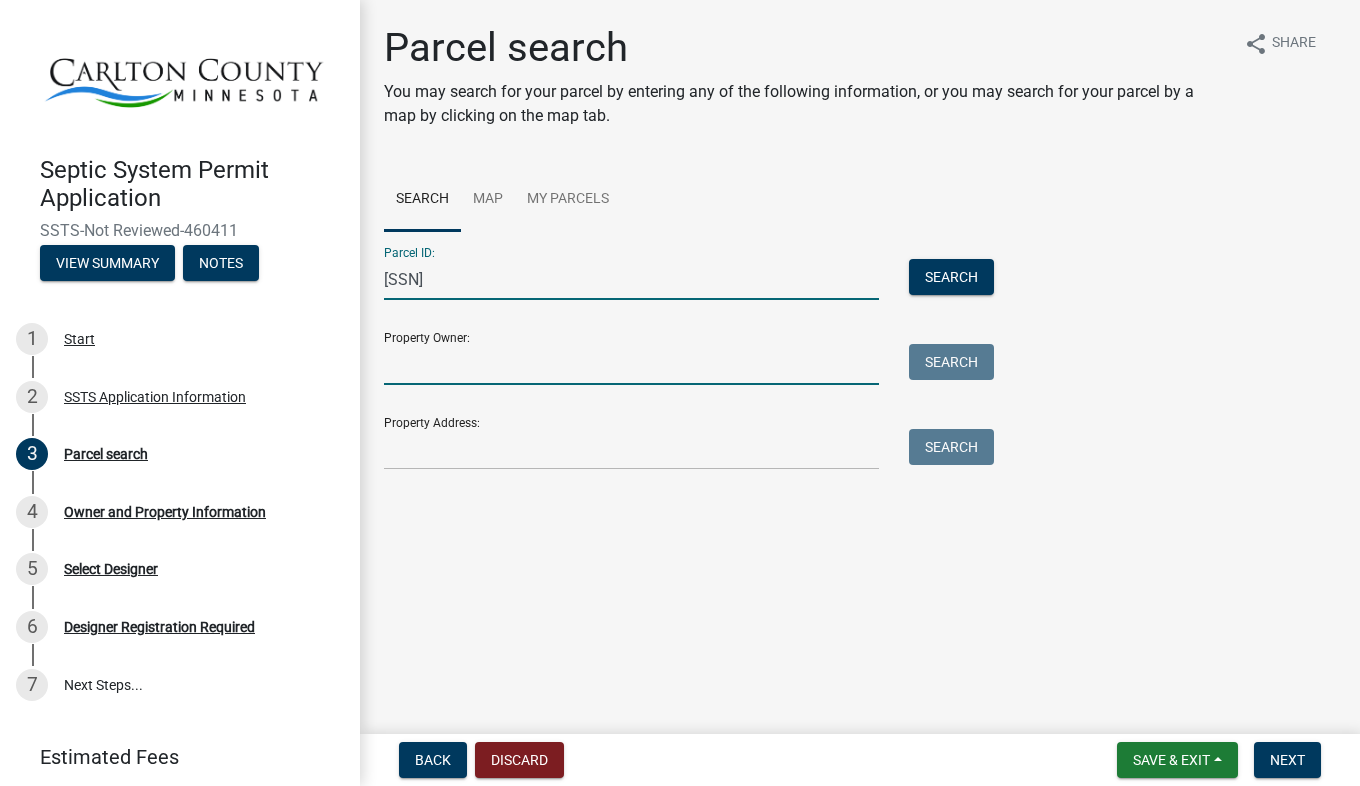 click on "Property Owner:" at bounding box center [631, 364] 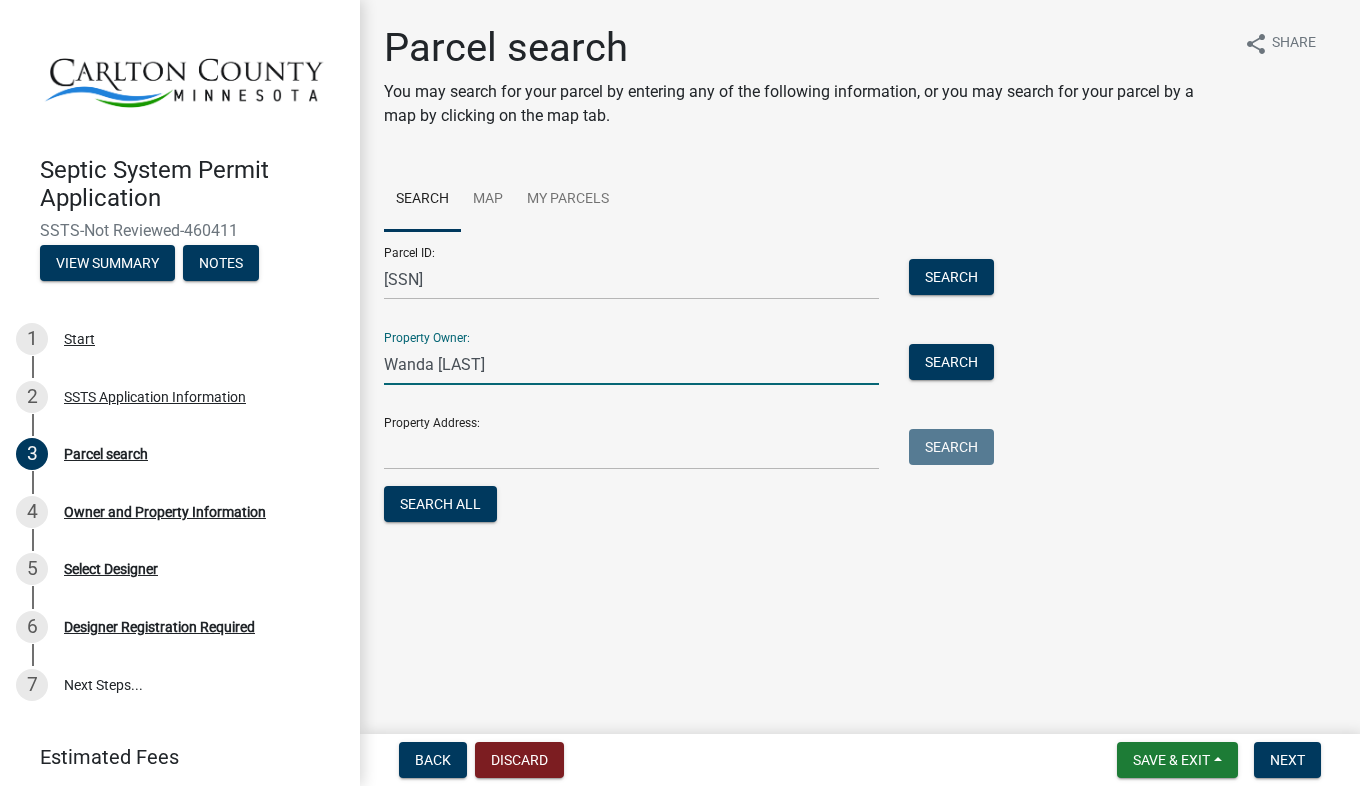 type on "Wanda [LAST]" 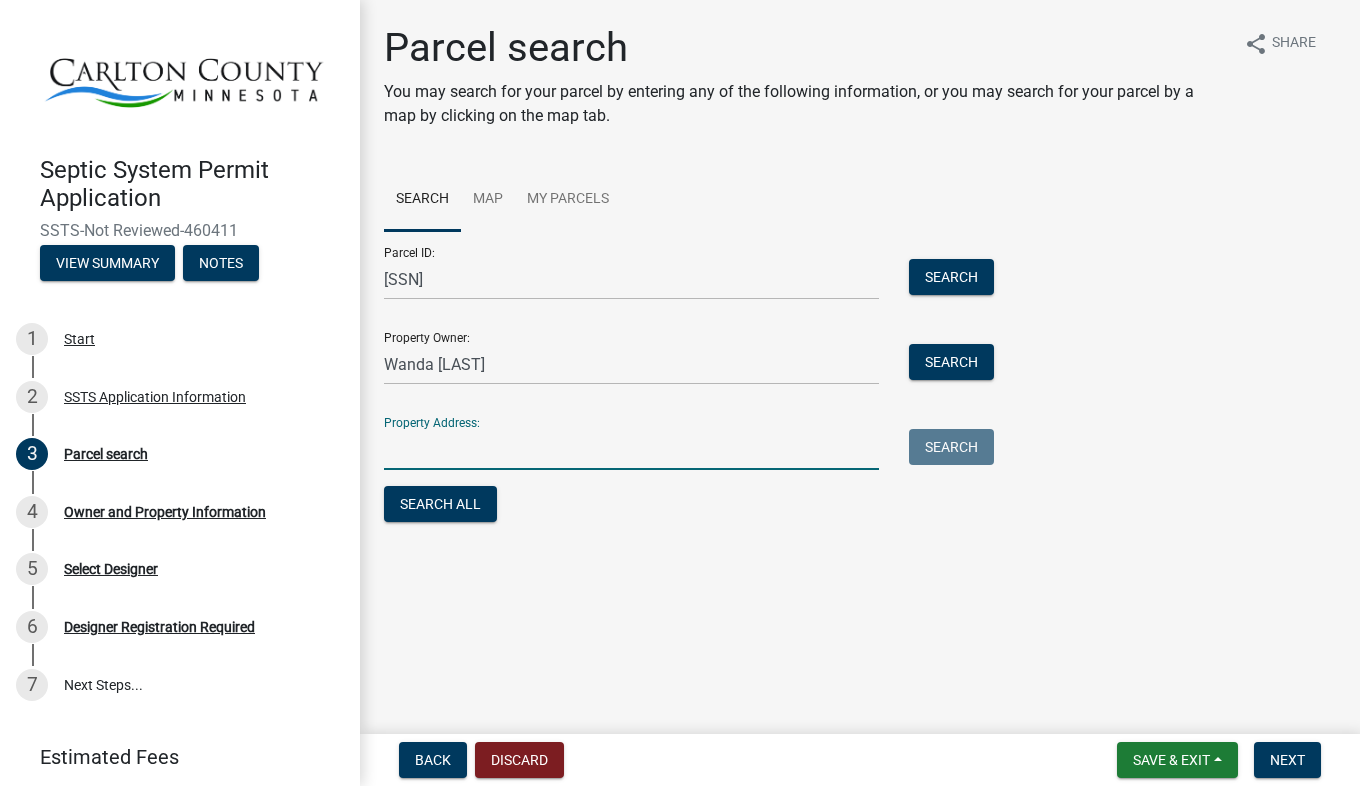 click on "Property Address:" at bounding box center [631, 449] 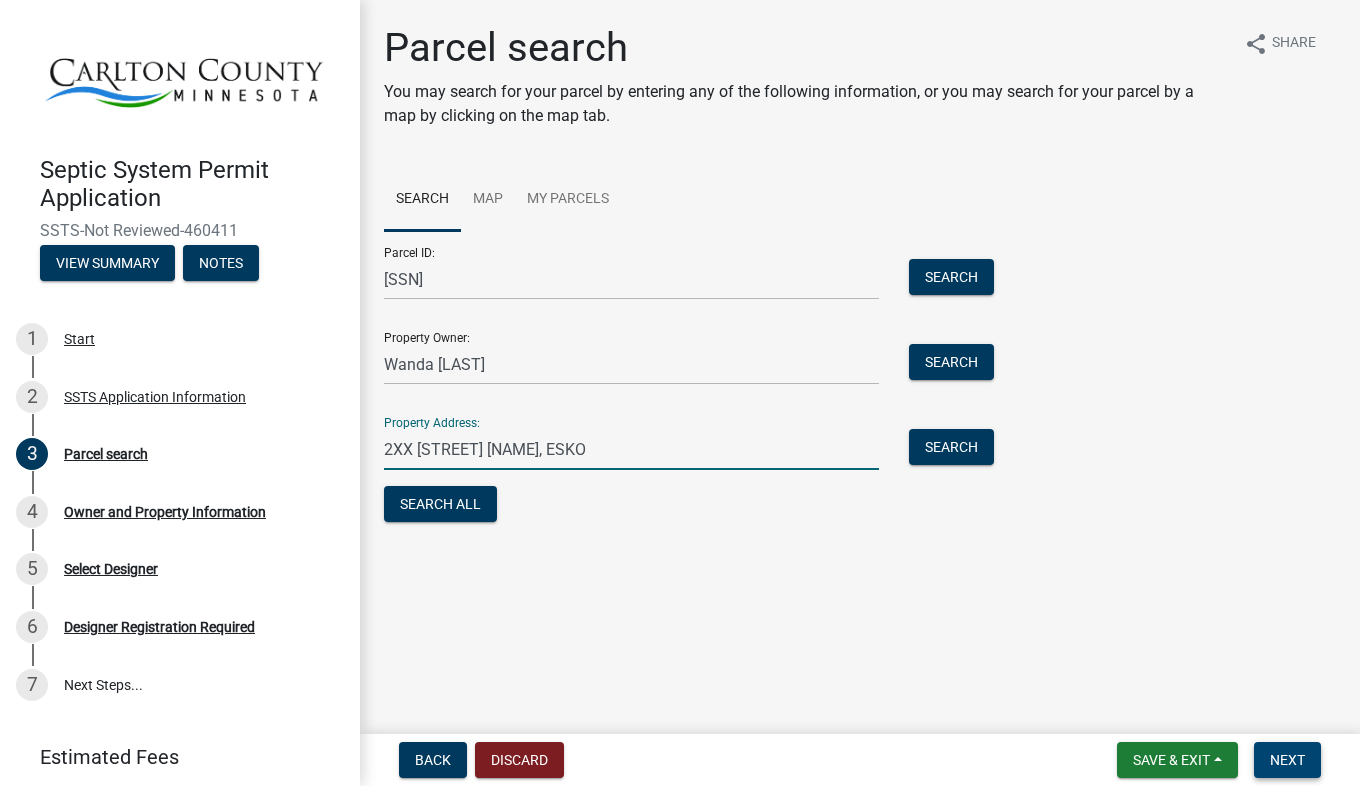 type on "2XX [STREET] [NAME], ESKO" 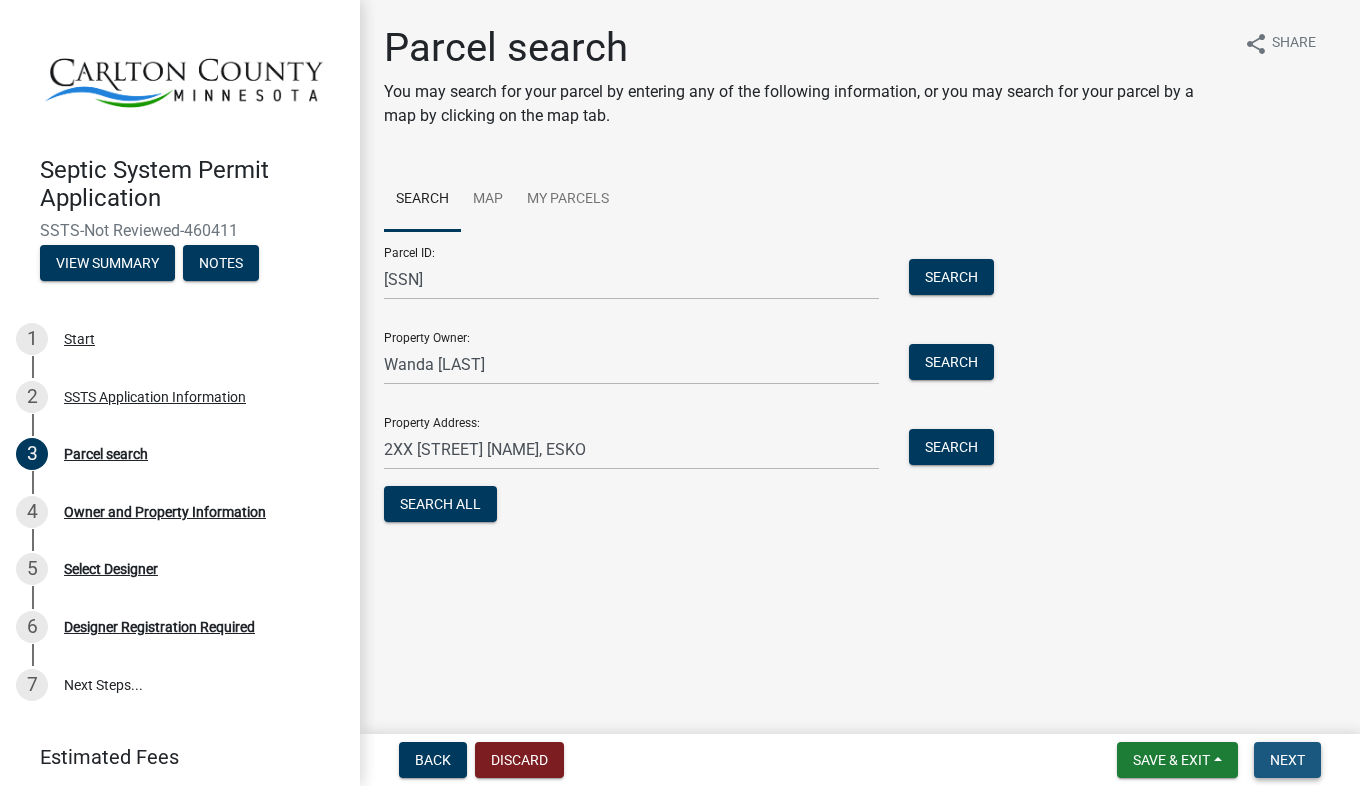 click on "Next" at bounding box center (1287, 760) 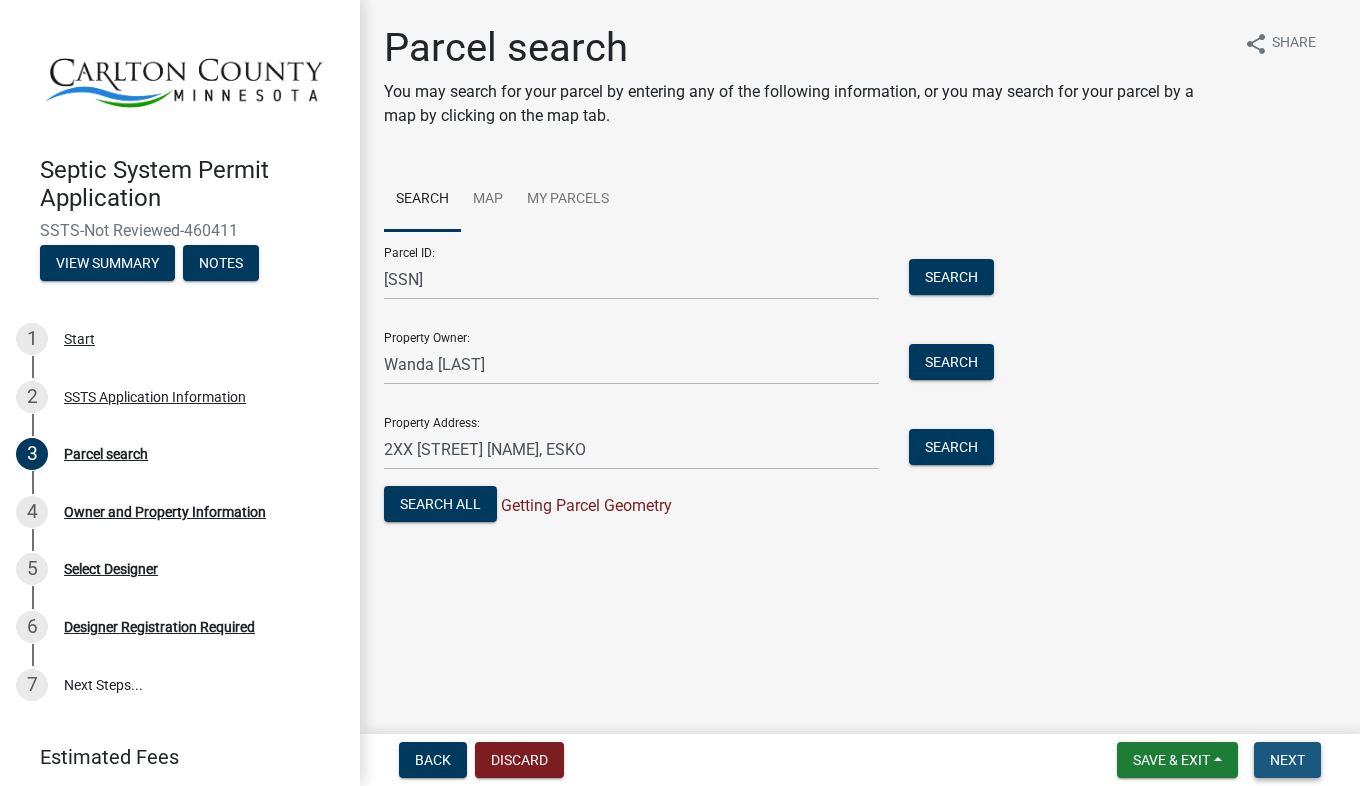 click on "Next" at bounding box center [1287, 760] 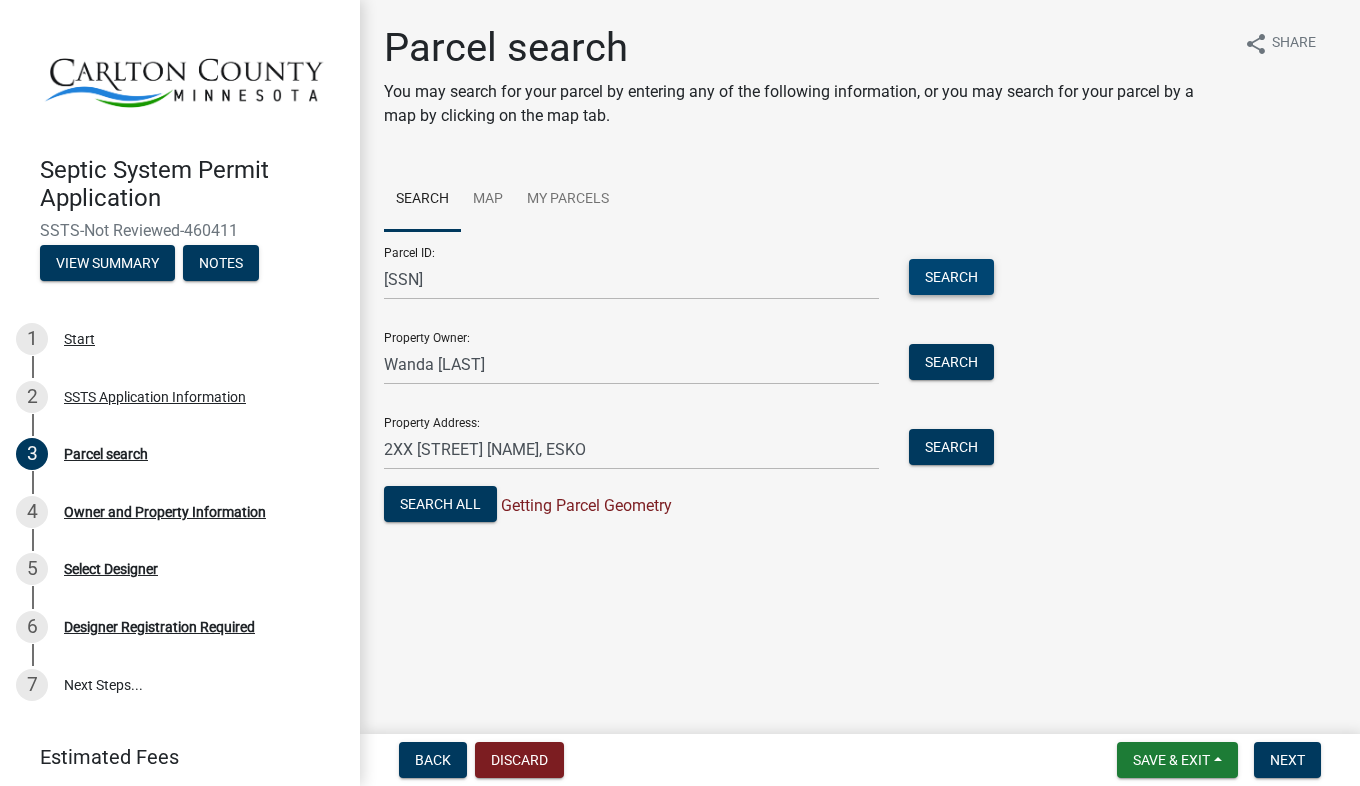 click on "Search" at bounding box center [951, 277] 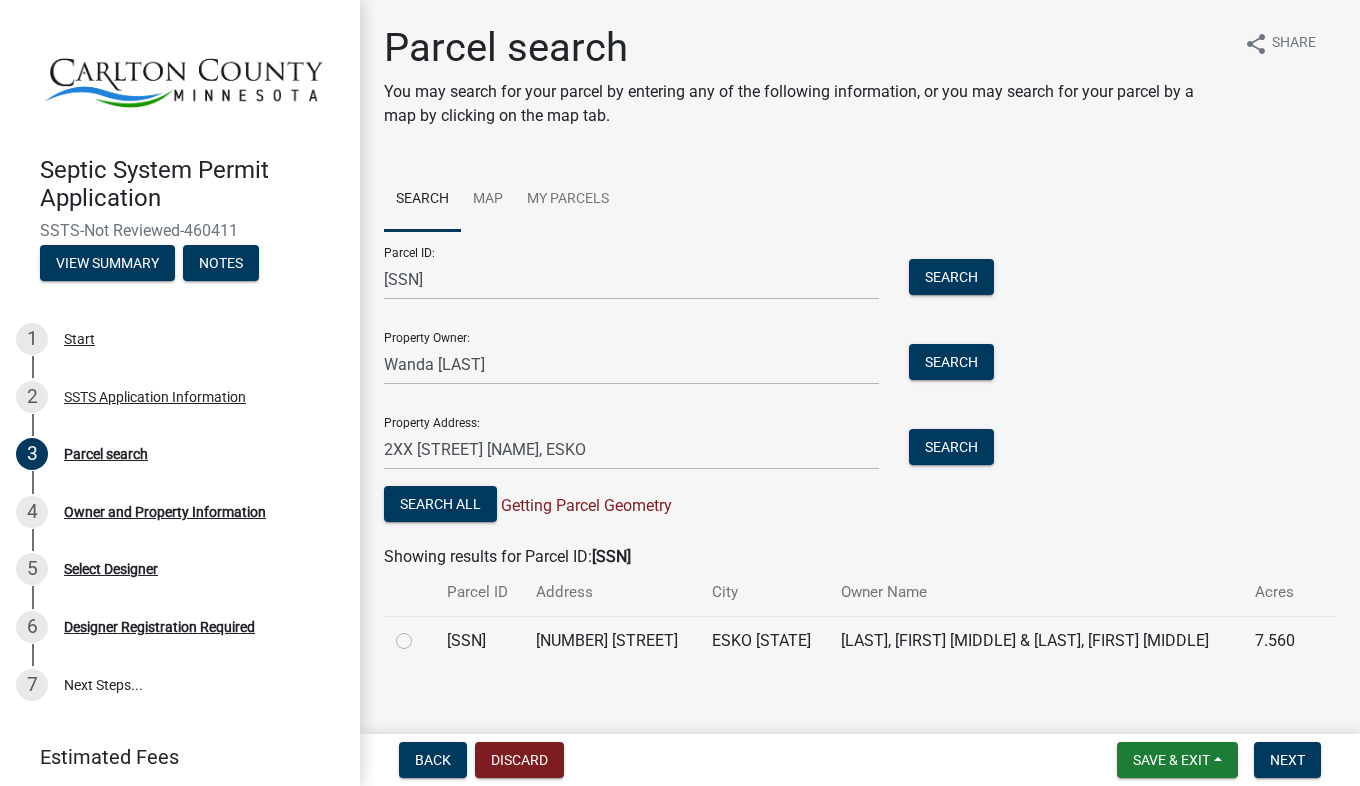click 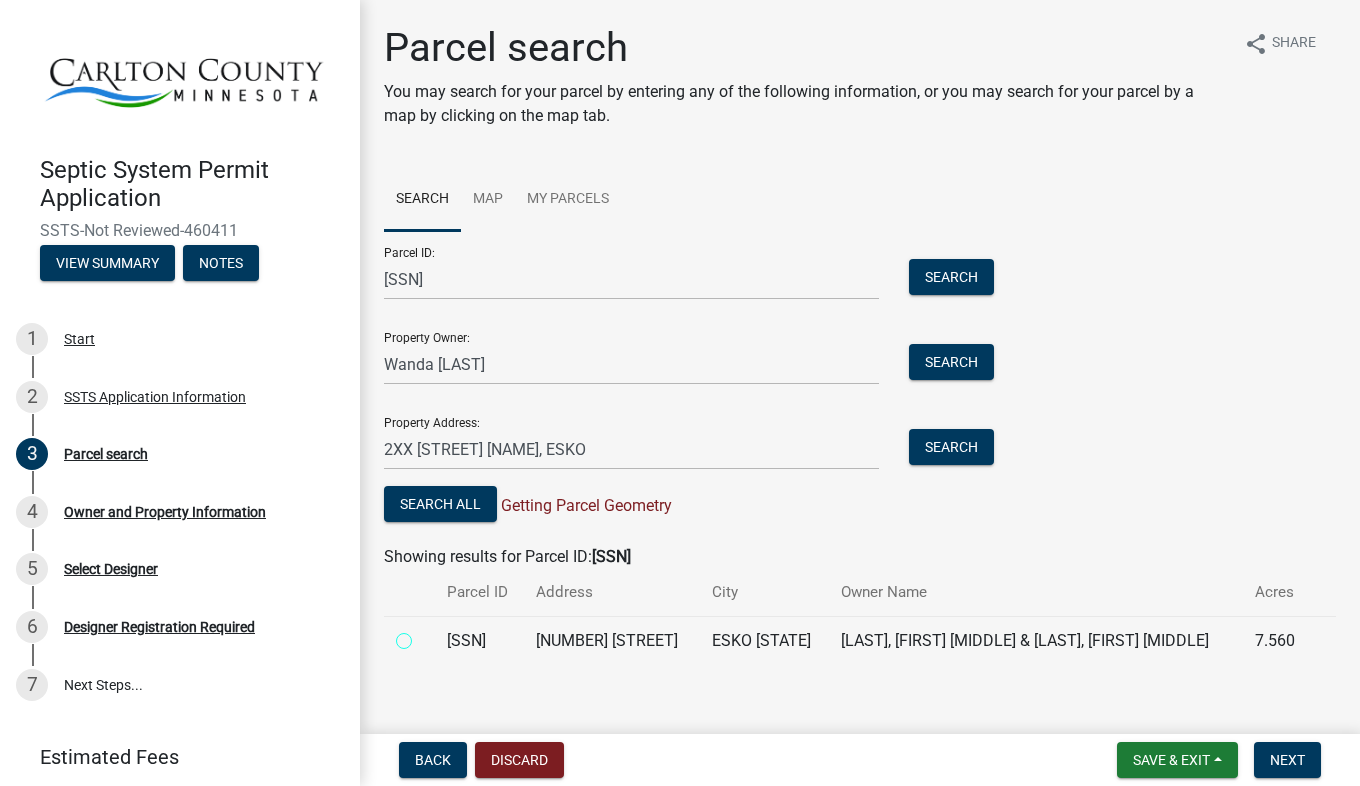 click at bounding box center (426, 635) 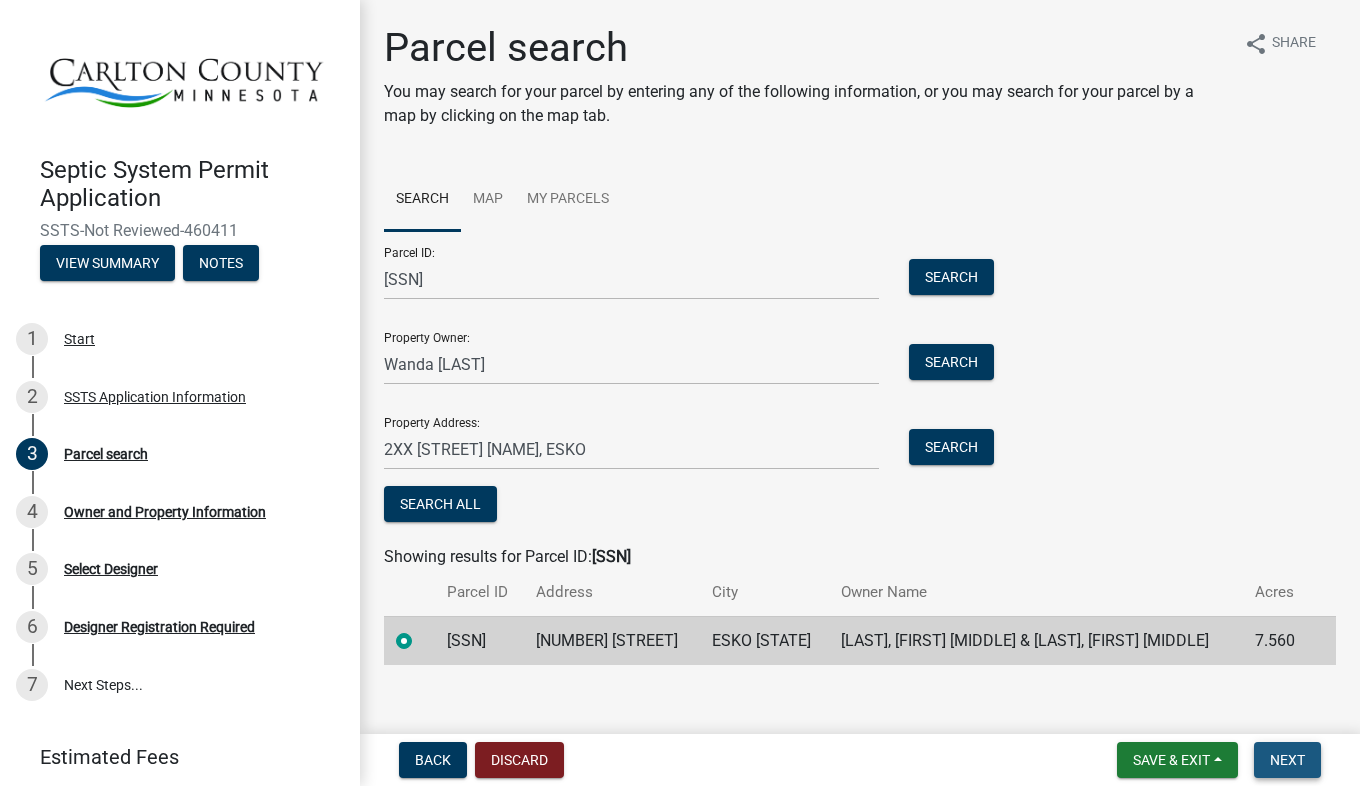click on "Next" at bounding box center [1287, 760] 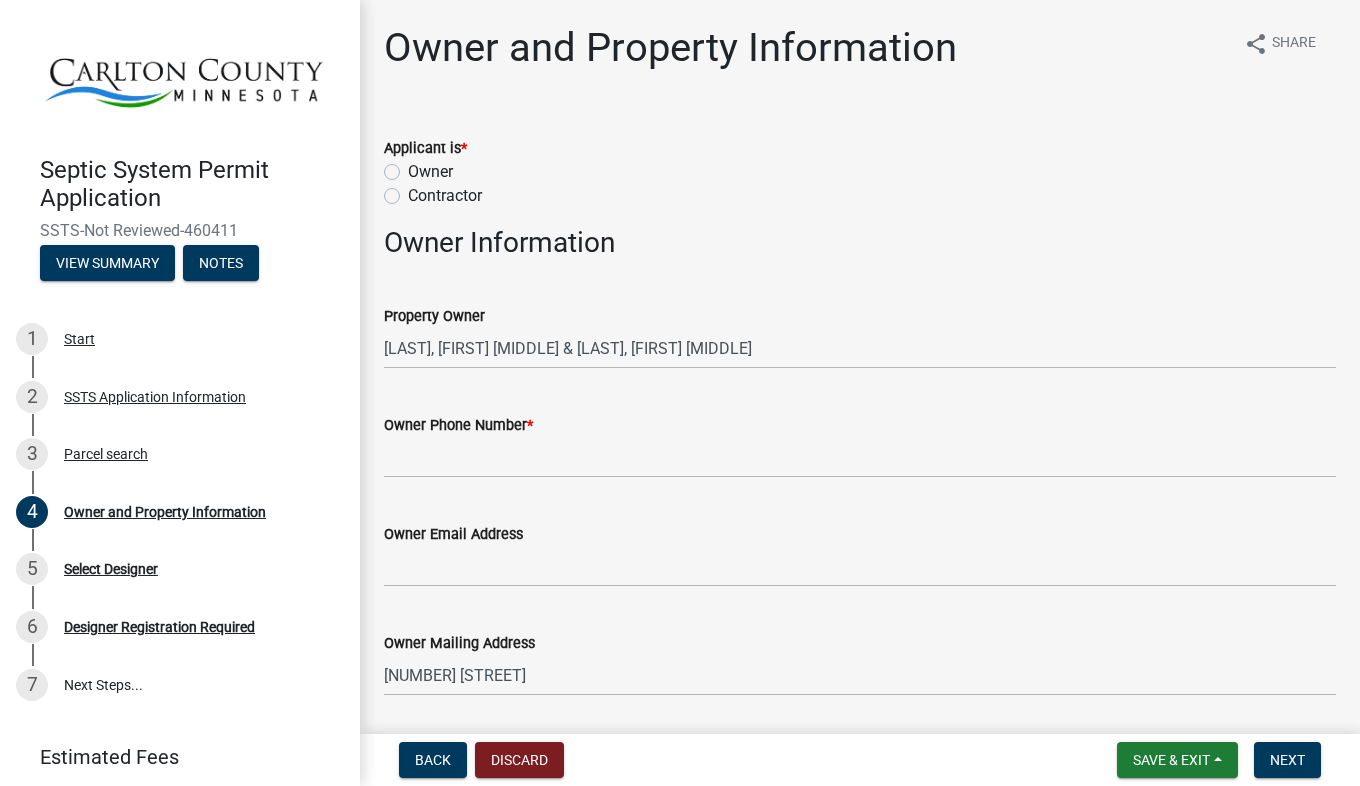 click on "Contractor" 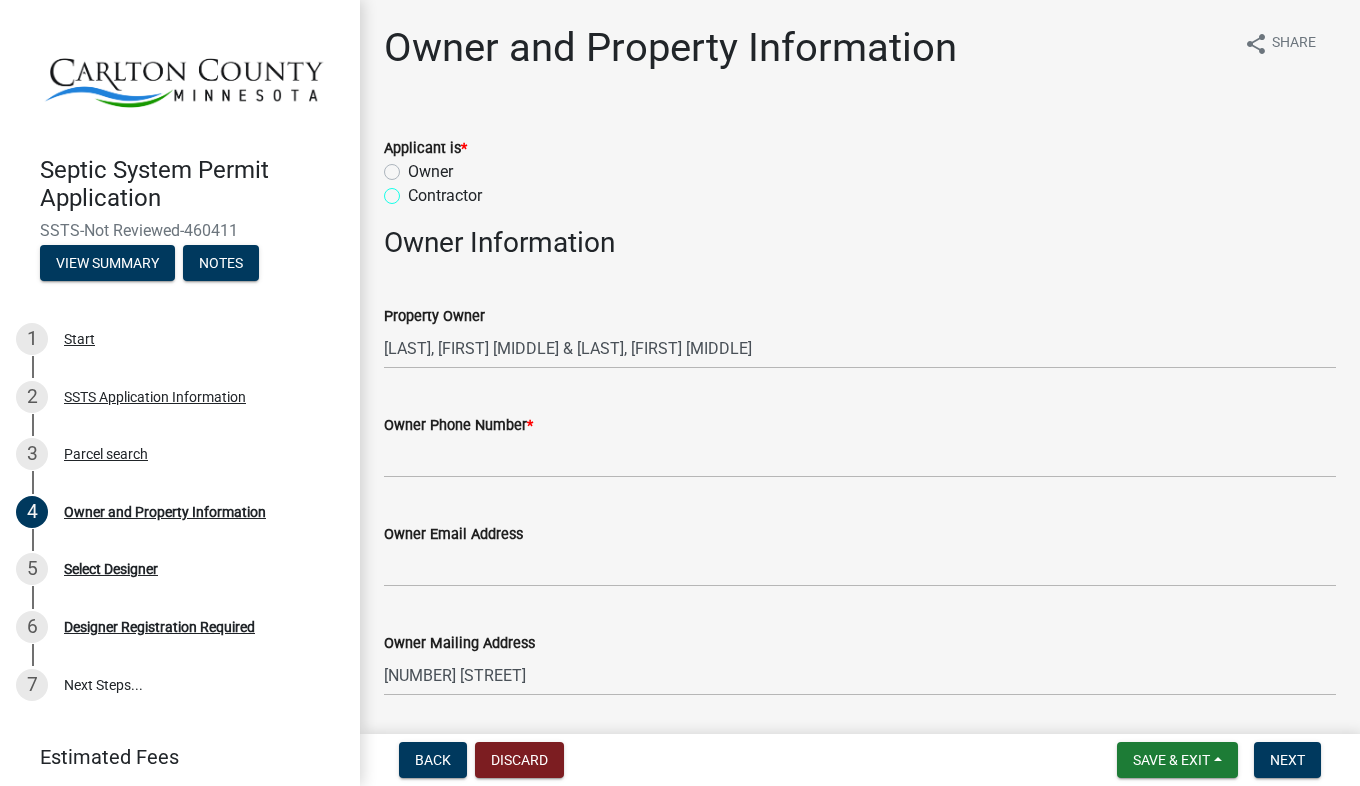 click on "Contractor" at bounding box center (414, 190) 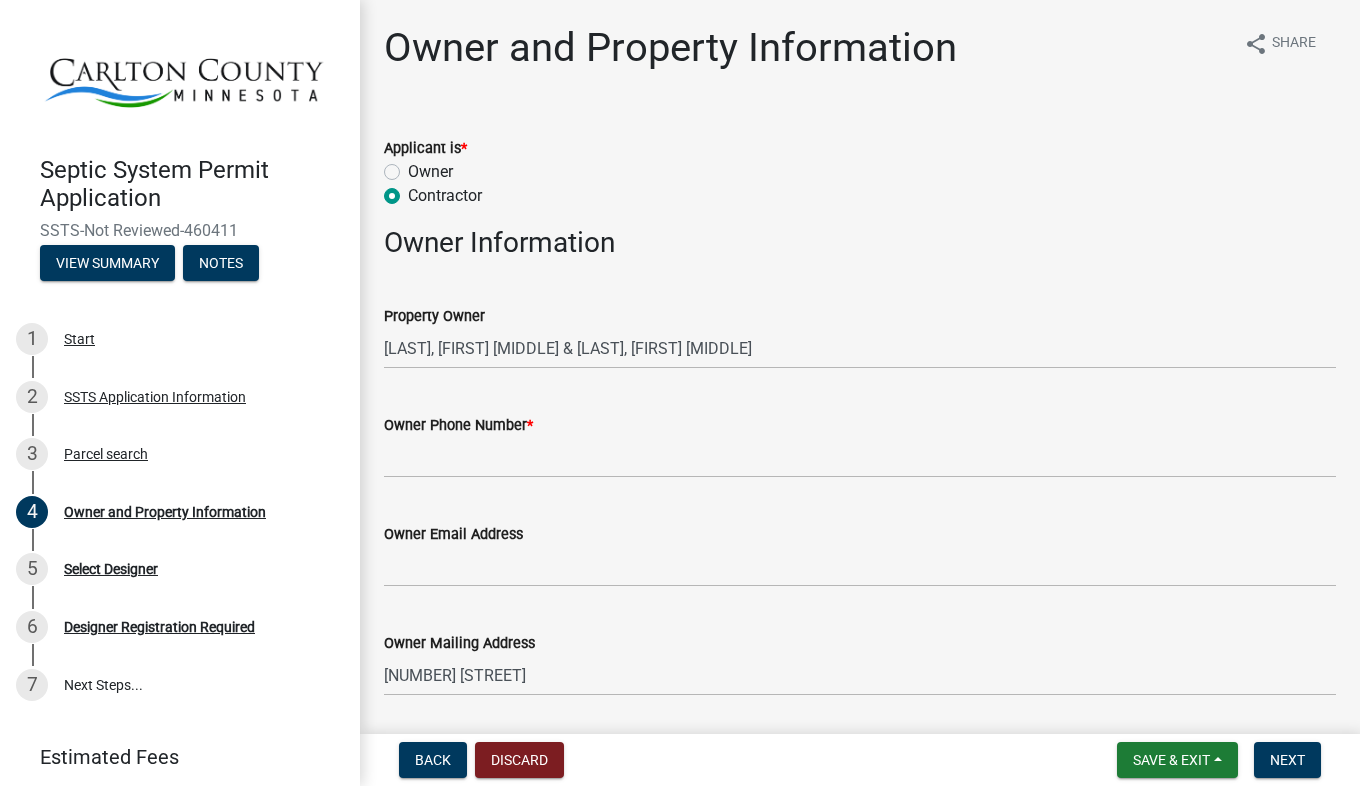 radio on "true" 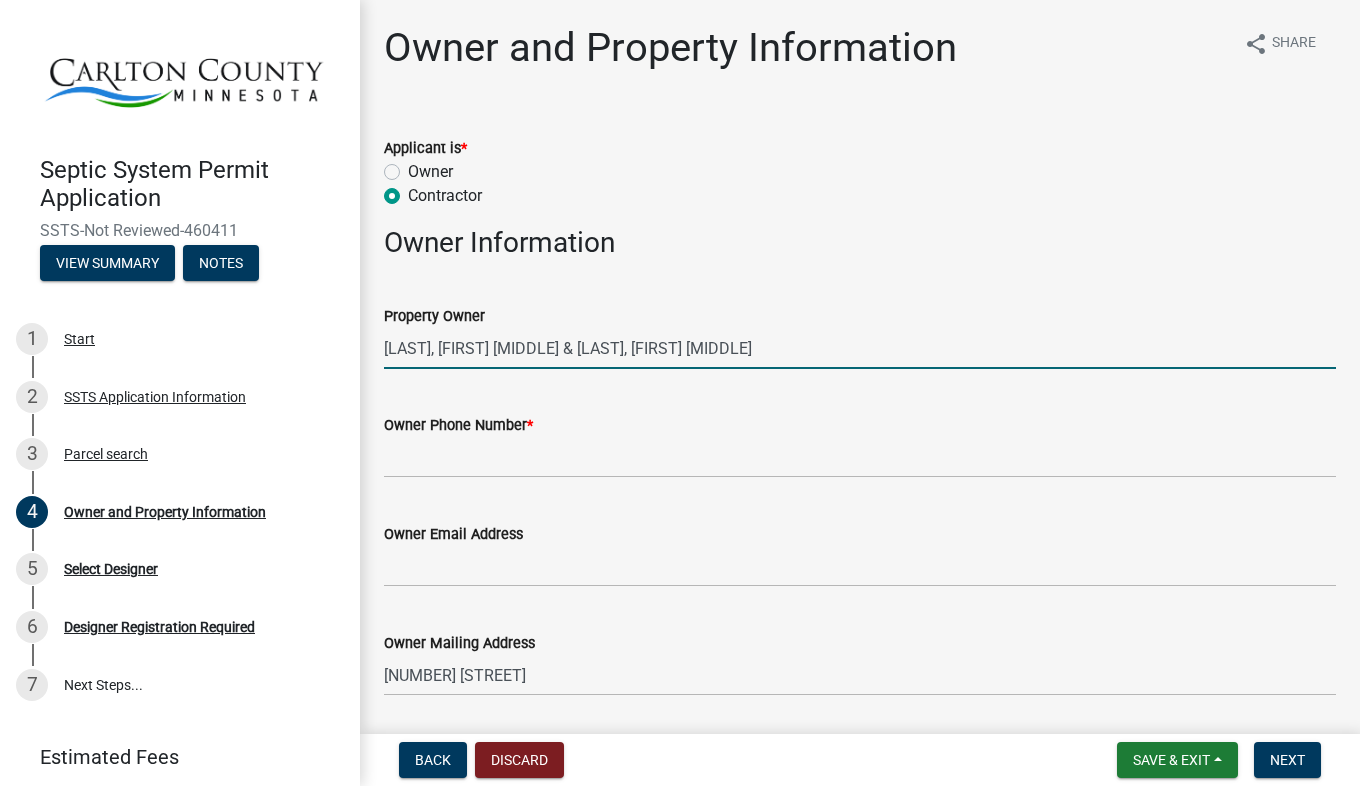 drag, startPoint x: 634, startPoint y: 346, endPoint x: 362, endPoint y: 349, distance: 272.01654 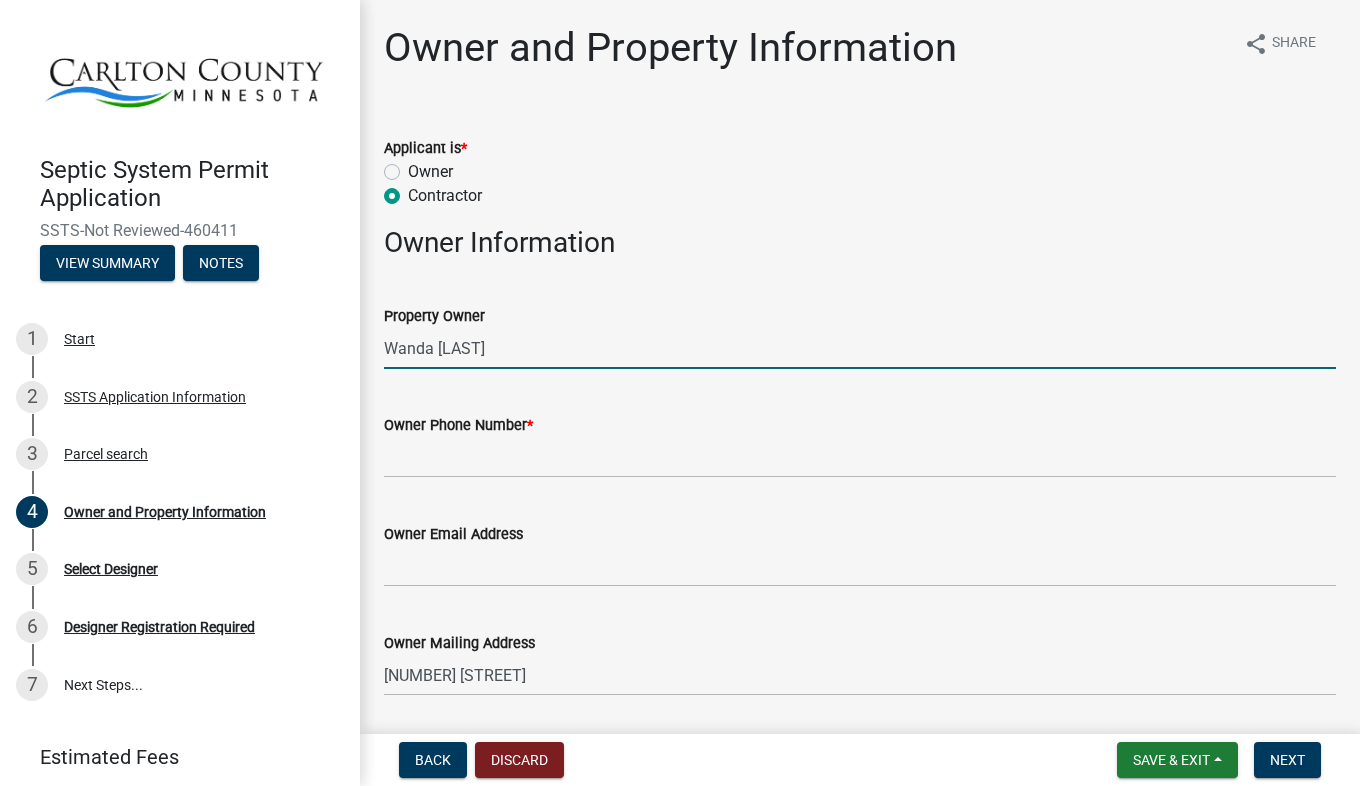 type on "Wanda [LAST]" 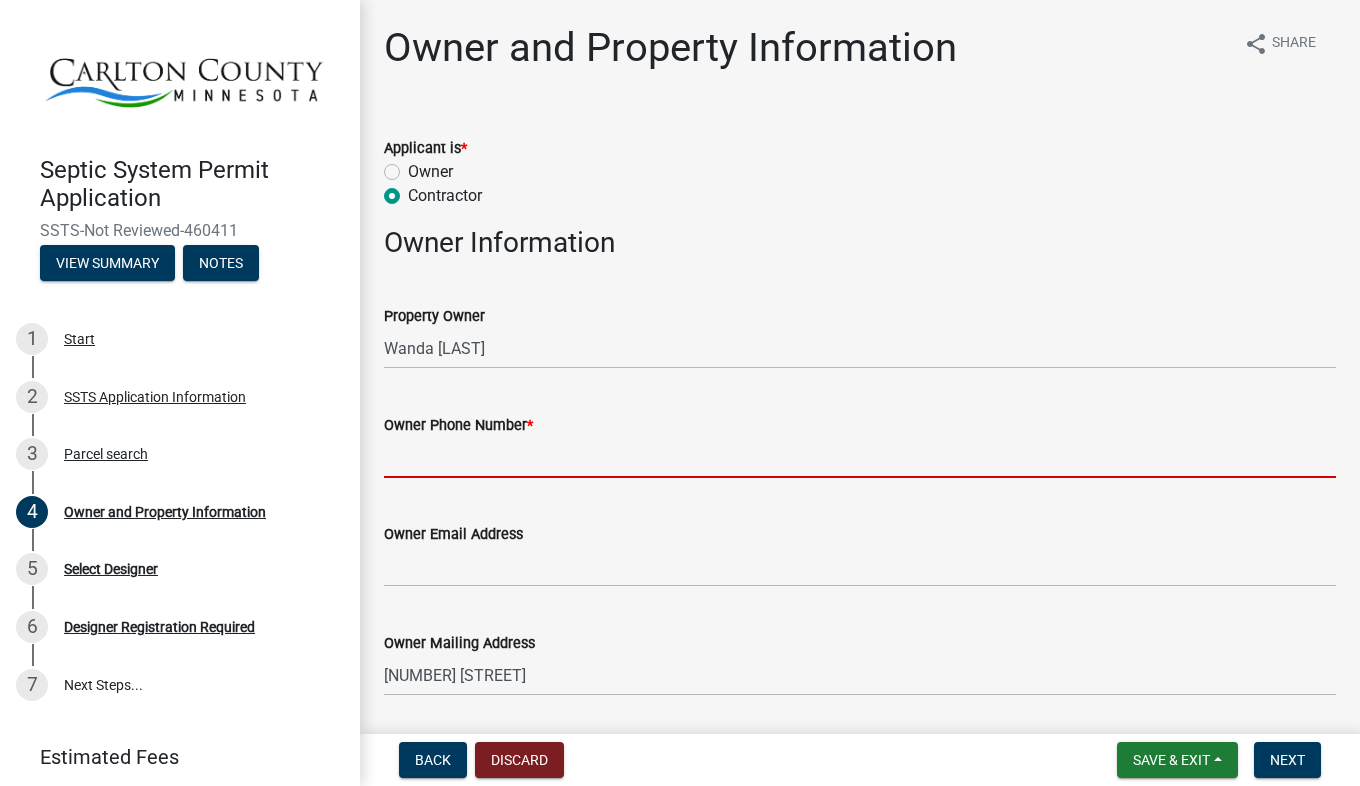 click on "Owner Phone Number  *" at bounding box center [860, 457] 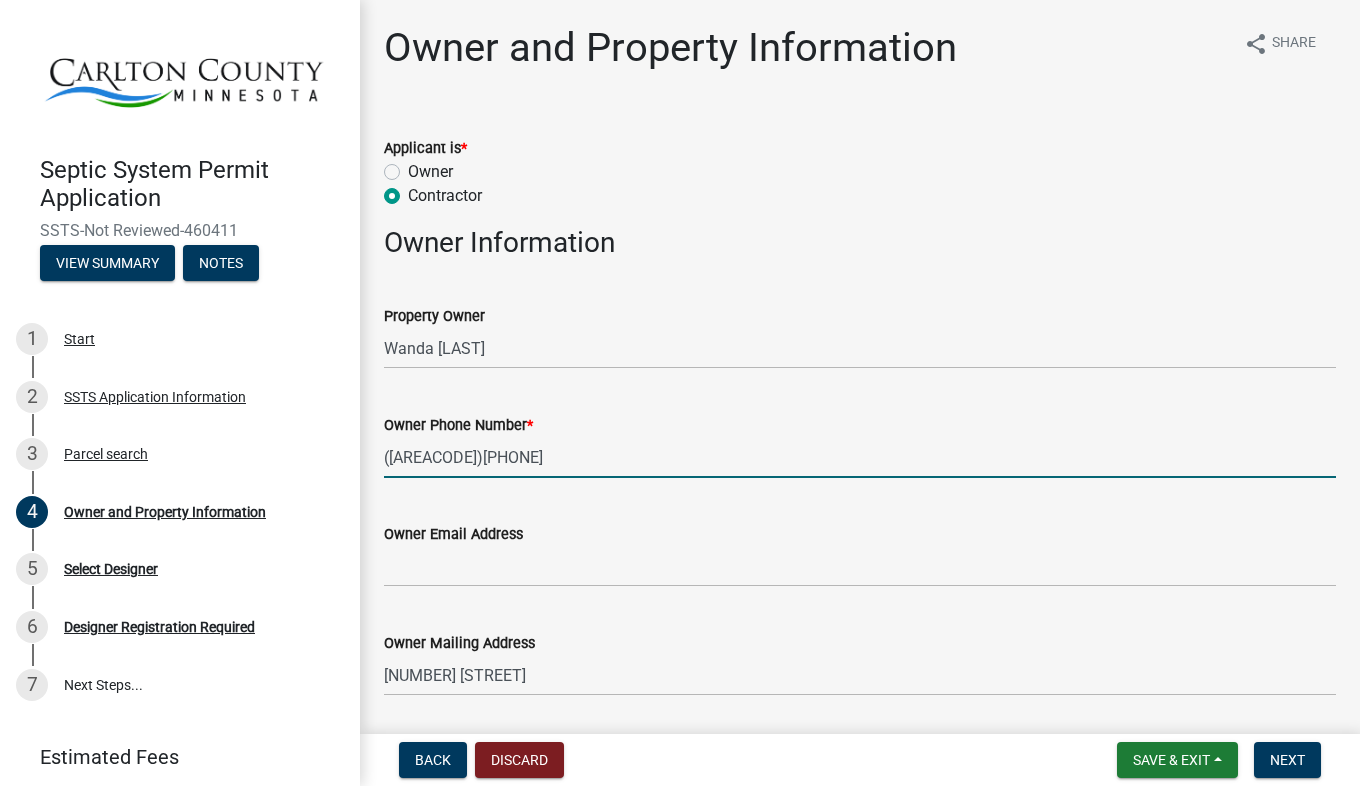 type on "([AREACODE])[PHONE]" 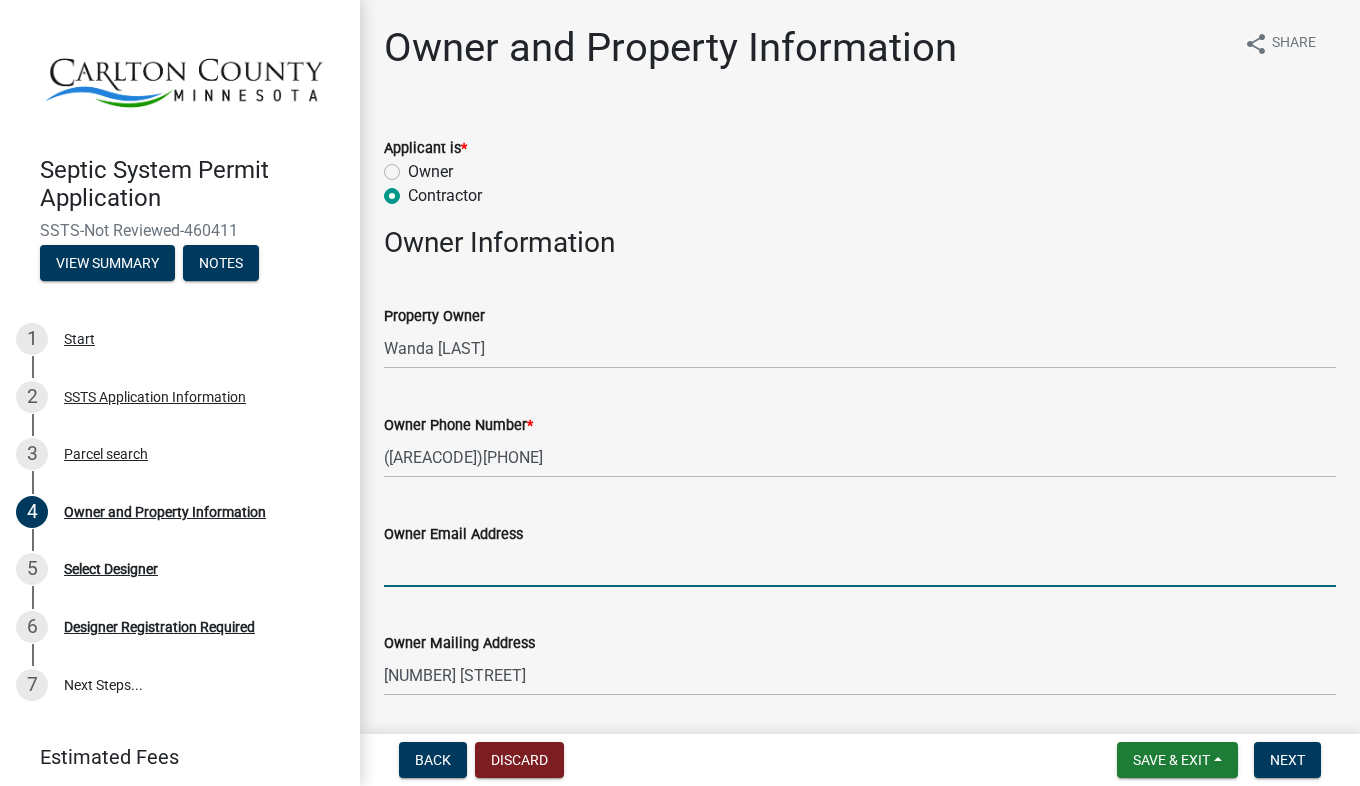 click on "Owner Email Address" at bounding box center [860, 566] 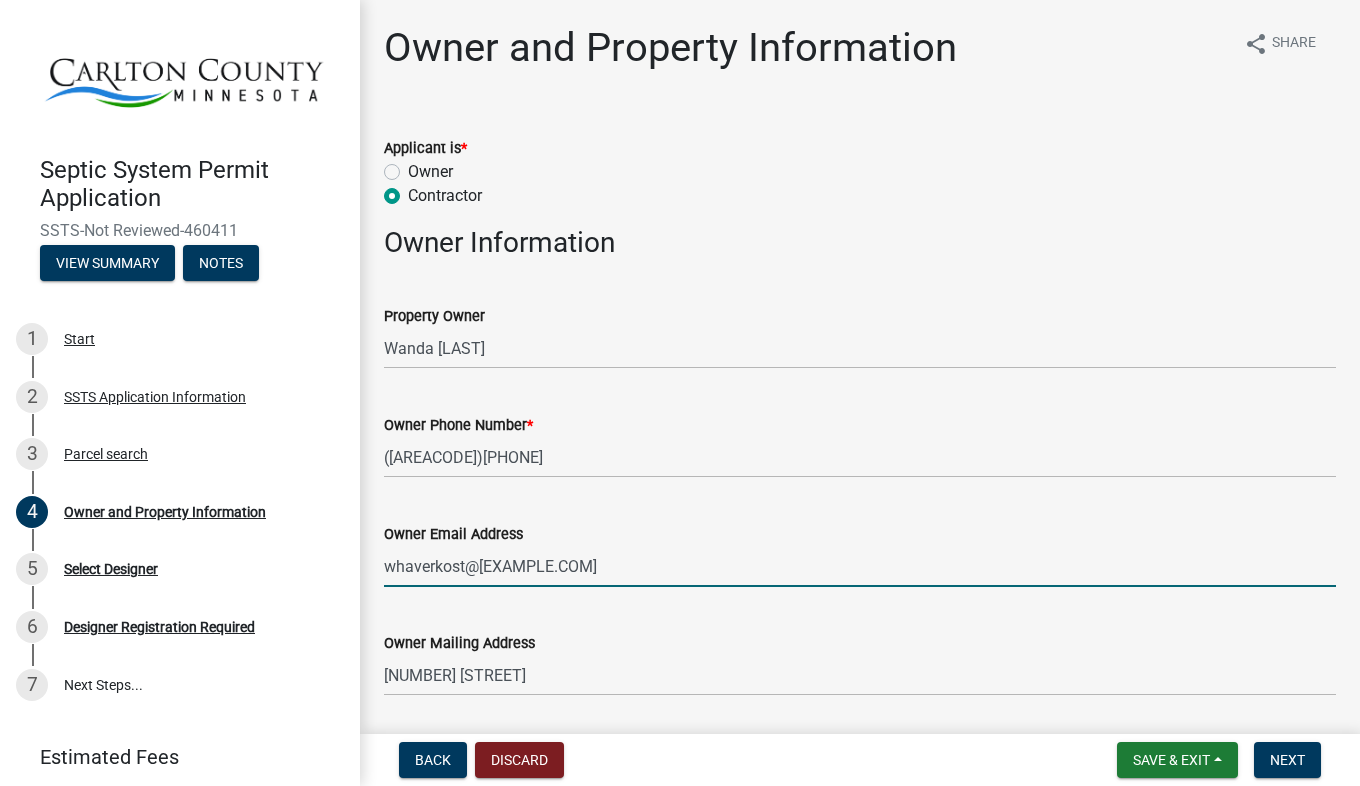 type on "whaverkost@[EXAMPLE.COM]" 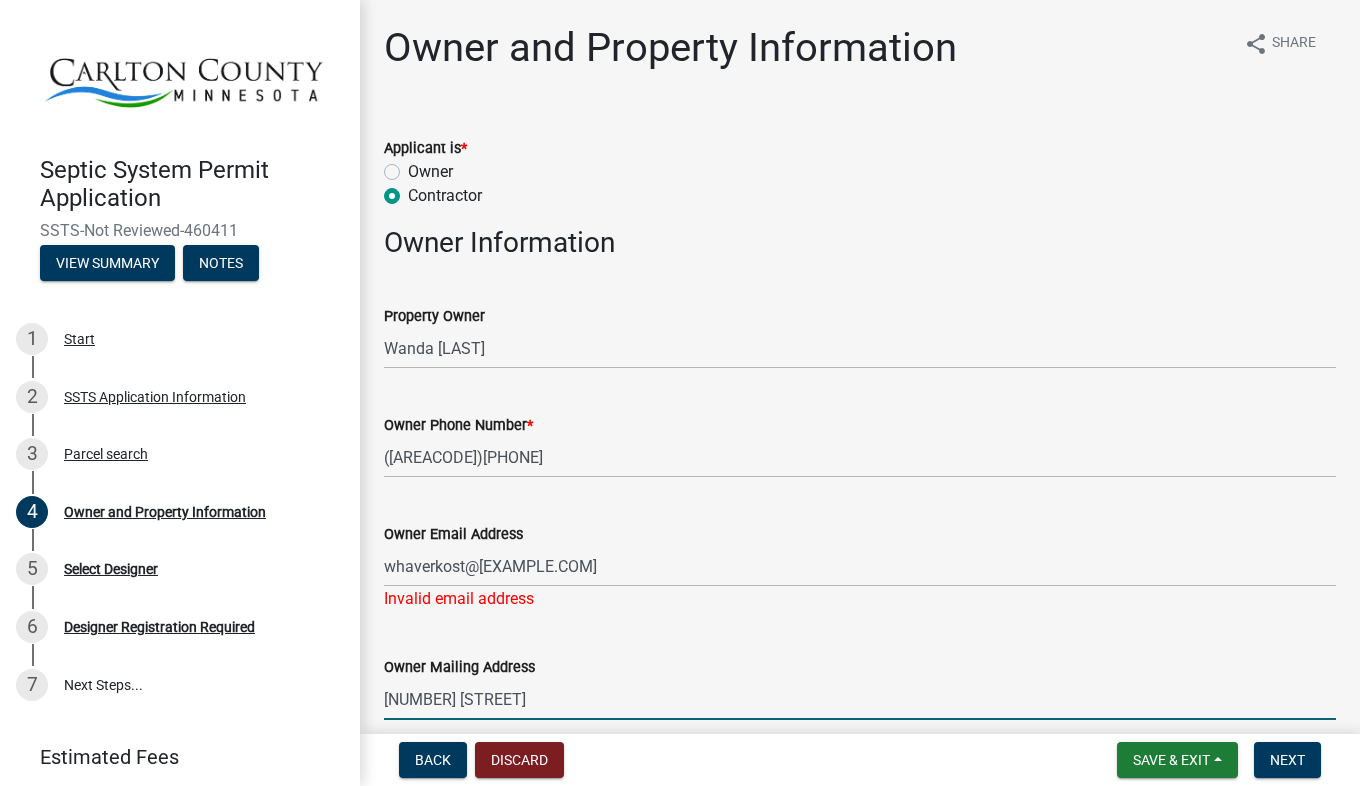 click on "Owner Mailing Address  76 E PALKIE RD" 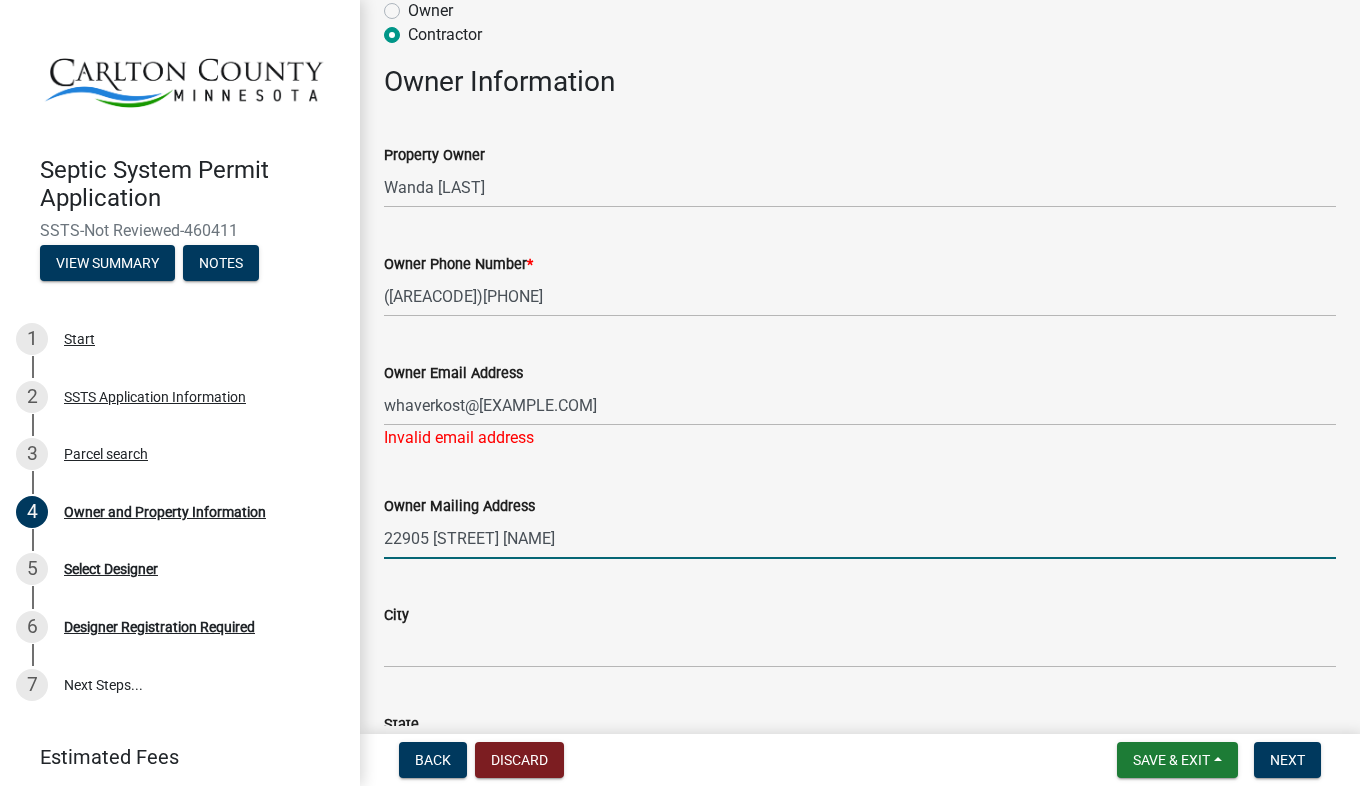 scroll, scrollTop: 163, scrollLeft: 0, axis: vertical 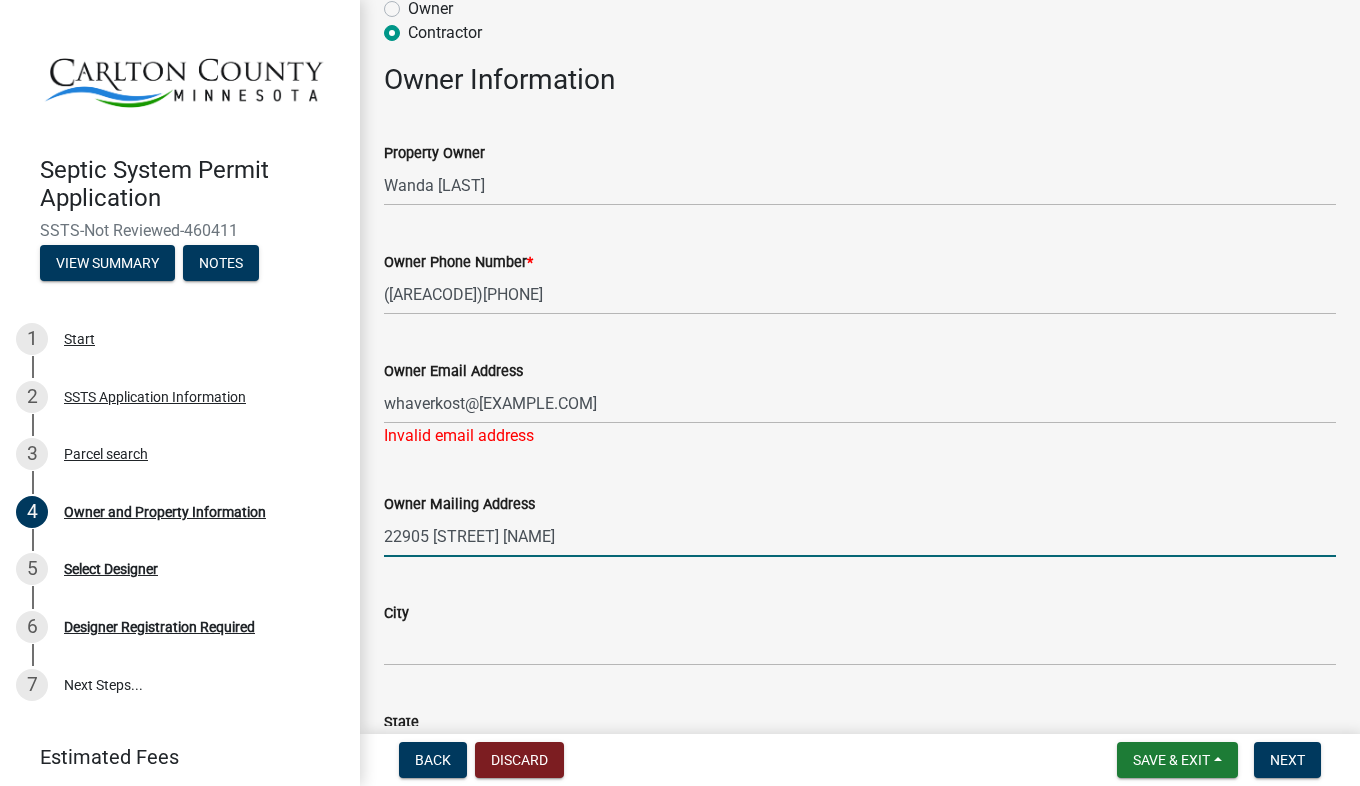 type on "22905 [STREET] [NAME]" 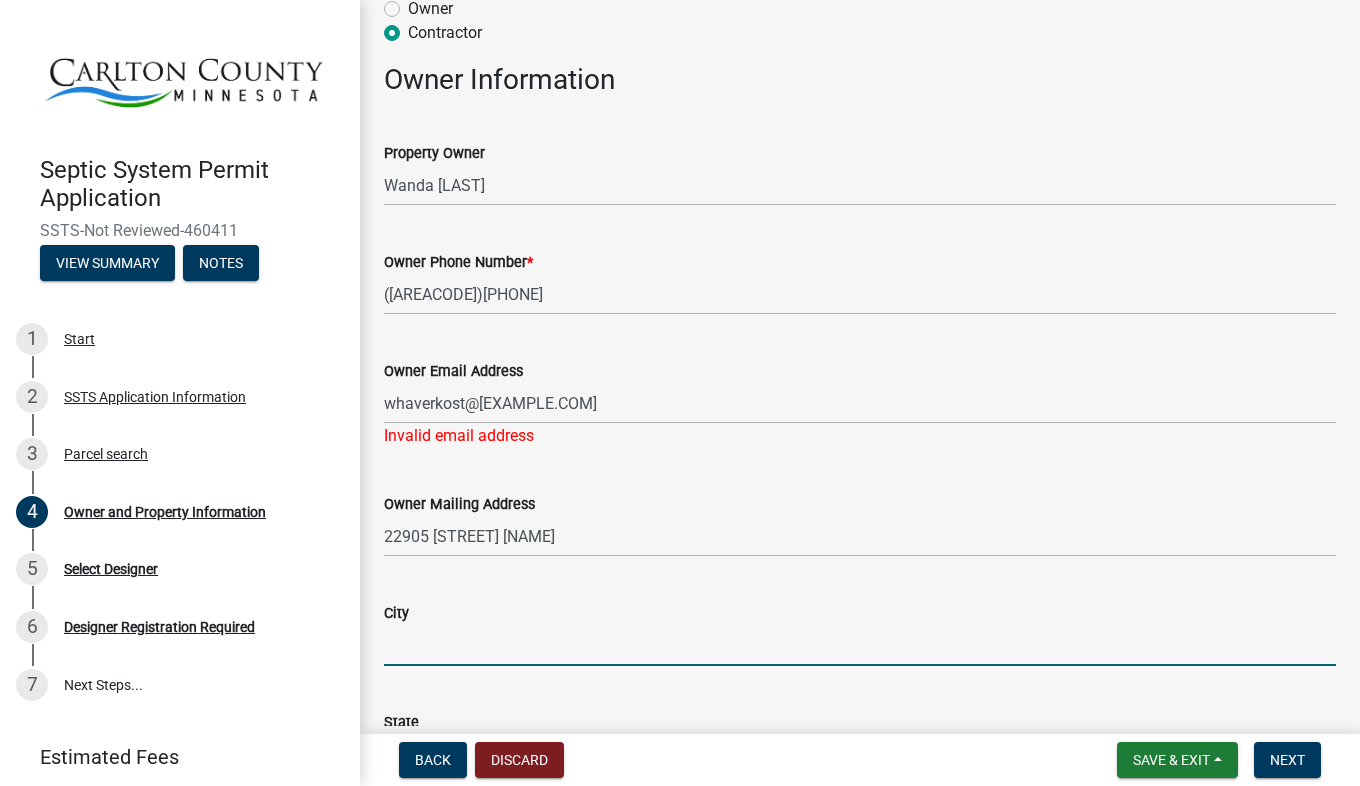 click on "City" at bounding box center [860, 645] 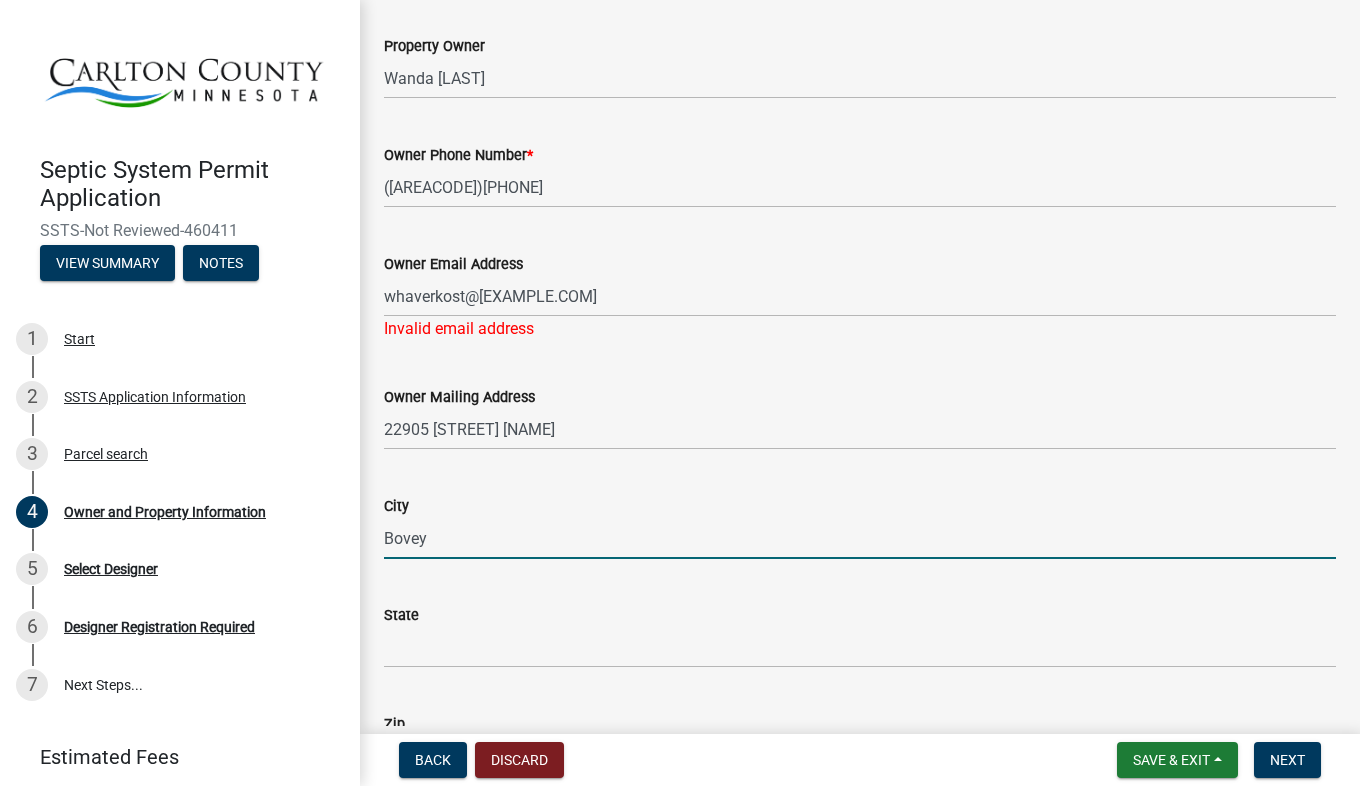scroll, scrollTop: 320, scrollLeft: 0, axis: vertical 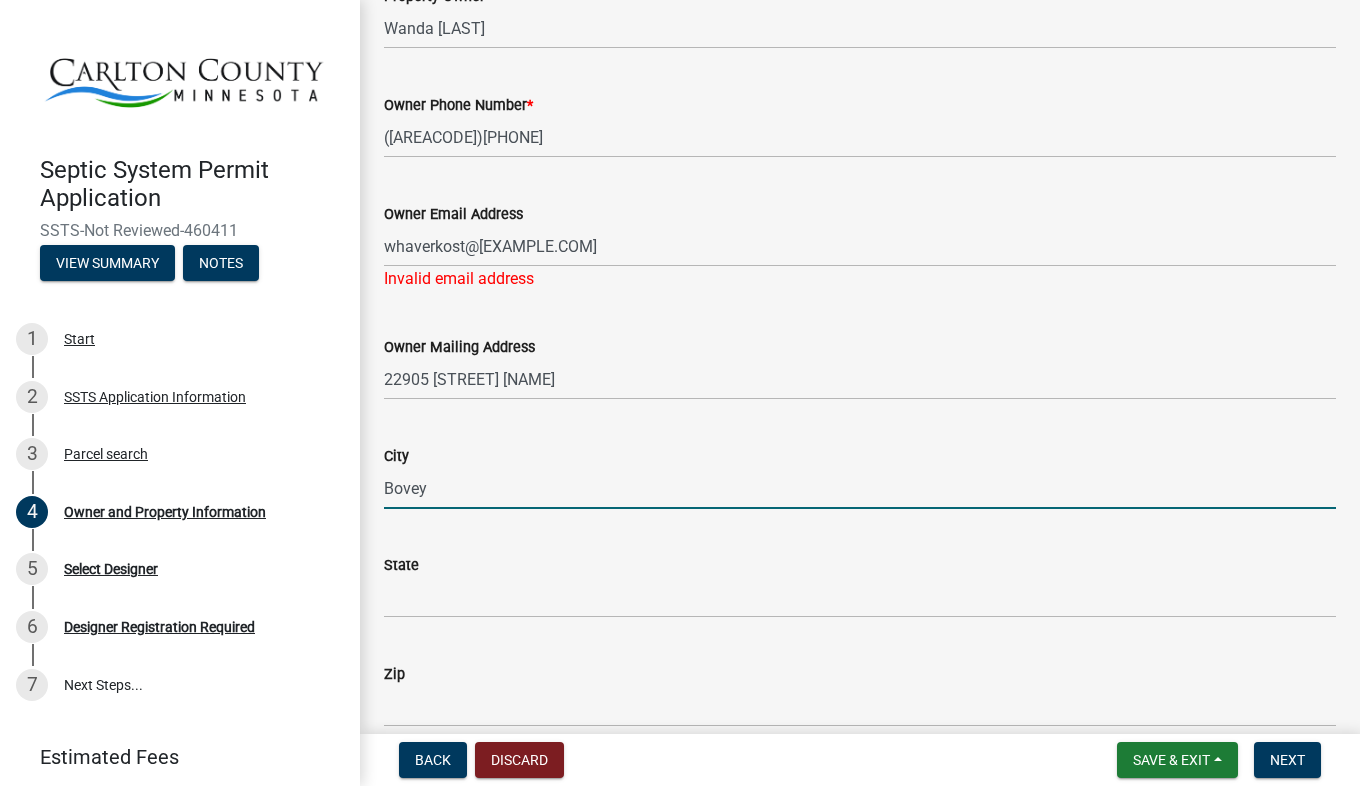 type on "Bovey" 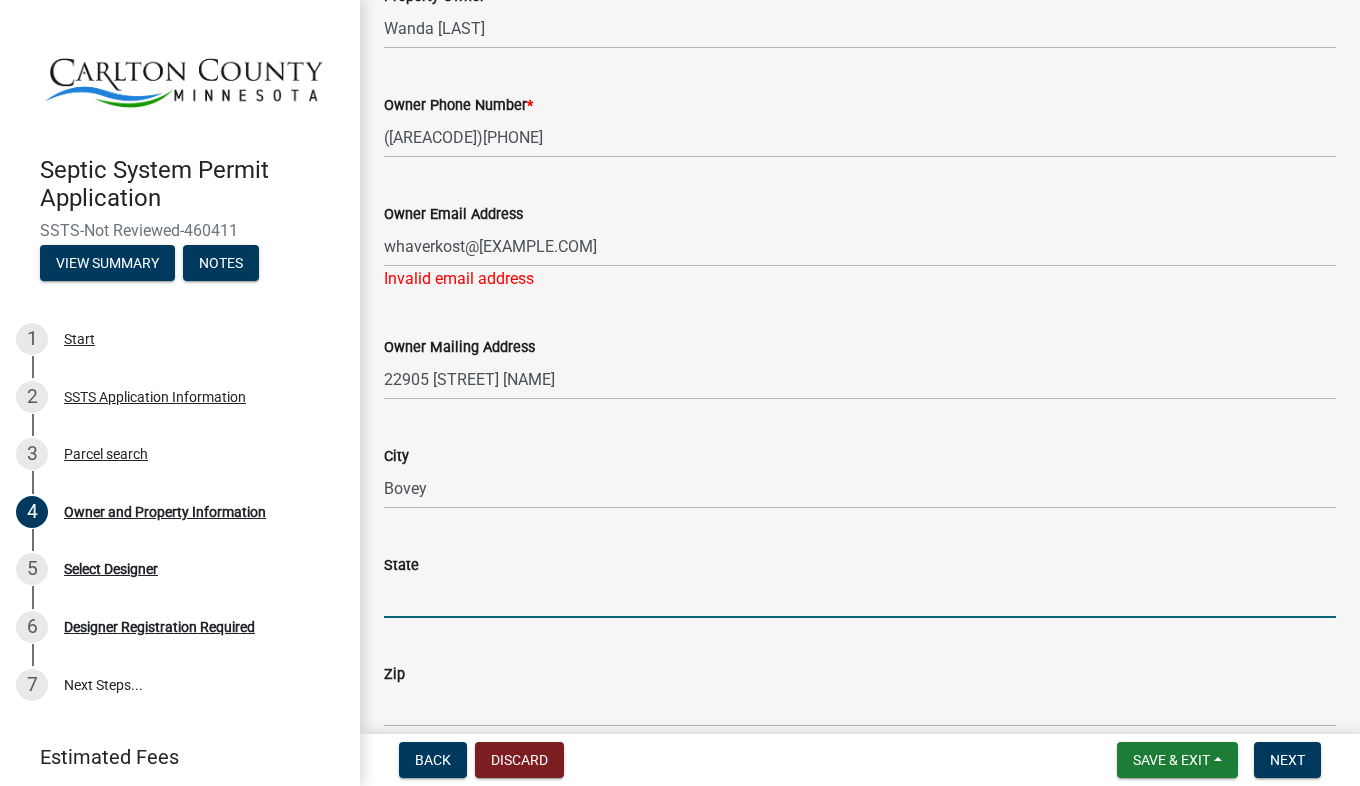 click on "State" at bounding box center [860, 597] 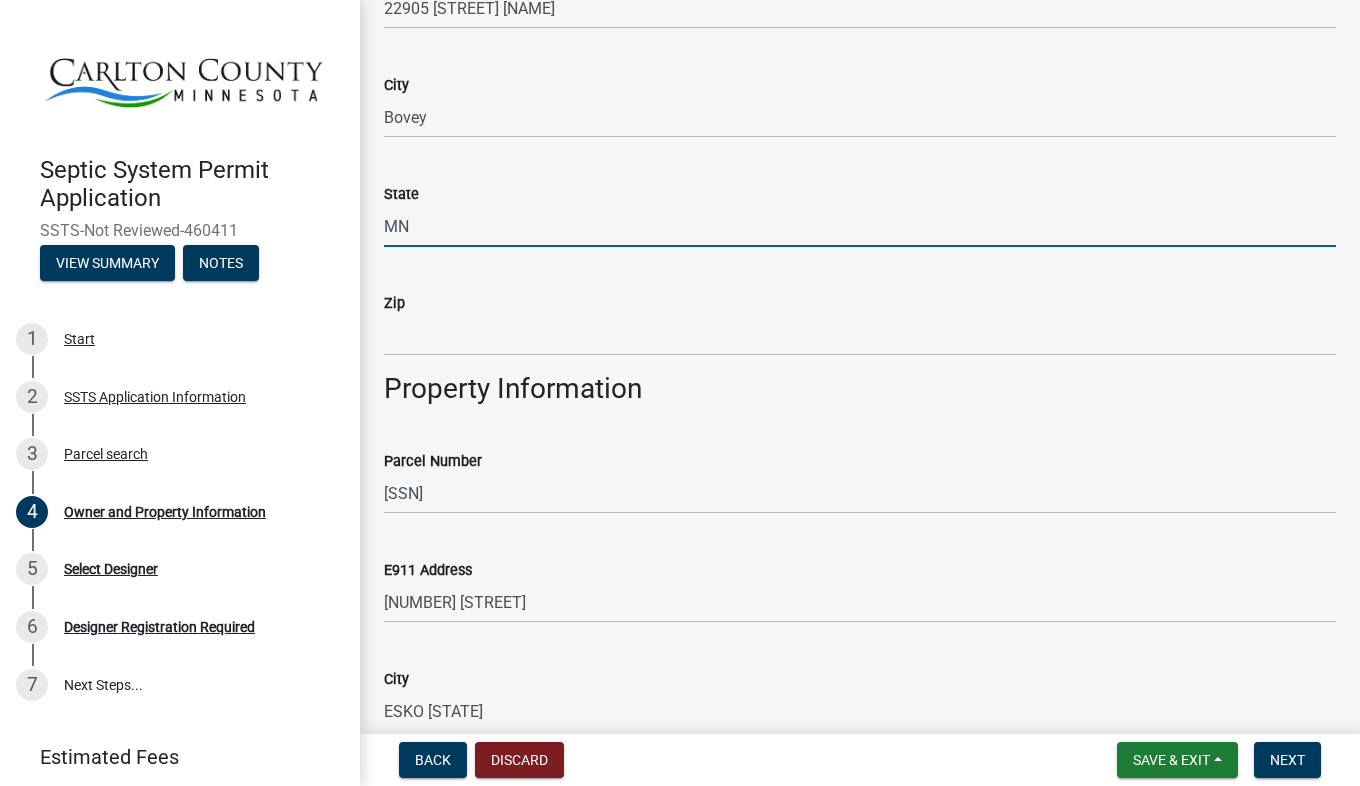 scroll, scrollTop: 692, scrollLeft: 0, axis: vertical 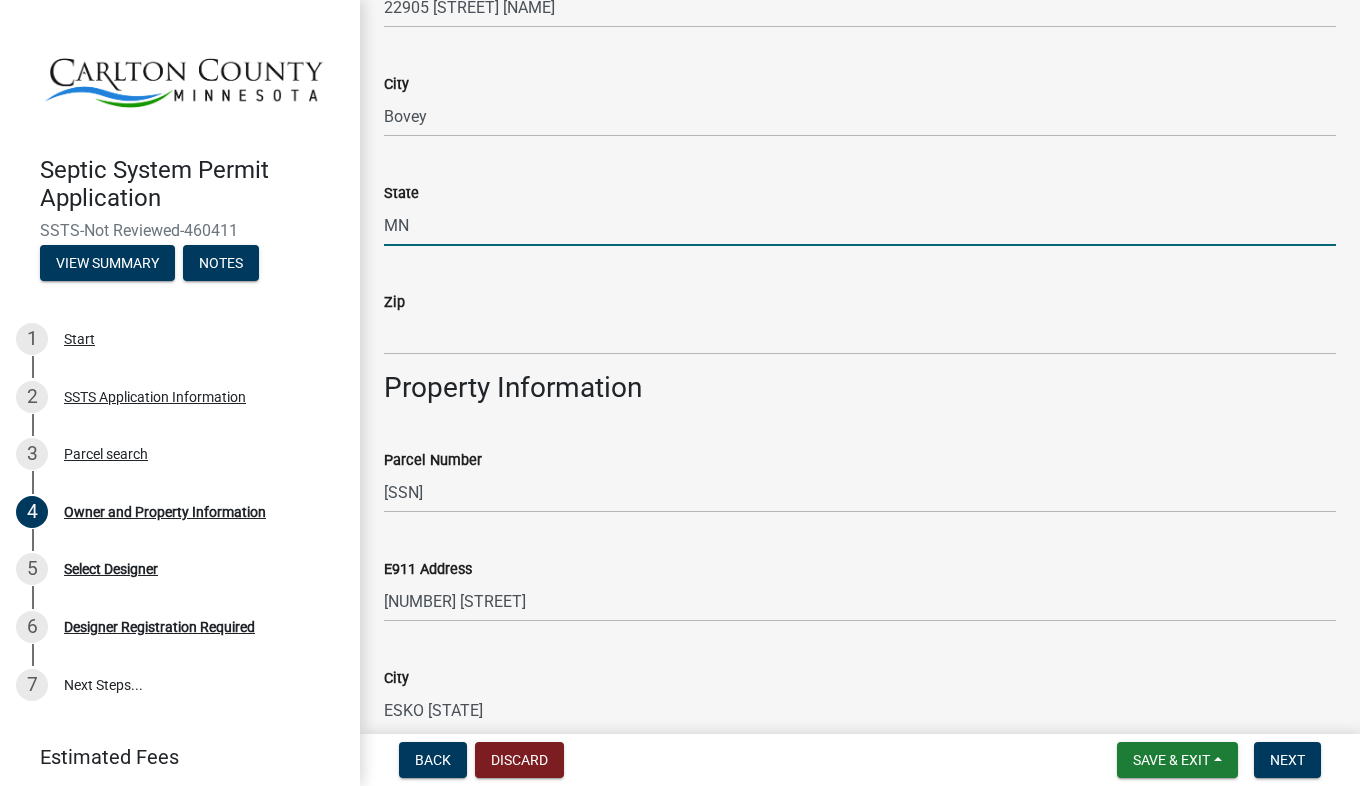 type on "MN" 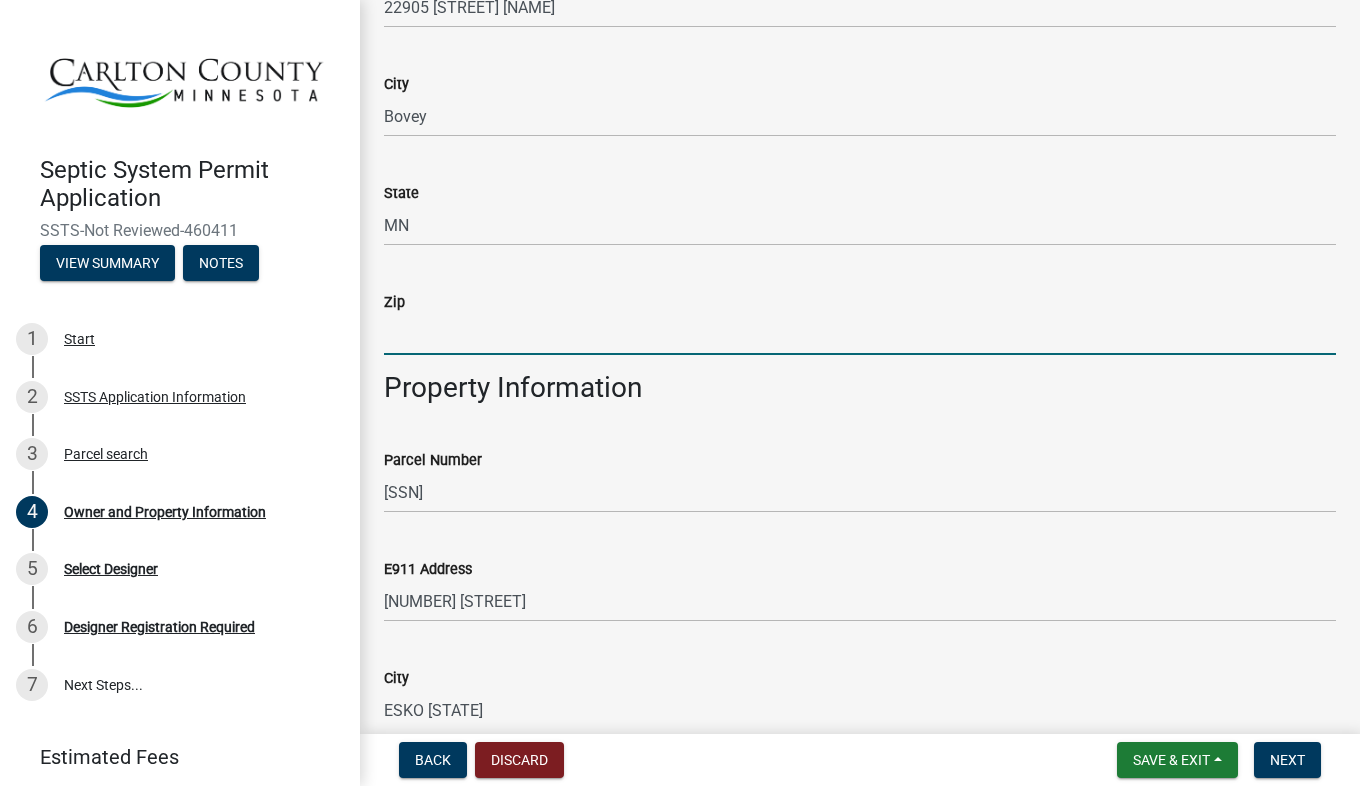 click on "Zip" at bounding box center (860, 334) 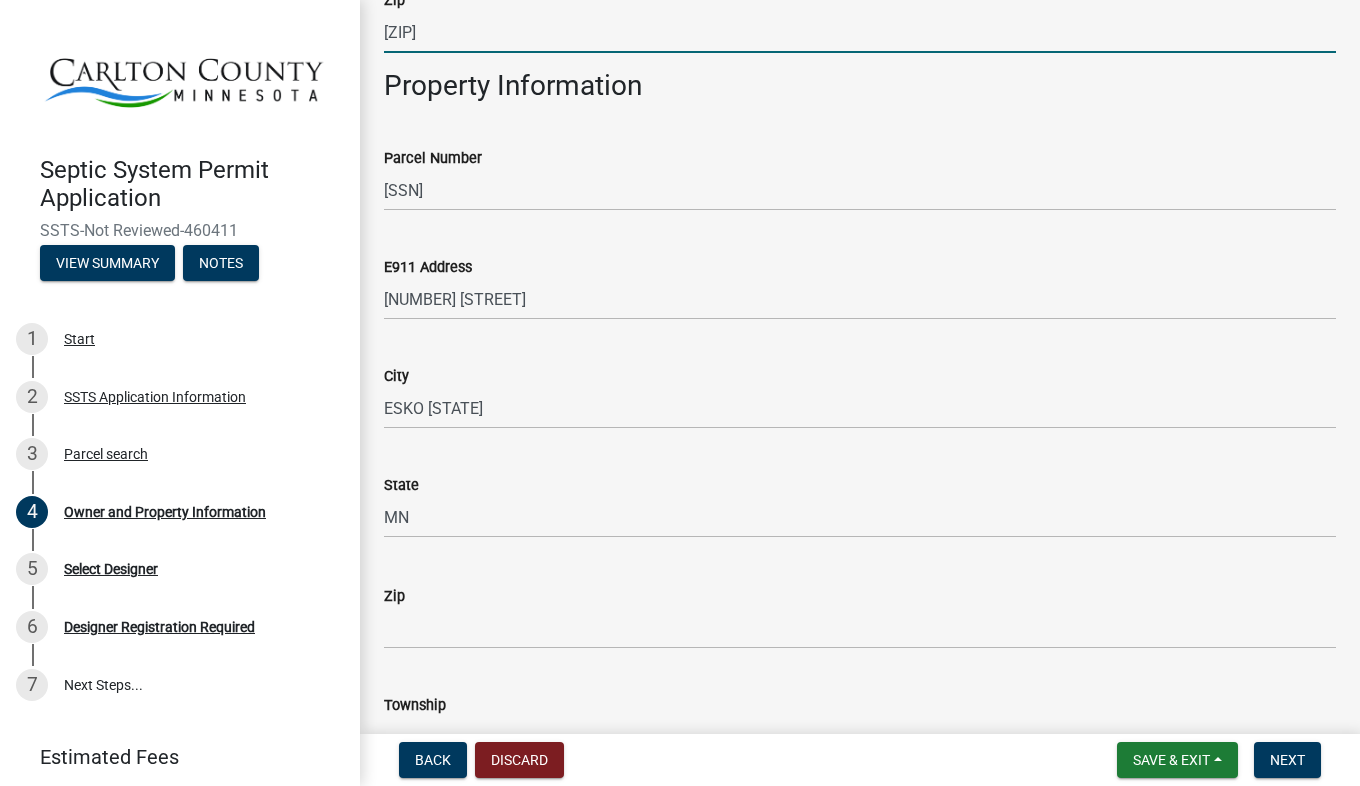scroll, scrollTop: 989, scrollLeft: 0, axis: vertical 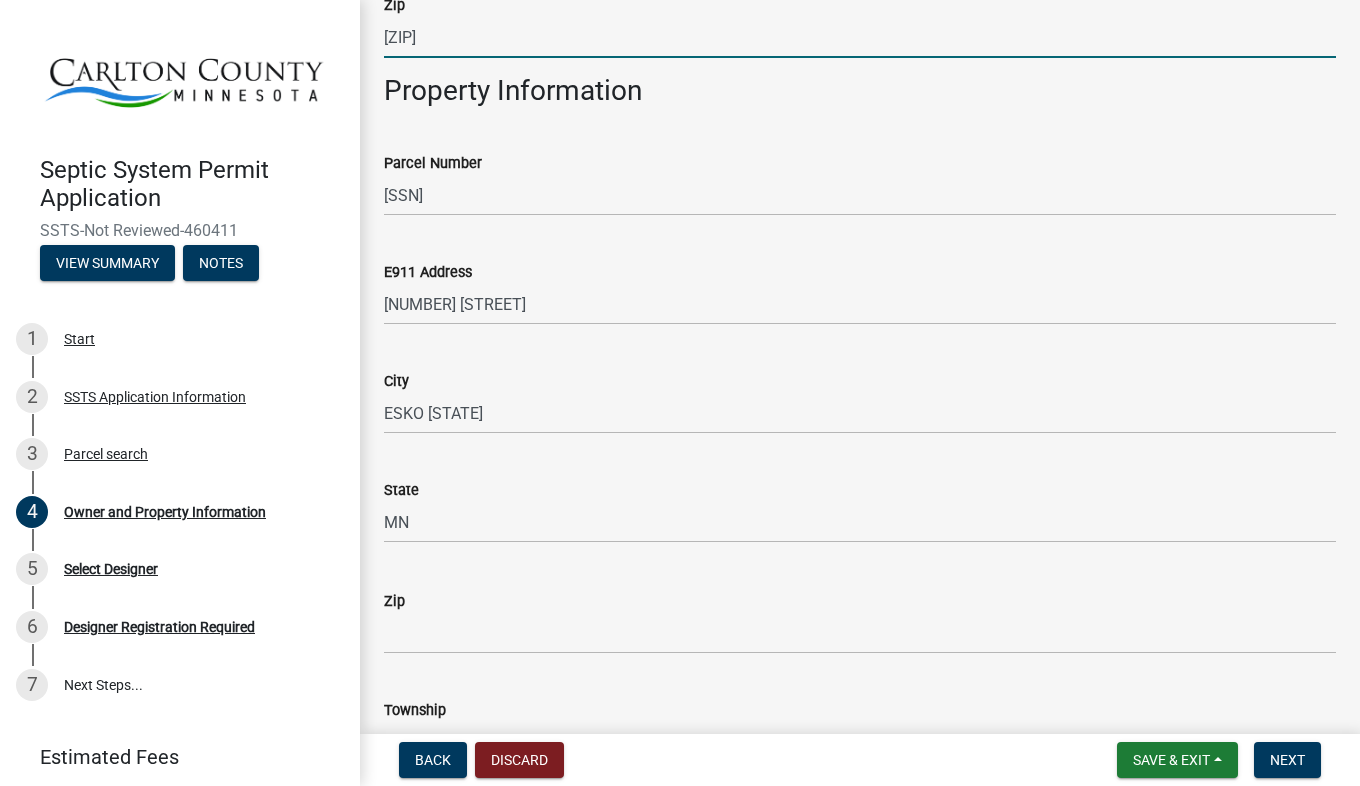 type on "[ZIP]" 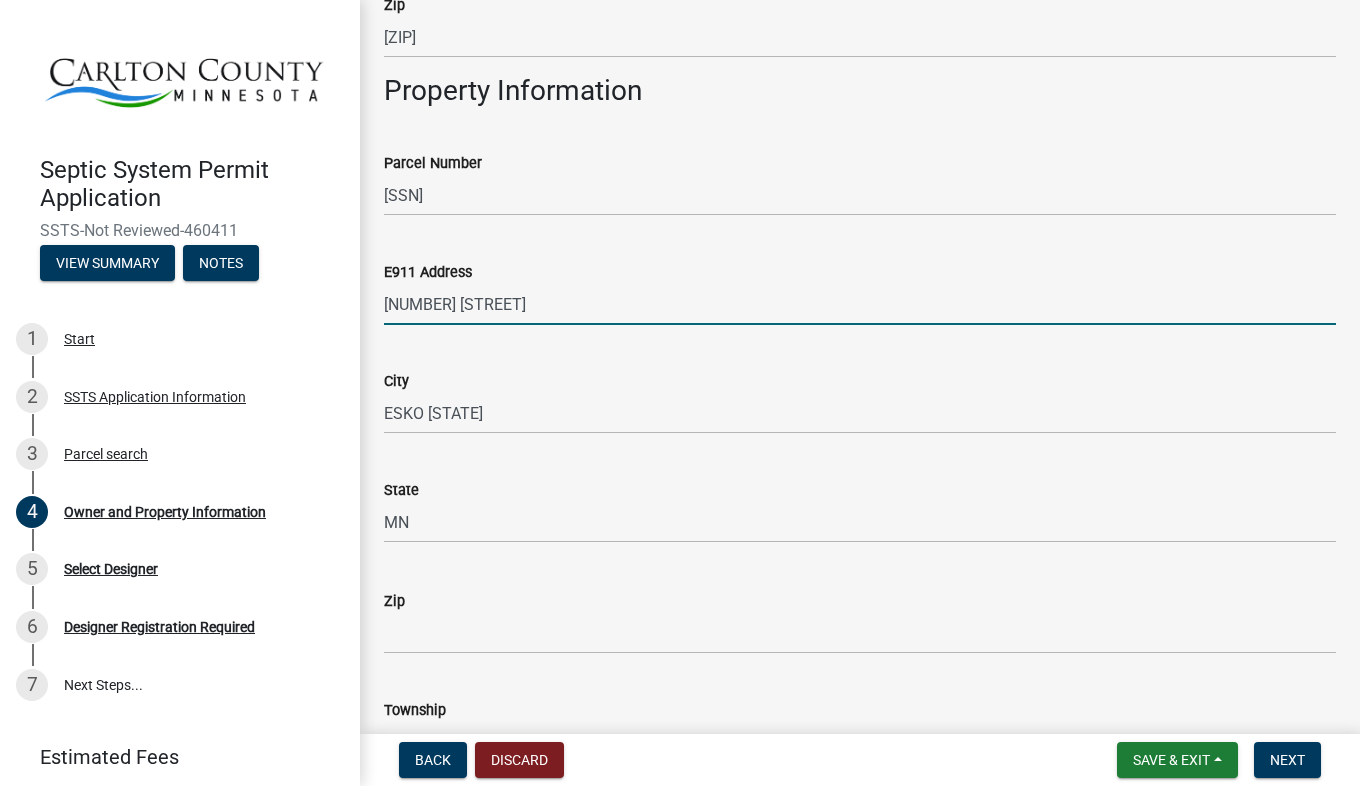 drag, startPoint x: 485, startPoint y: 302, endPoint x: 424, endPoint y: 303, distance: 61.008198 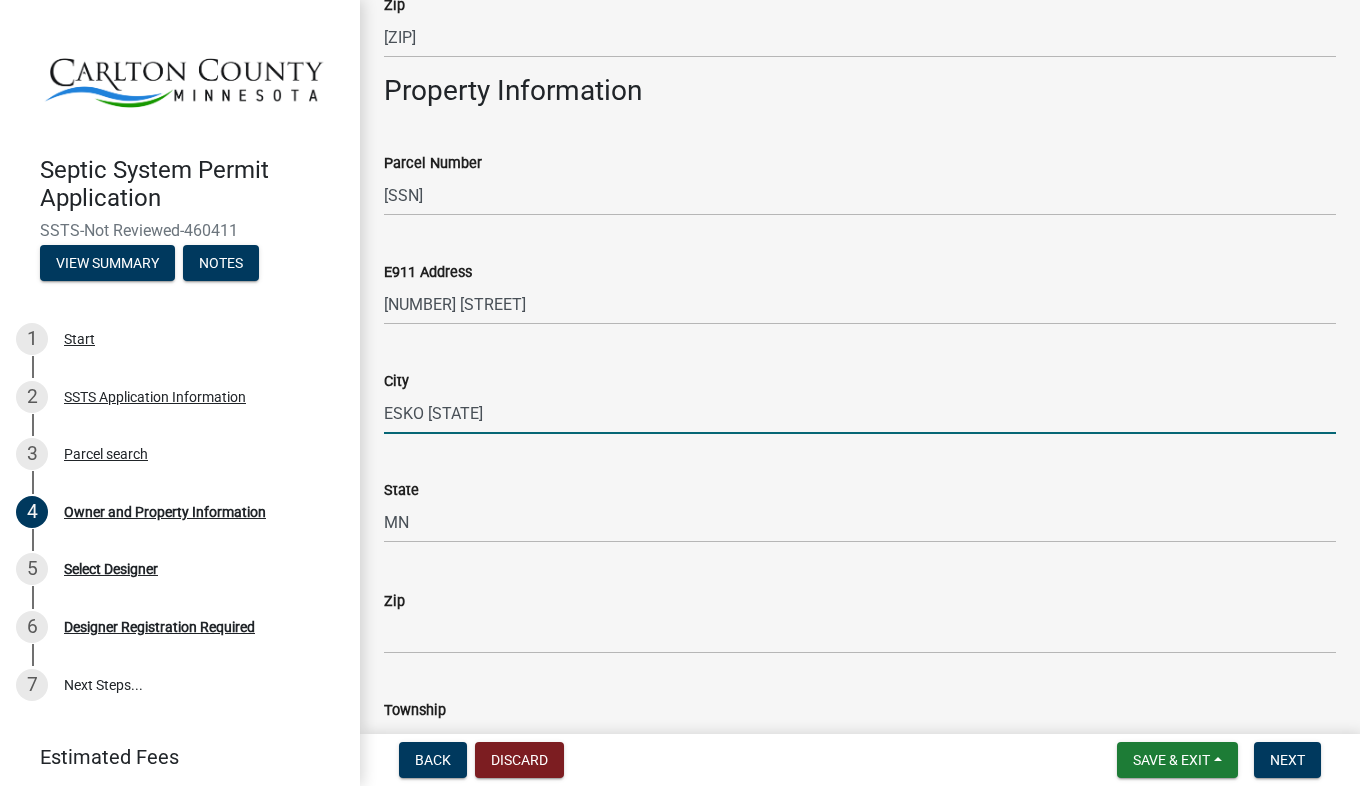 click on "ESKO [STATE]" at bounding box center (860, 413) 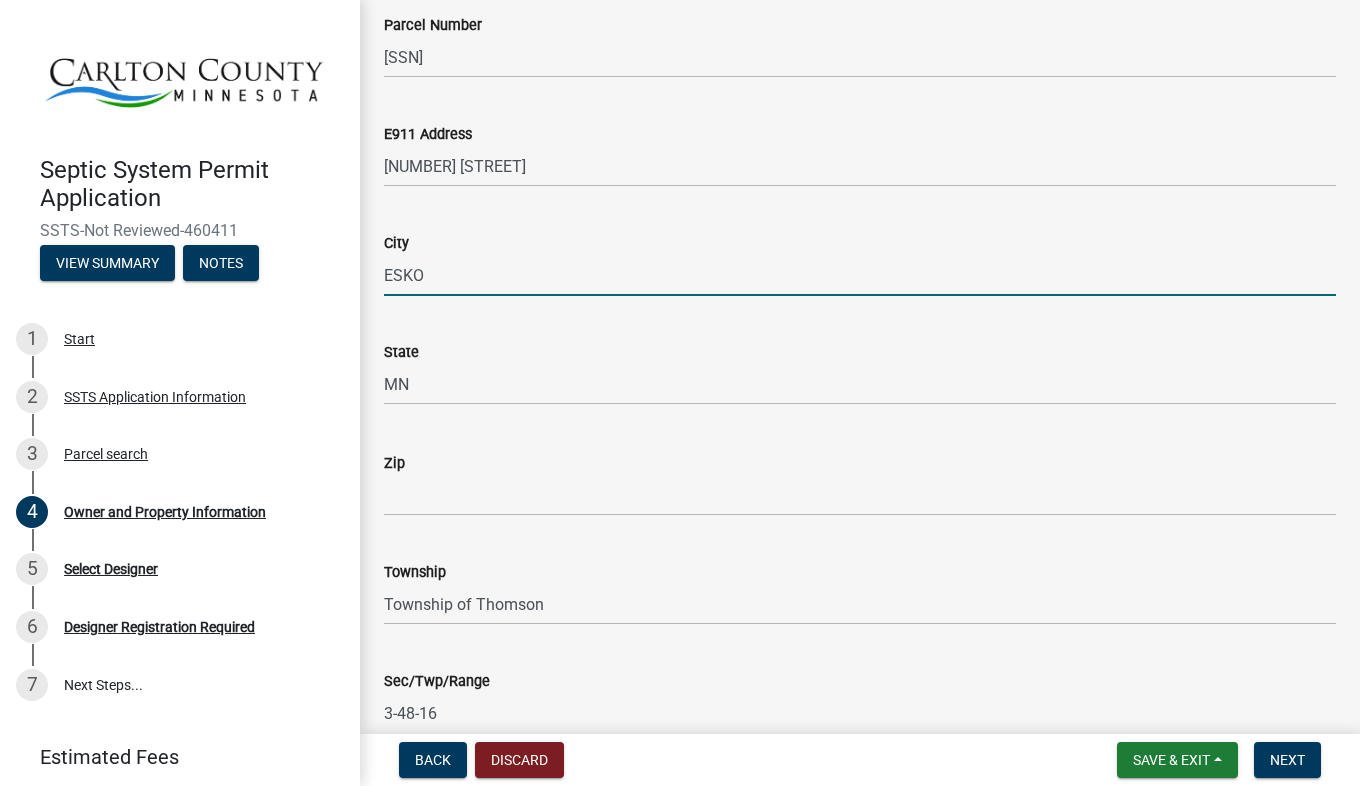 scroll, scrollTop: 1127, scrollLeft: 0, axis: vertical 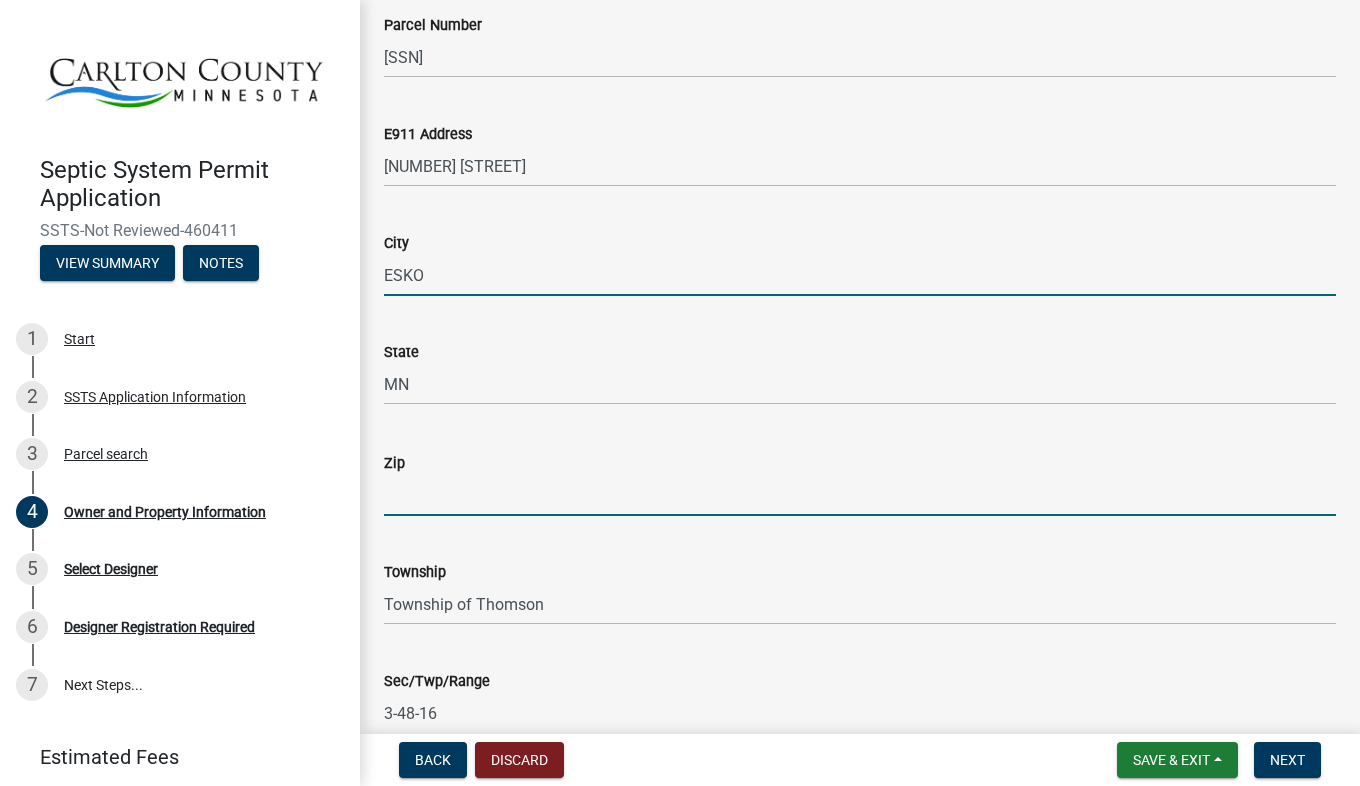click on "Zip" at bounding box center (860, 495) 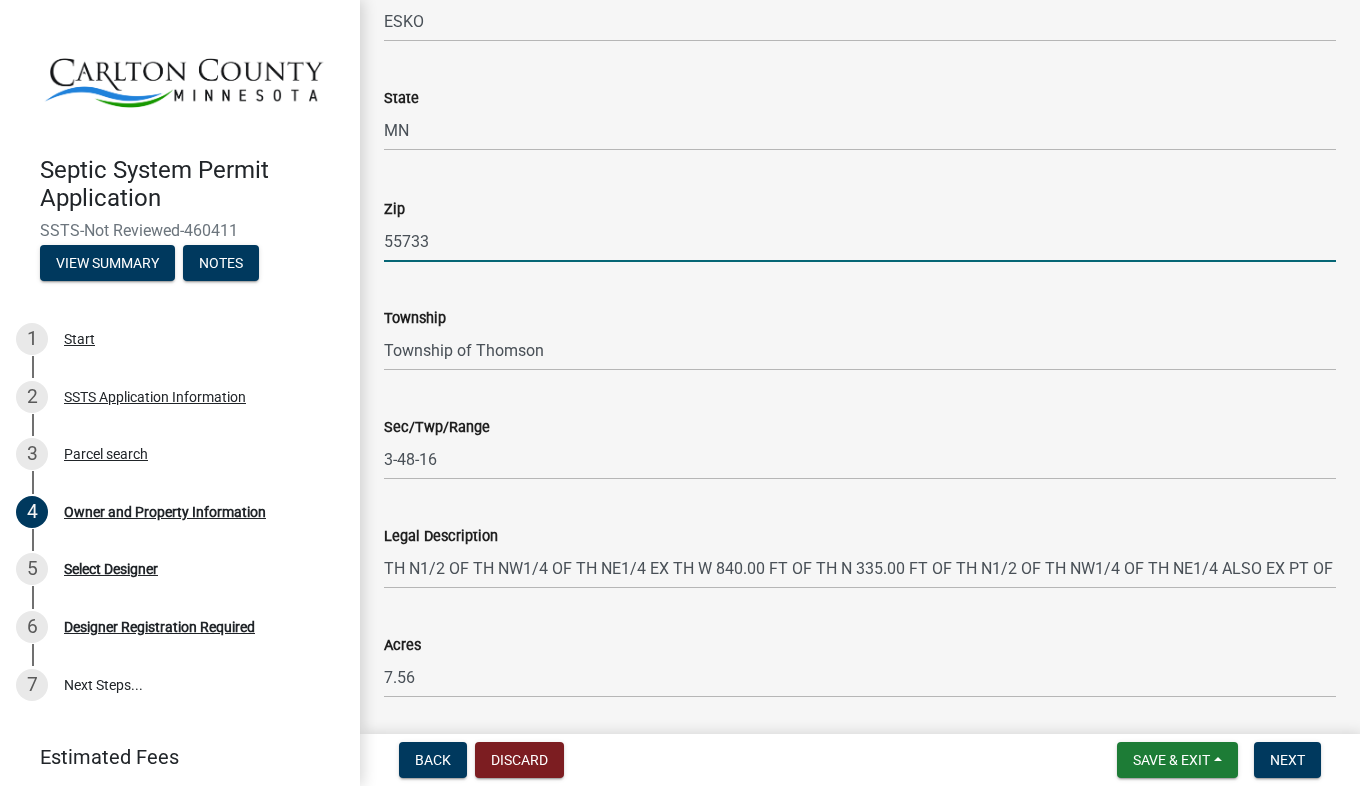 scroll, scrollTop: 1447, scrollLeft: 0, axis: vertical 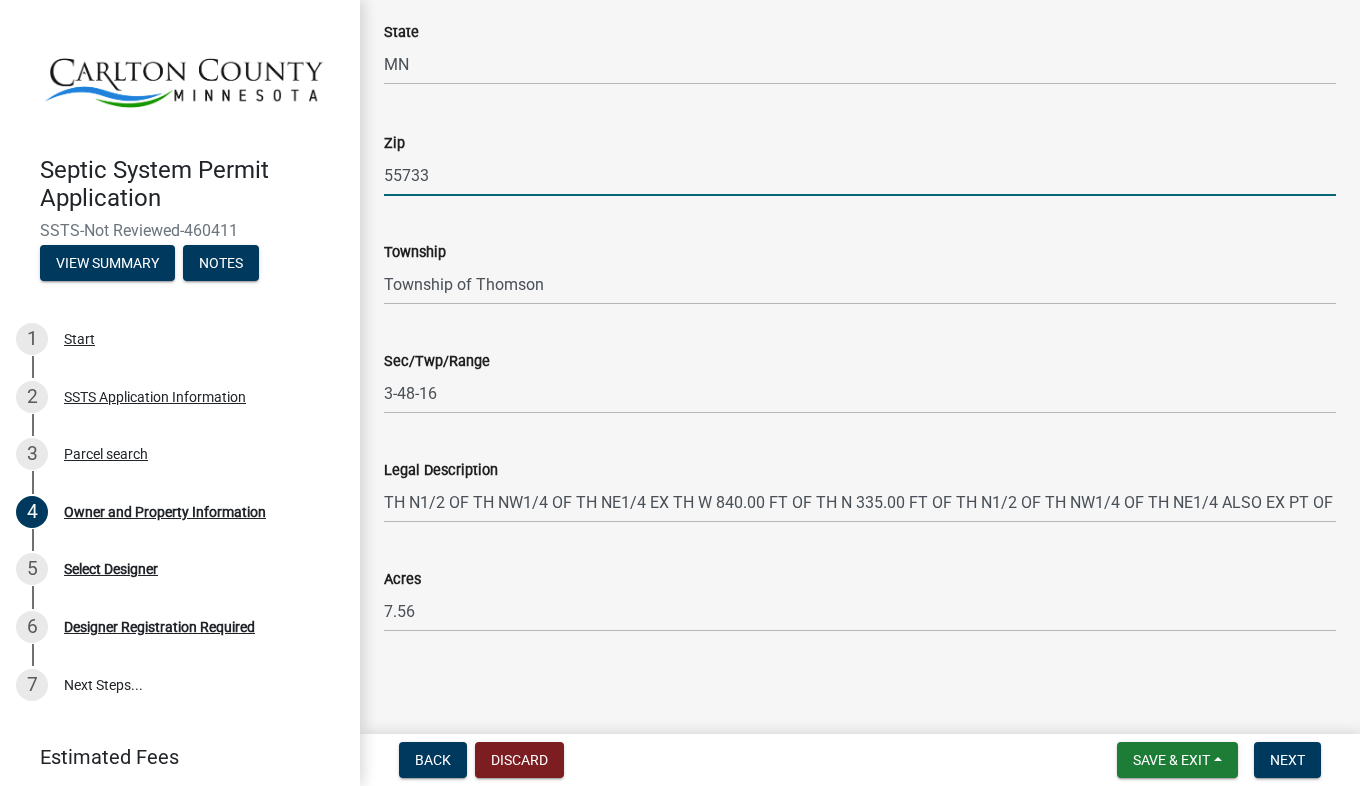 type on "55733" 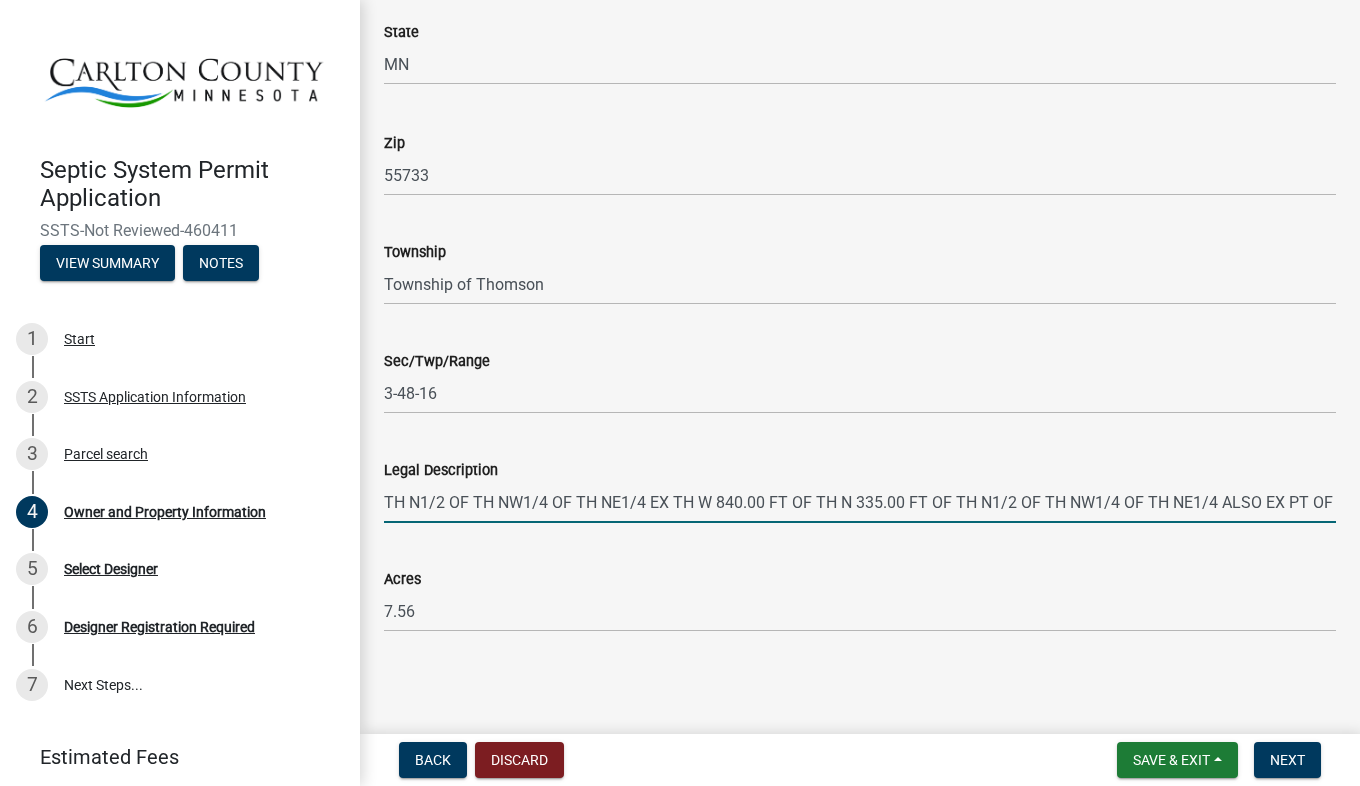 click on "TH N1/2 OF TH NW1/4 OF TH NE1/4 EX TH W 840.00 FT OF TH N 335.00 FT OF TH N1/2 OF TH NW1/4 OF TH NE1/4 ALSO EX PT OF W 840 FT OF N1/2 NW1/4 NE1/4 LY SRLY OF N 335 FT OF N1/2 NW1/4 NE1/4" at bounding box center [860, 502] 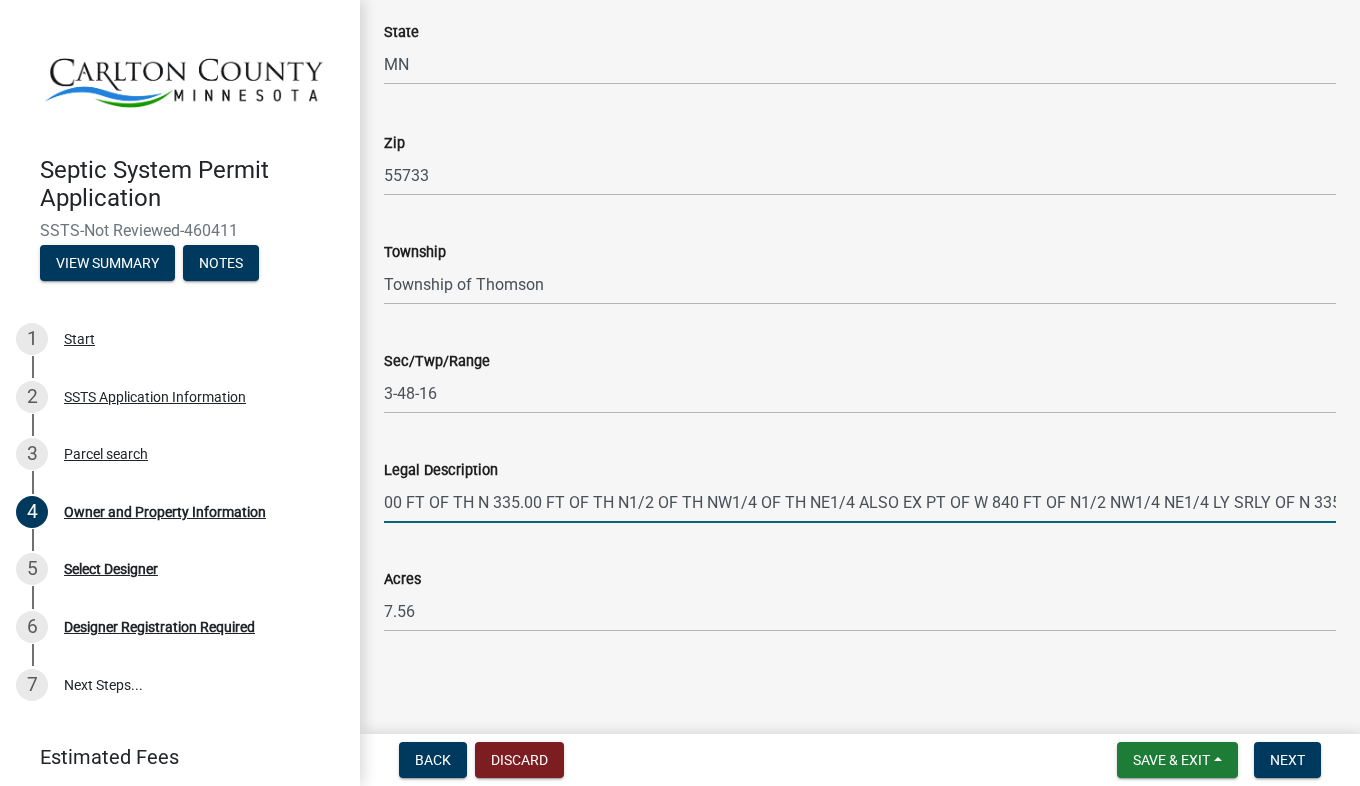 scroll, scrollTop: 0, scrollLeft: 0, axis: both 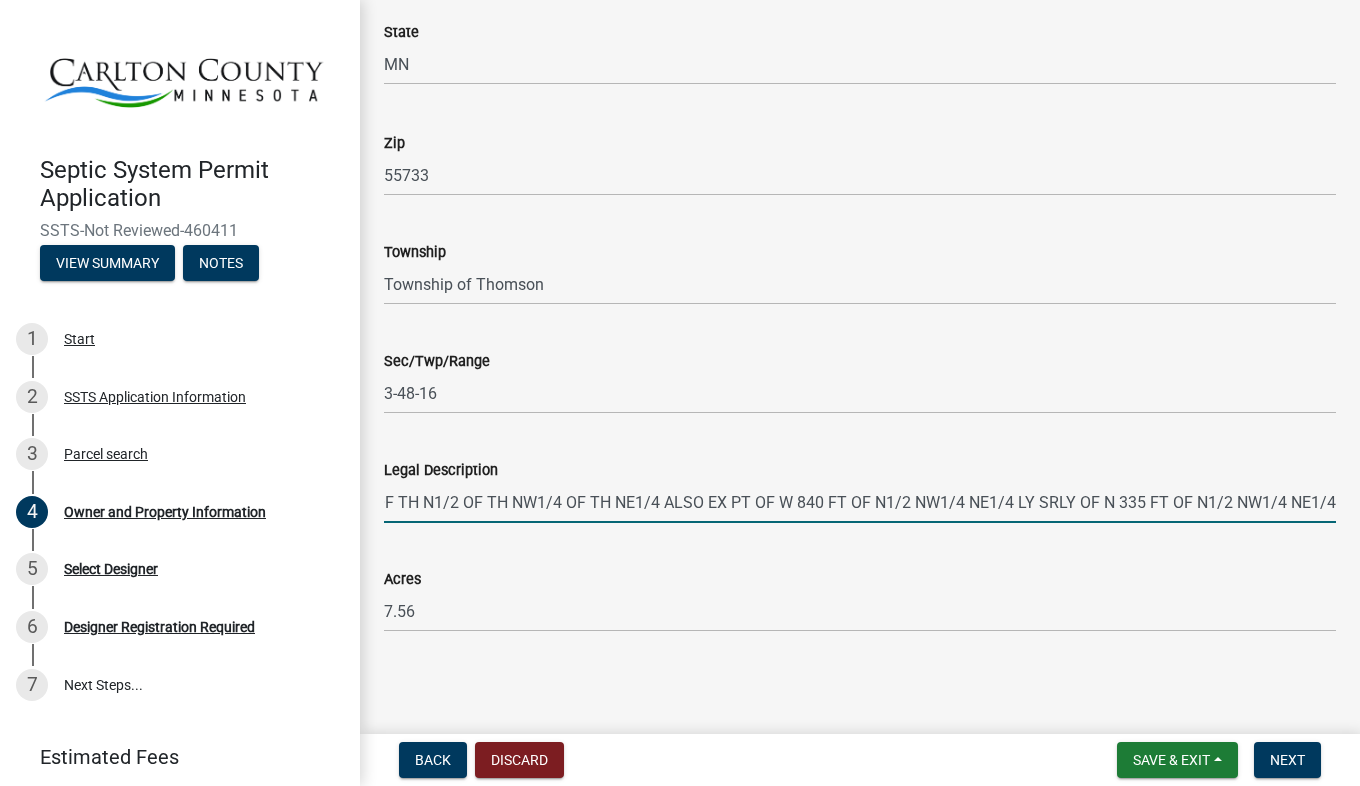 drag, startPoint x: 905, startPoint y: 502, endPoint x: 1363, endPoint y: 511, distance: 458.0884 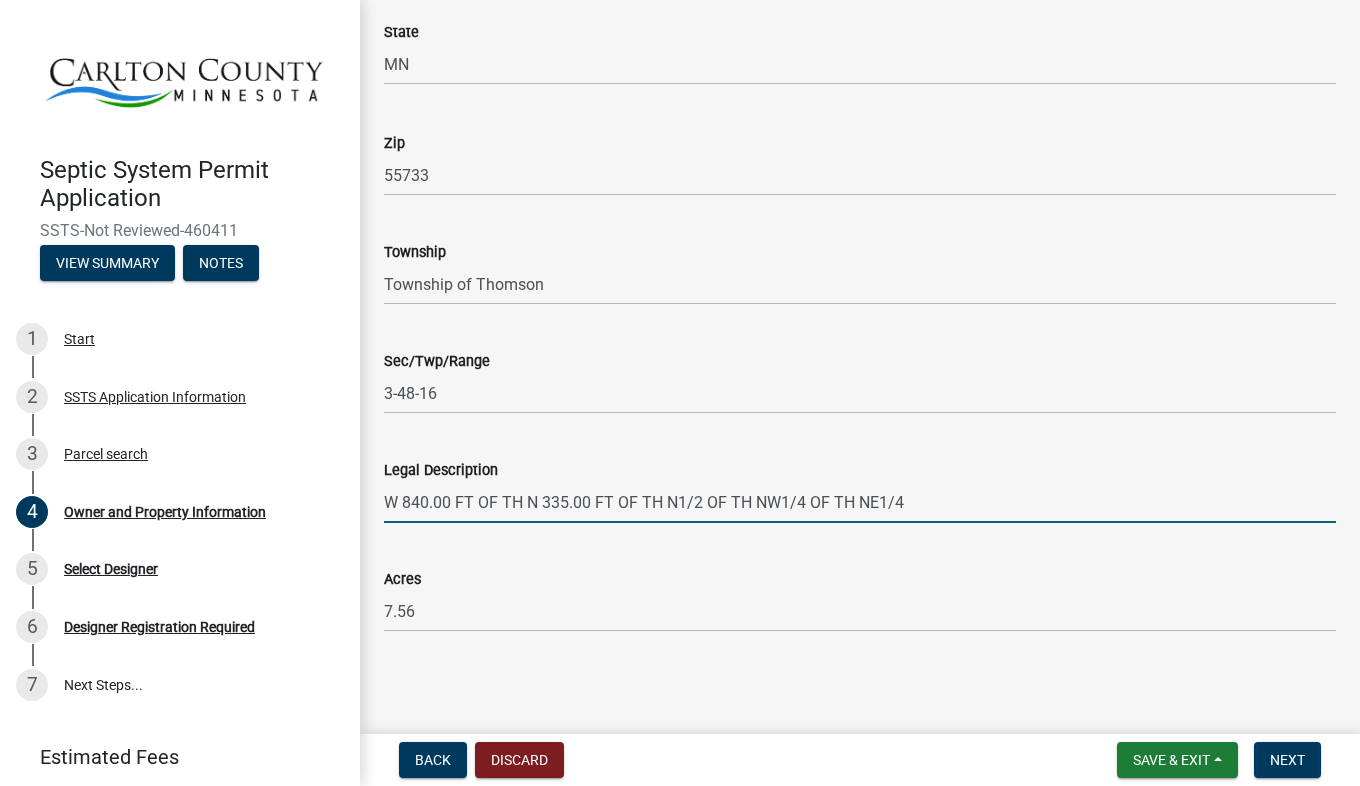 scroll, scrollTop: 0, scrollLeft: 0, axis: both 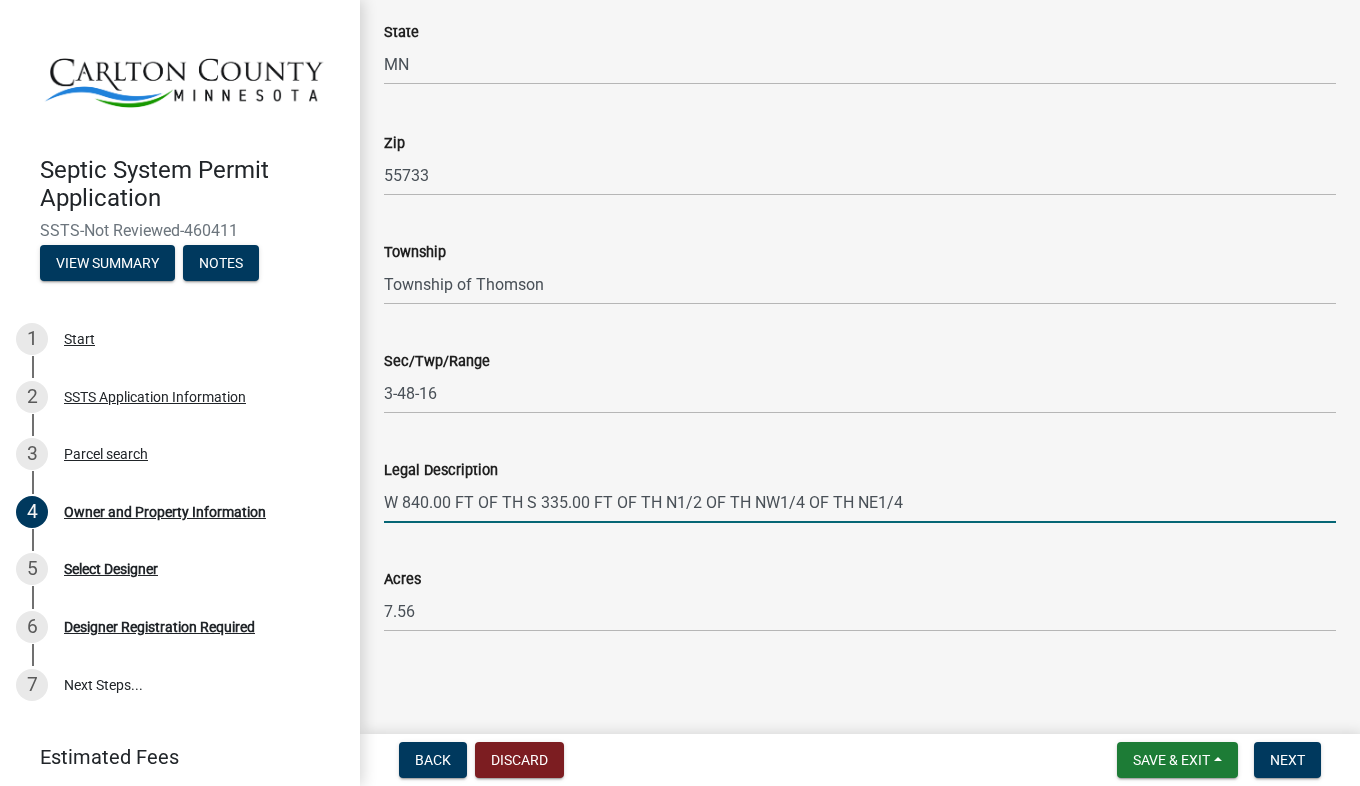 type on "W 840.00 FT OF TH S 335.00 FT OF TH N1/2 OF TH NW1/4 OF TH NE1/4" 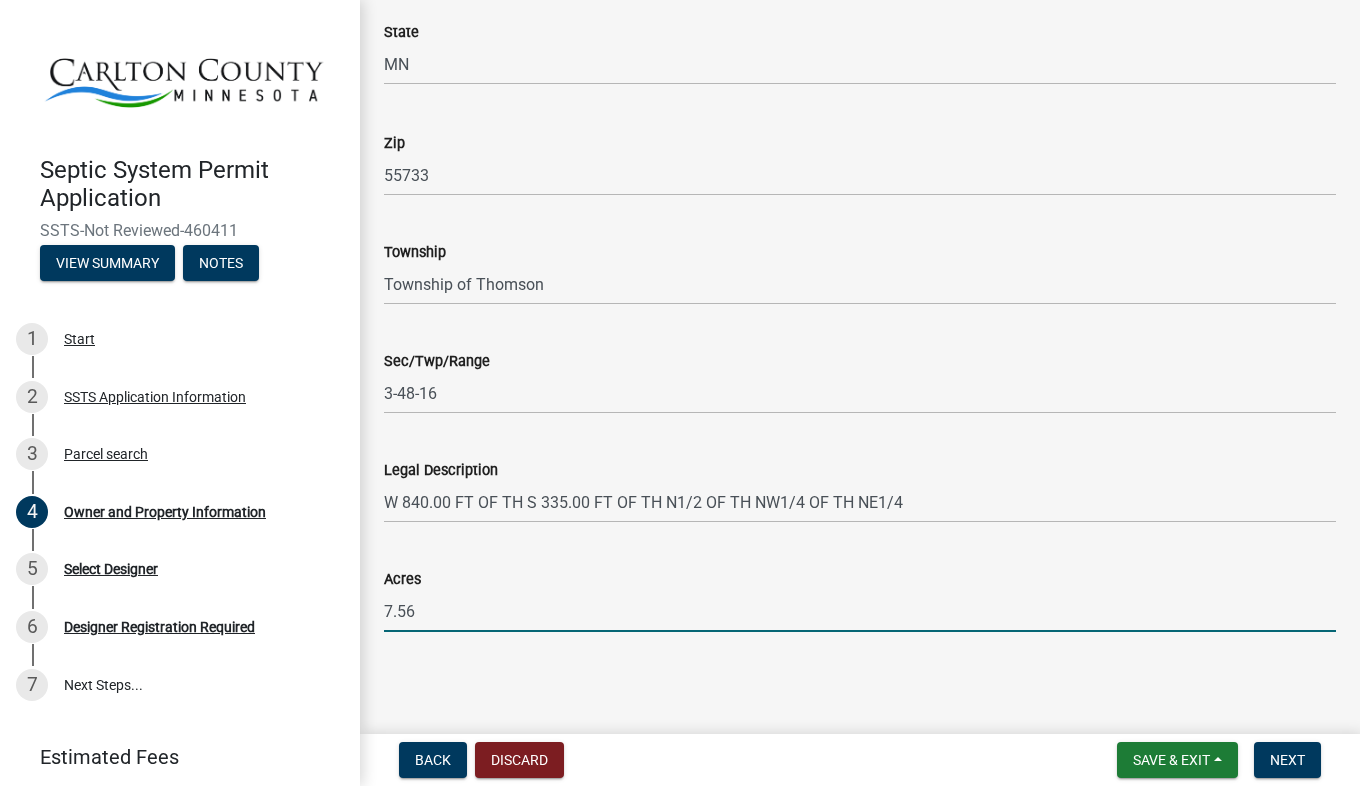 drag, startPoint x: 429, startPoint y: 613, endPoint x: 400, endPoint y: 612, distance: 29.017237 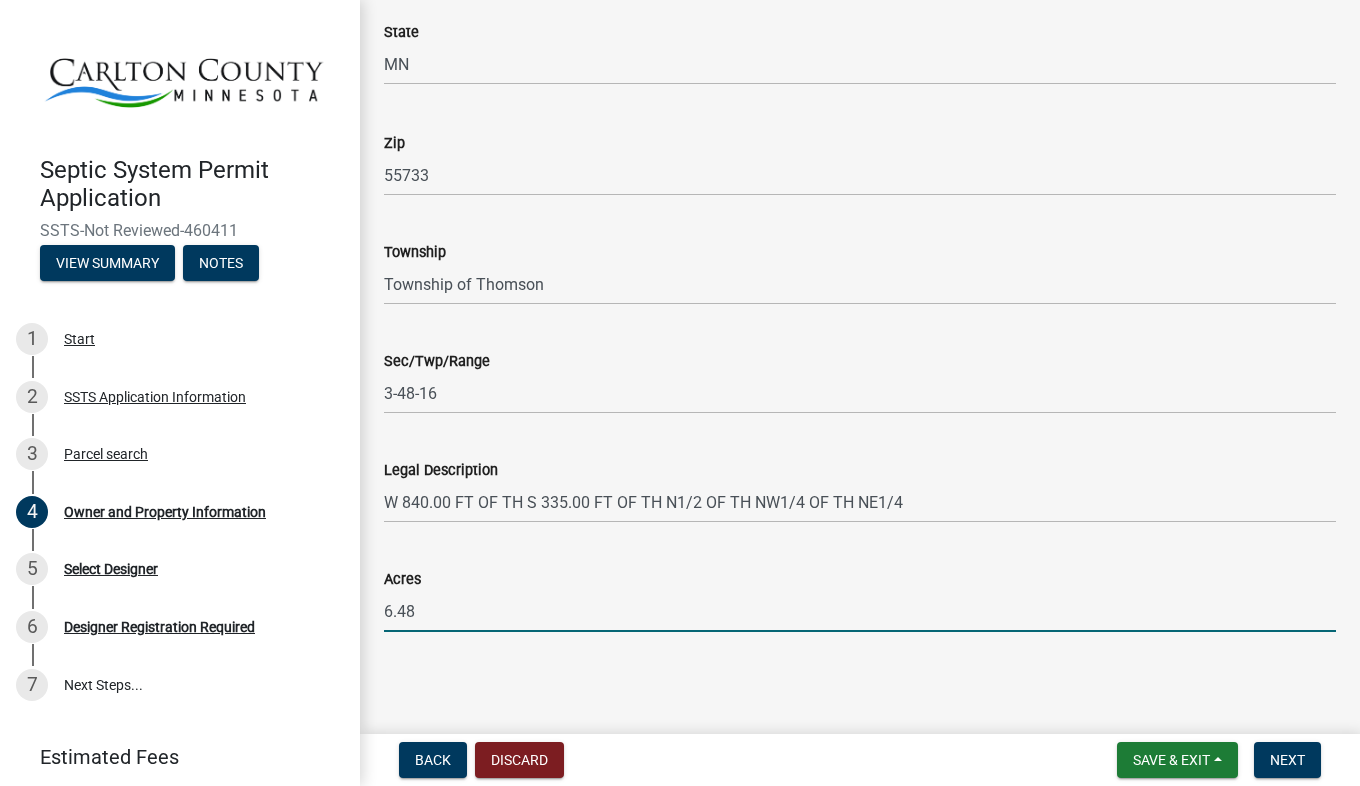 type on "6.48" 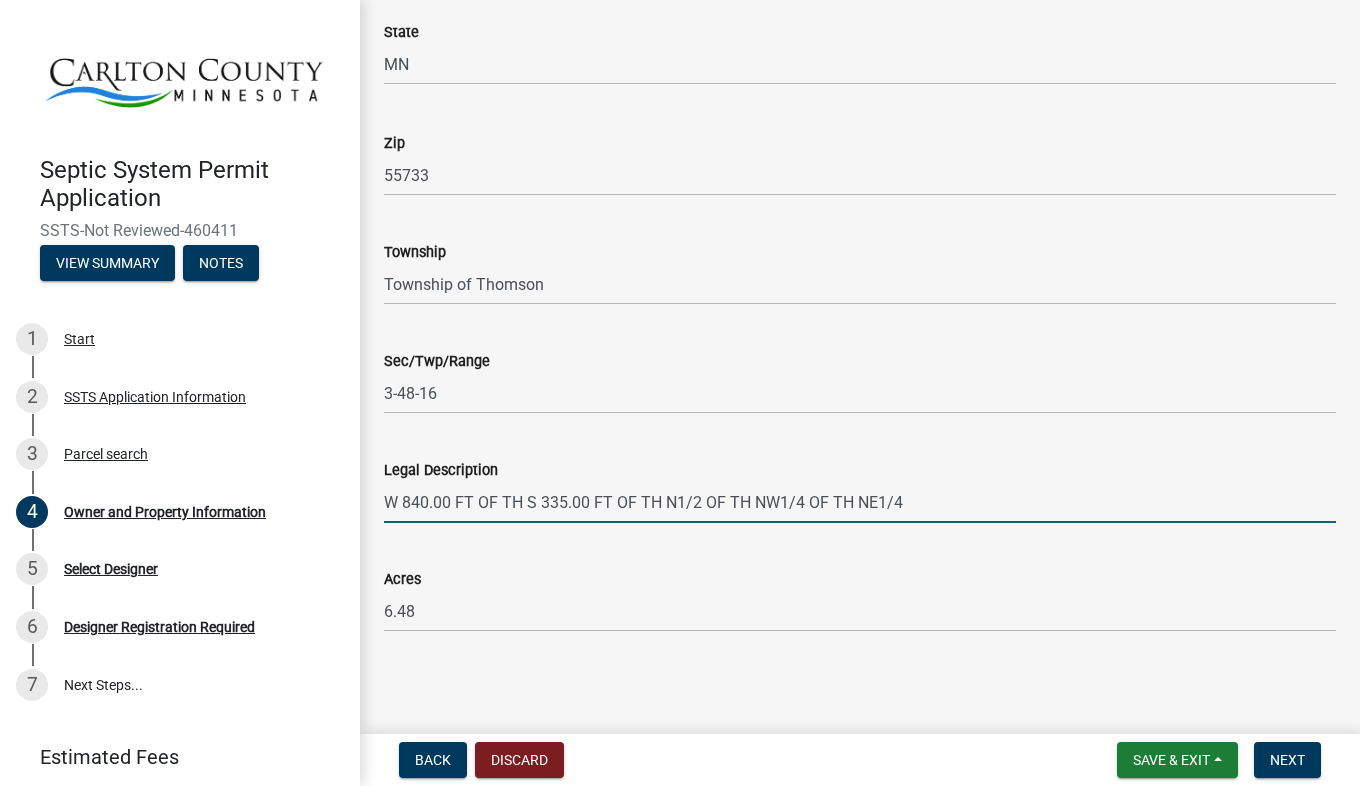 click on "W 840.00 FT OF TH S 335.00 FT OF TH N1/2 OF TH NW1/4 OF TH NE1/4" at bounding box center (860, 502) 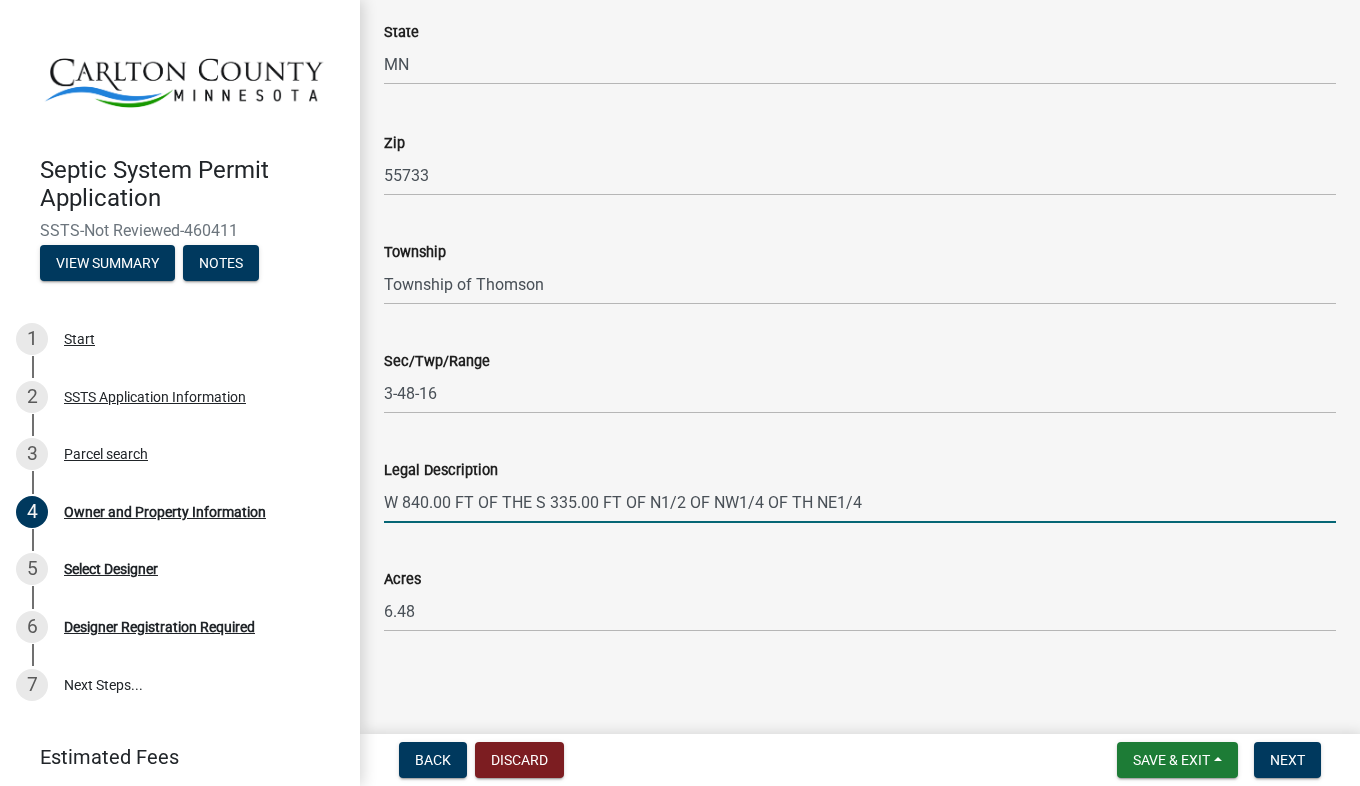 drag, startPoint x: 640, startPoint y: 520, endPoint x: 808, endPoint y: 499, distance: 169.30742 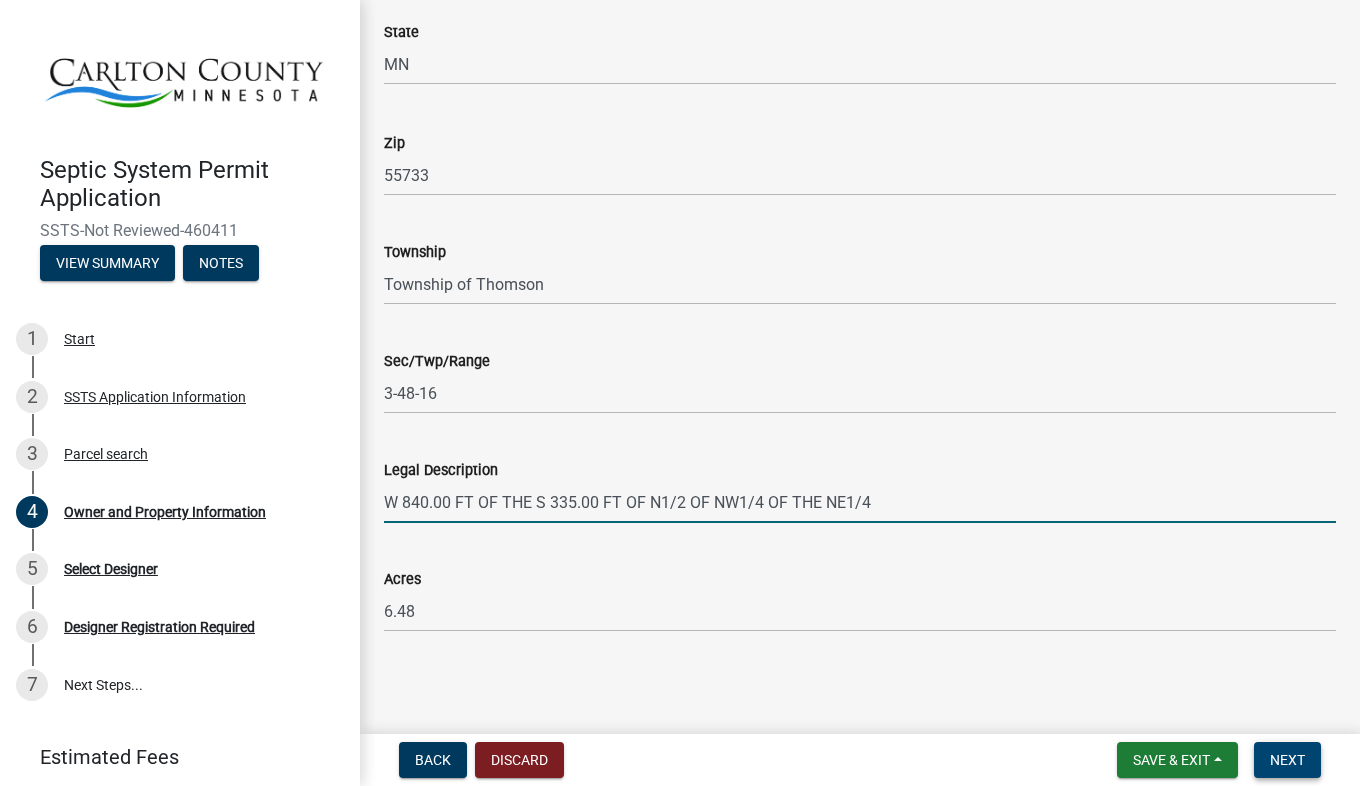 type on "W 840.00 FT OF THE S 335.00 FT OF N1/2 OF NW1/4 OF THE NE1/4" 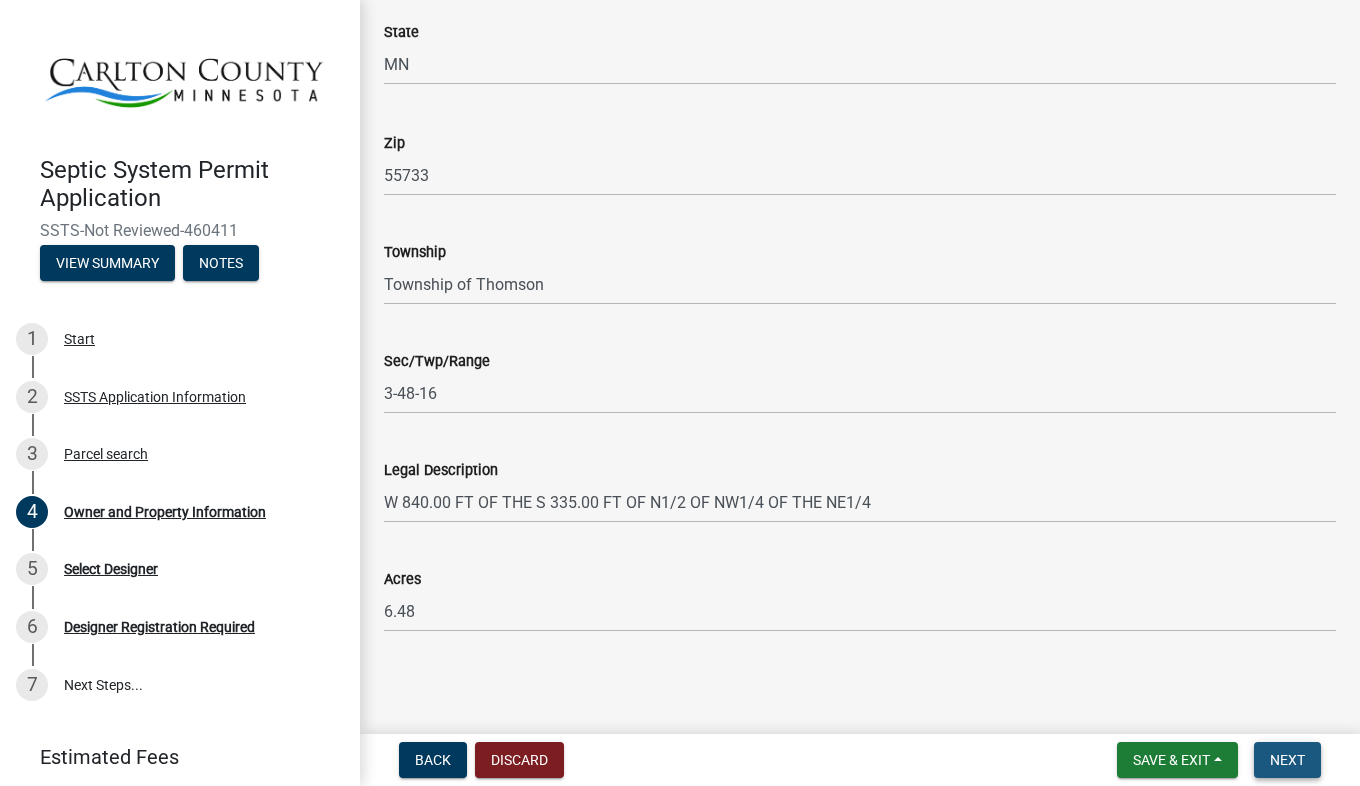 click on "Next" at bounding box center [1287, 760] 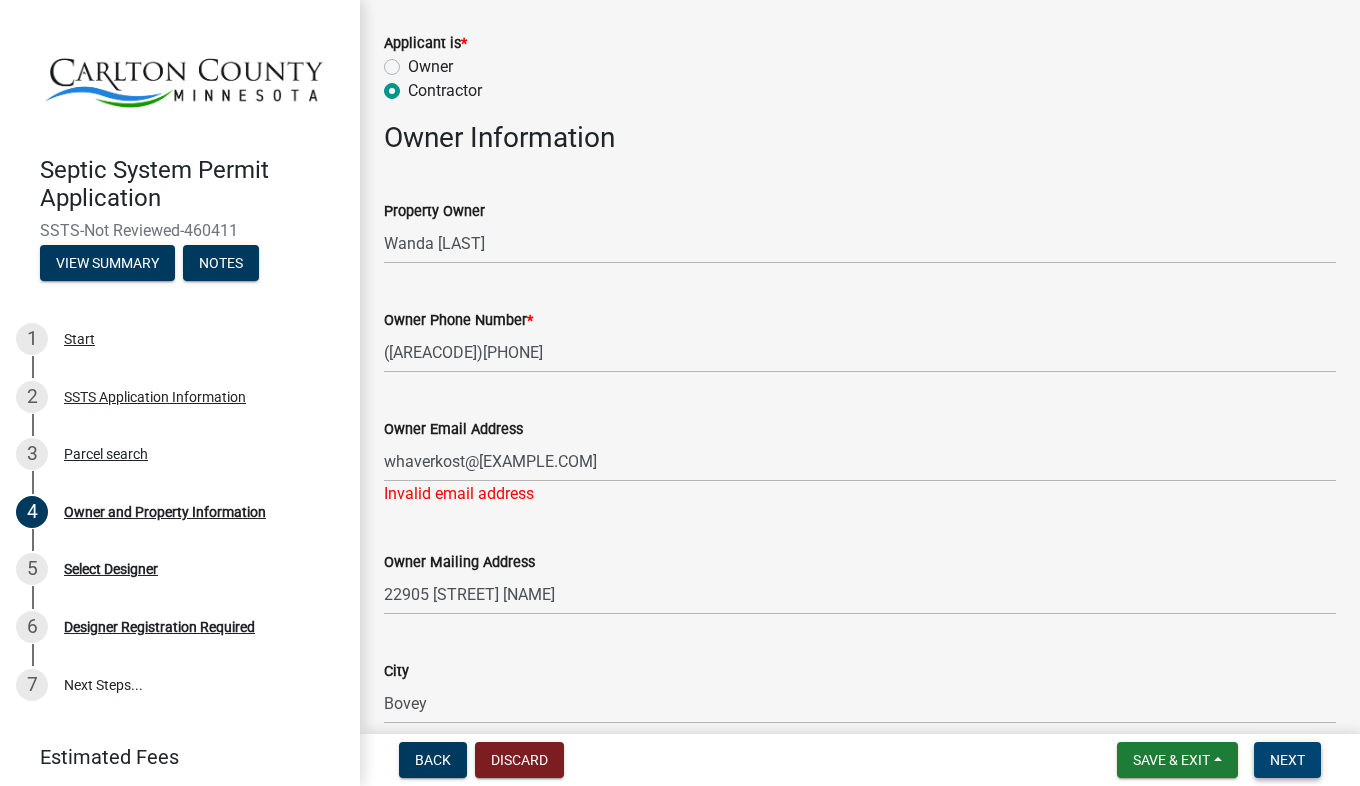 scroll, scrollTop: 102, scrollLeft: 0, axis: vertical 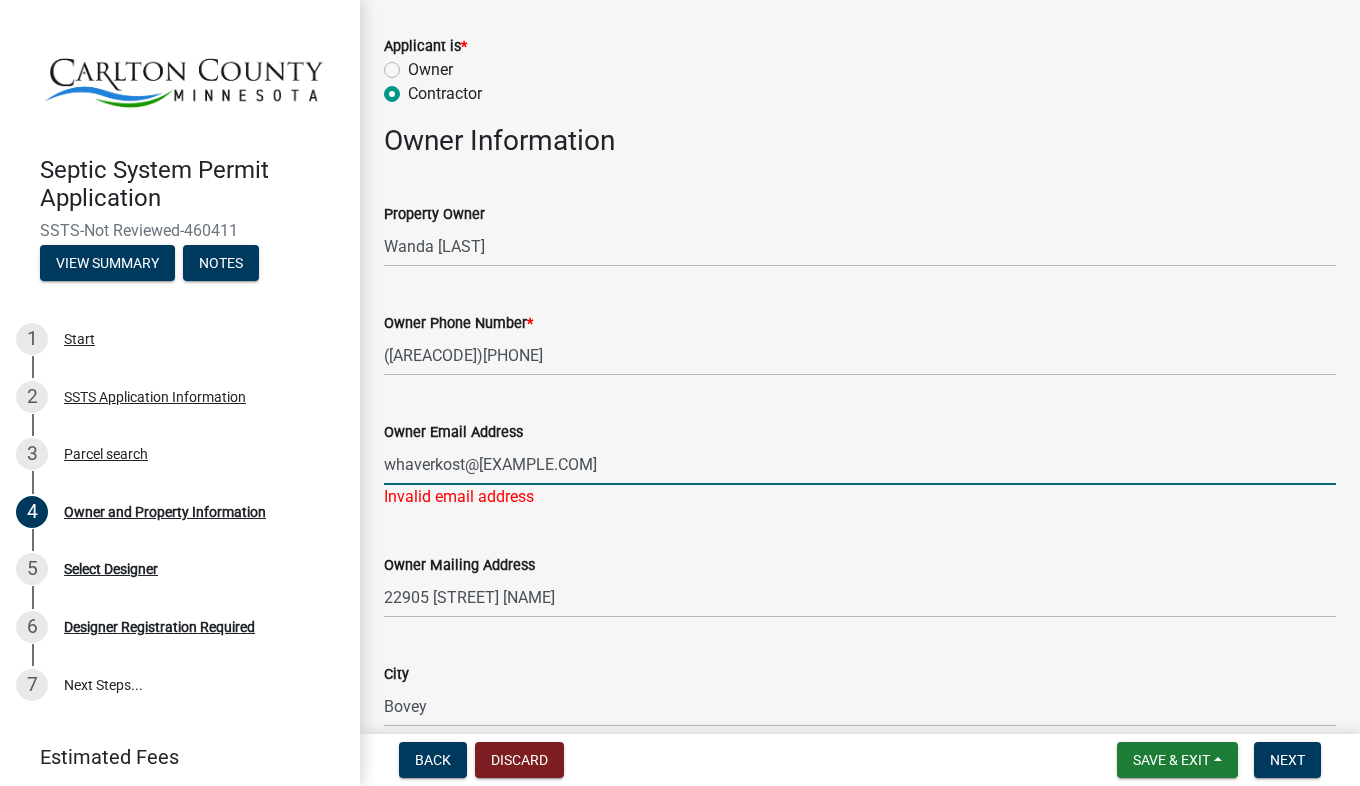 click on "whaverkost@[EXAMPLE.COM]" at bounding box center [860, 464] 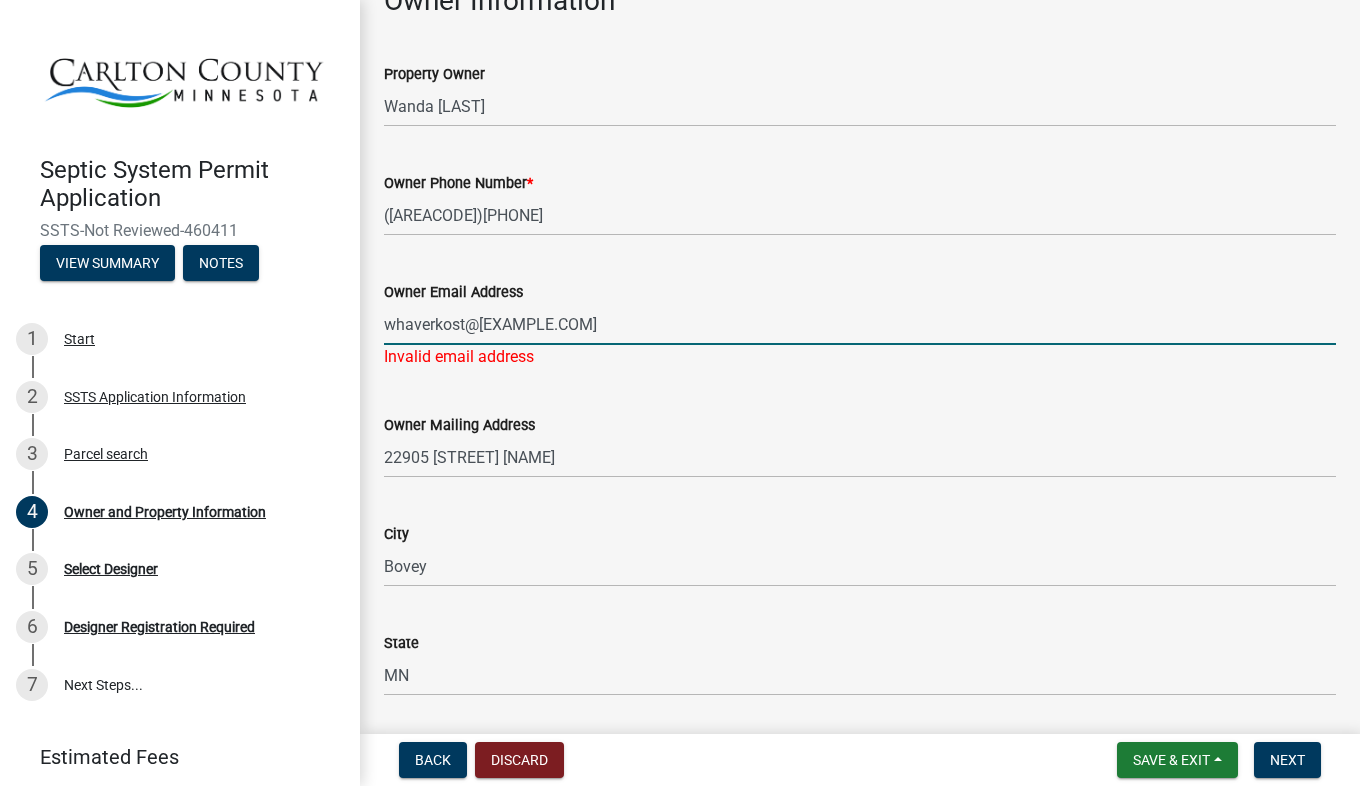 scroll, scrollTop: 249, scrollLeft: 0, axis: vertical 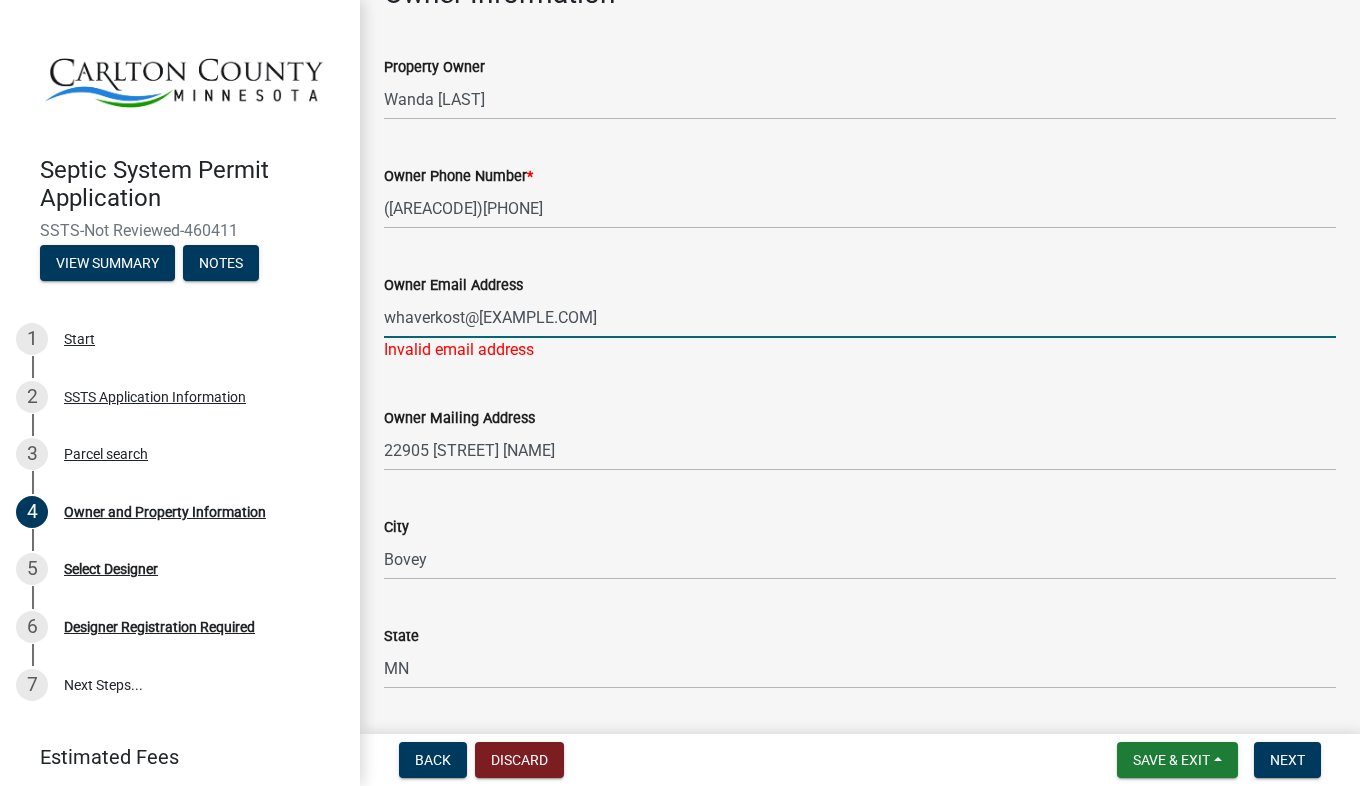 click on "whaverkost@[EXAMPLE.COM]" at bounding box center (860, 317) 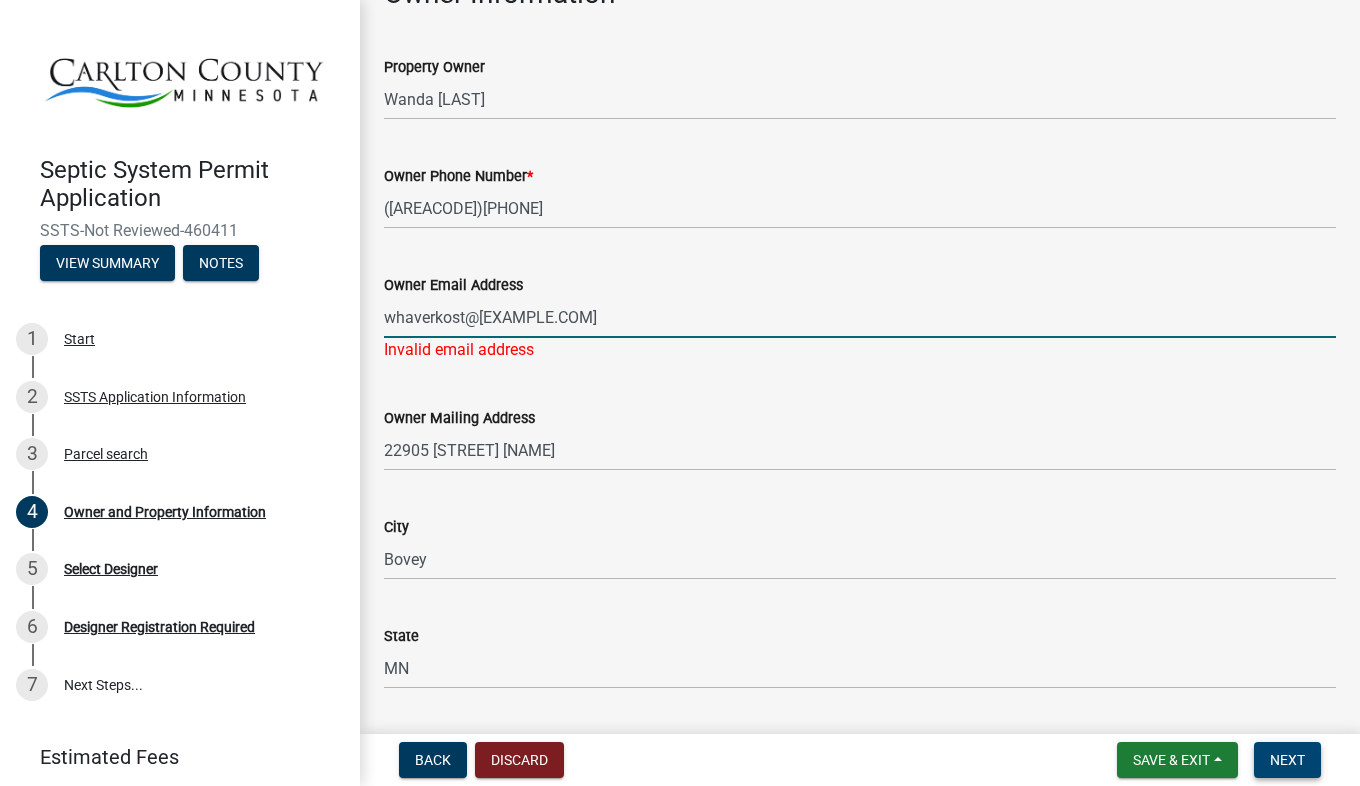 type on "whaverkost@[EXAMPLE.COM]" 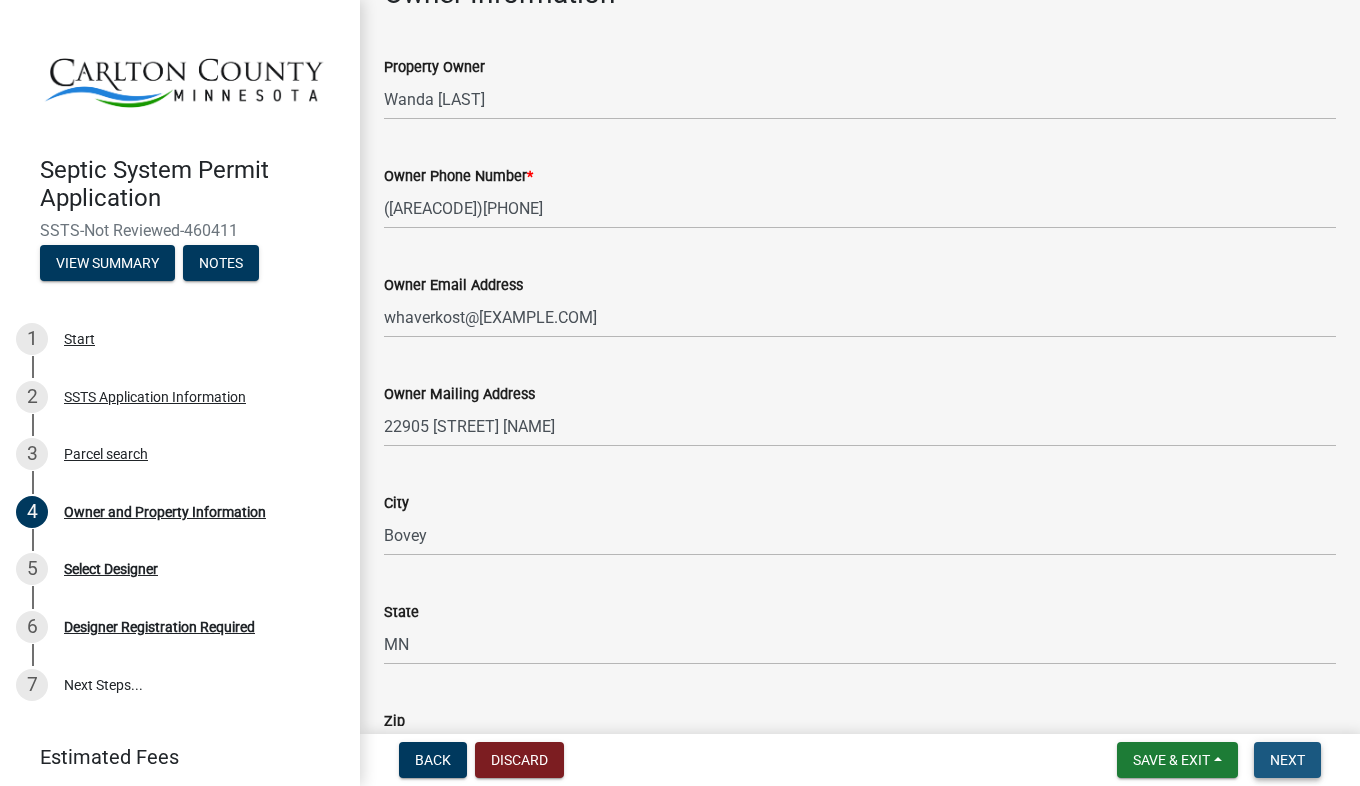 click on "Next" at bounding box center (1287, 760) 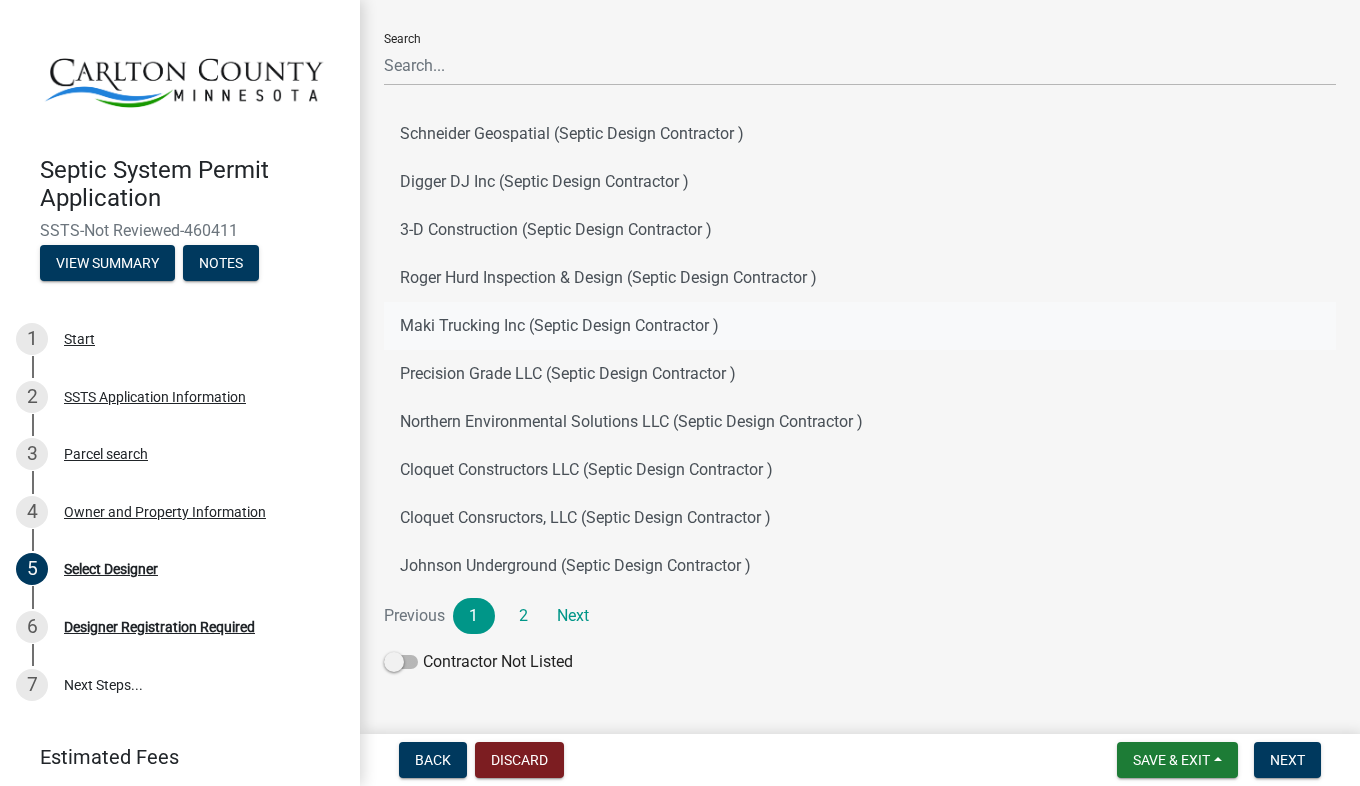 scroll, scrollTop: 140, scrollLeft: 0, axis: vertical 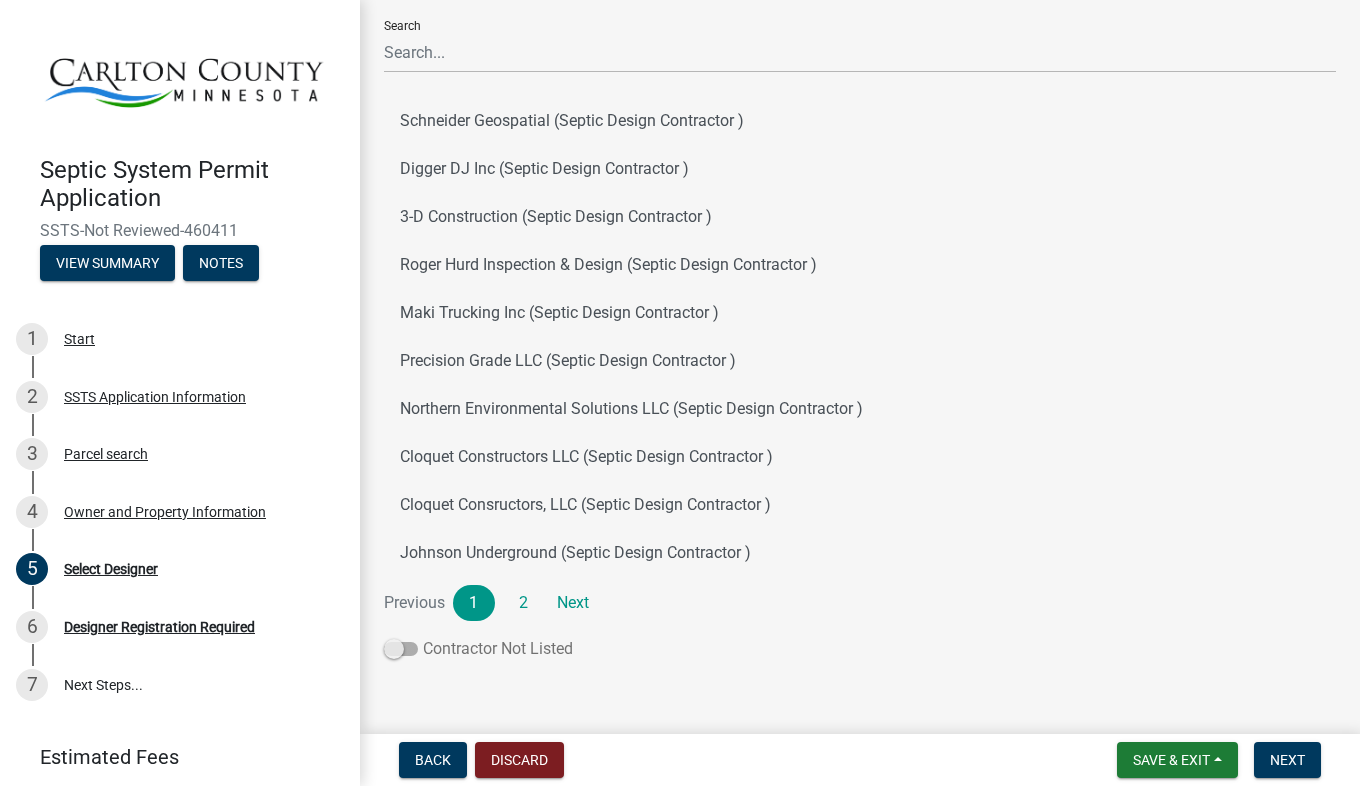 click 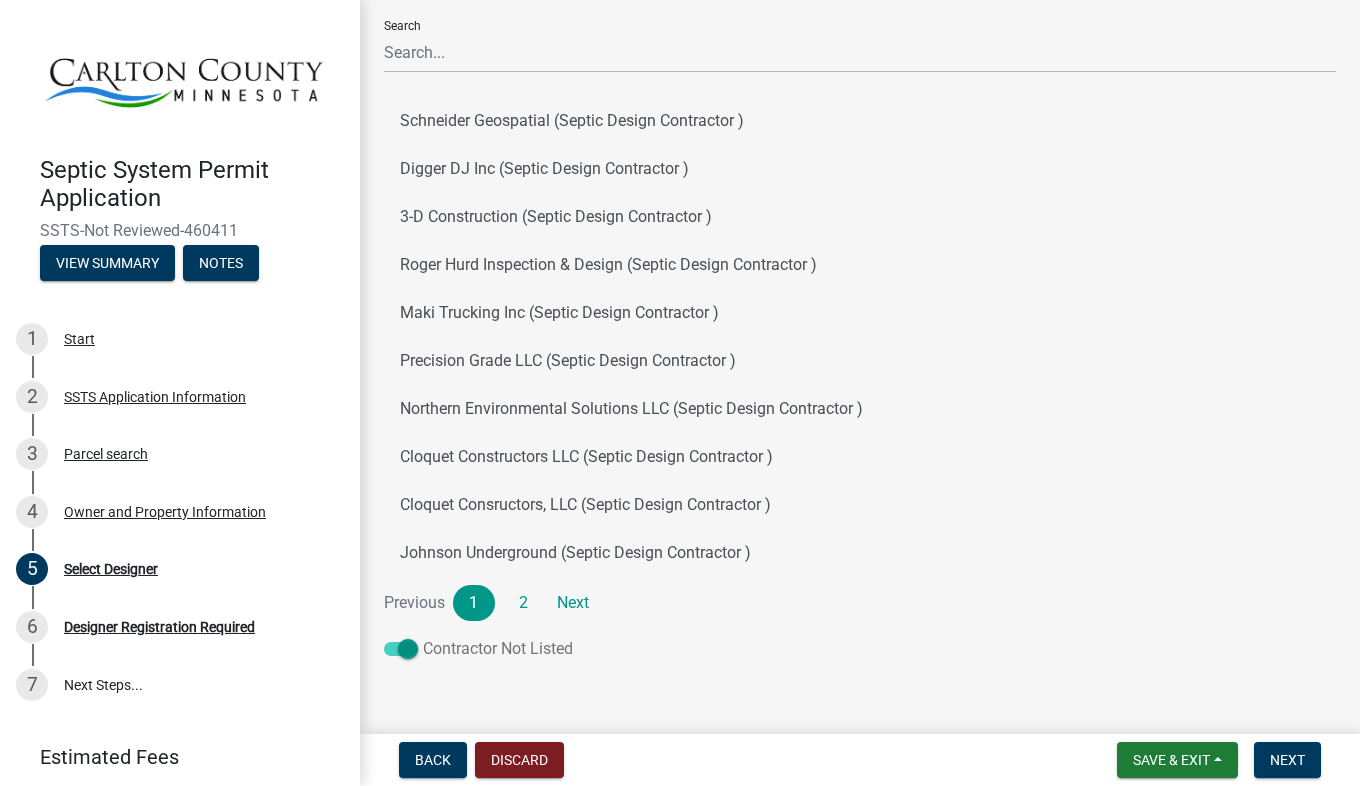 click 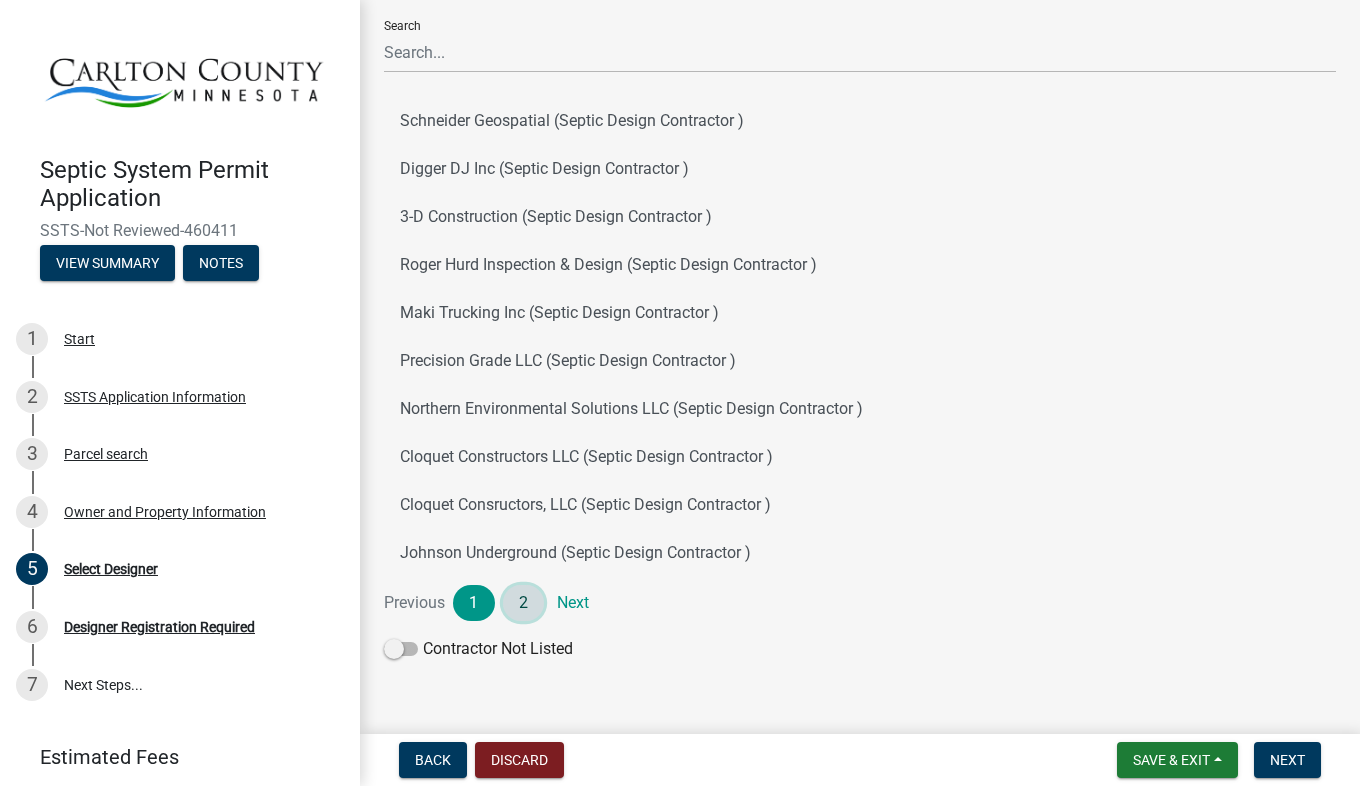 click on "2" 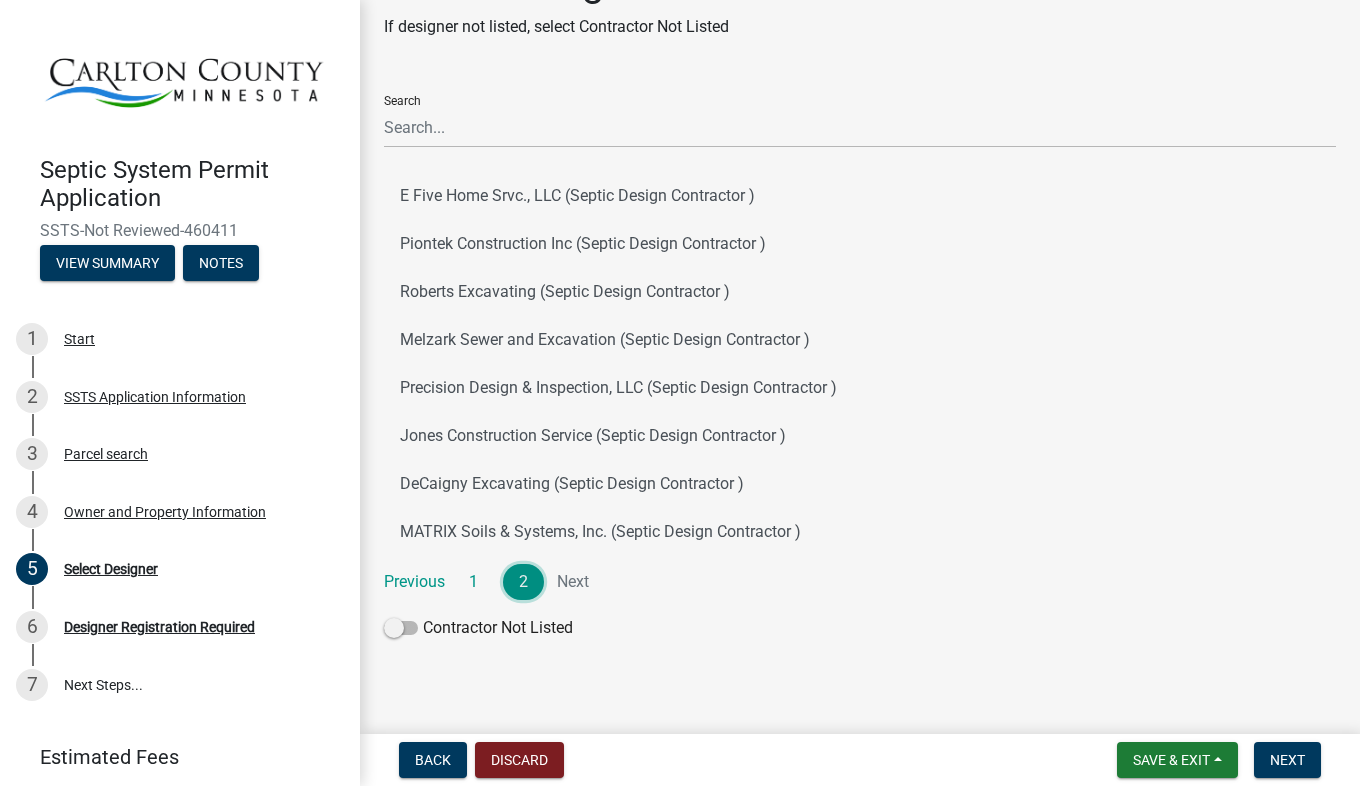 scroll, scrollTop: 65, scrollLeft: 0, axis: vertical 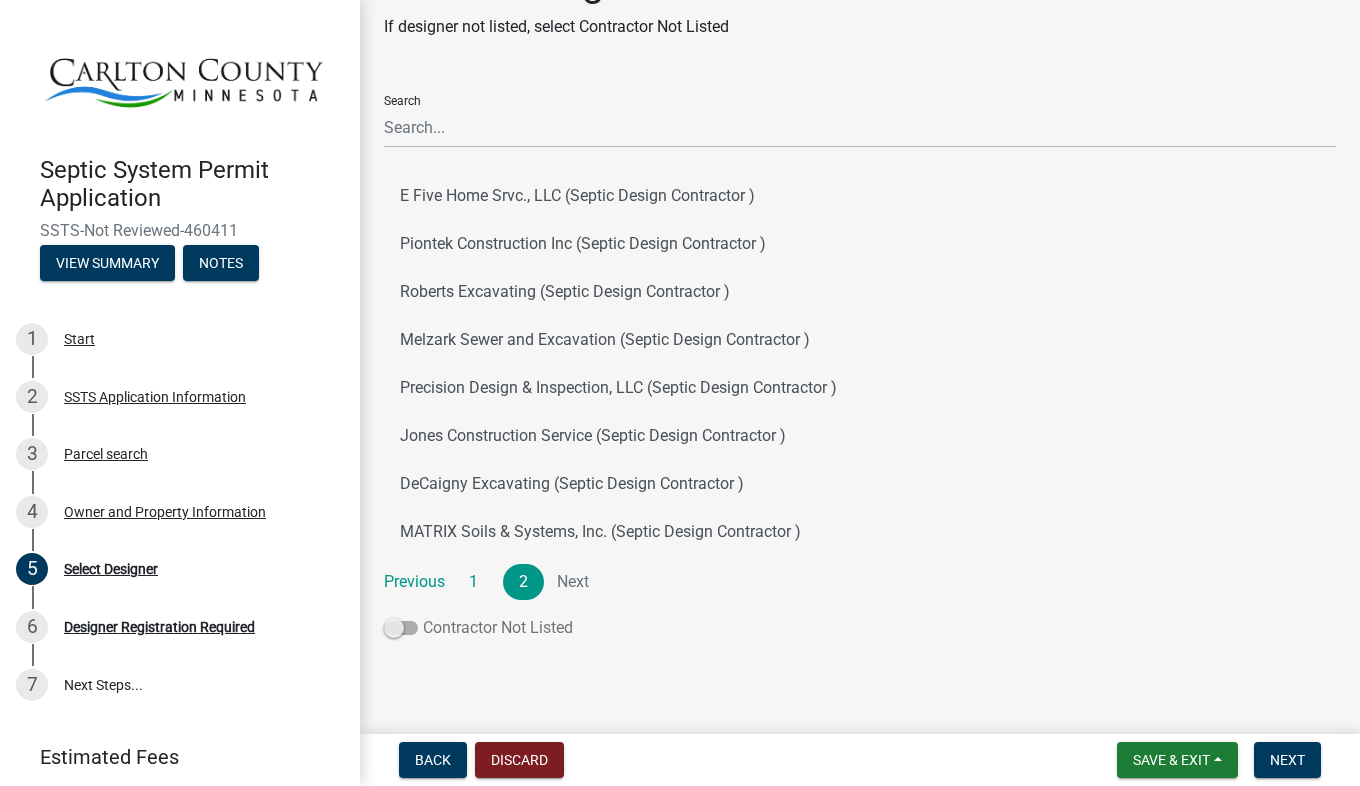 click 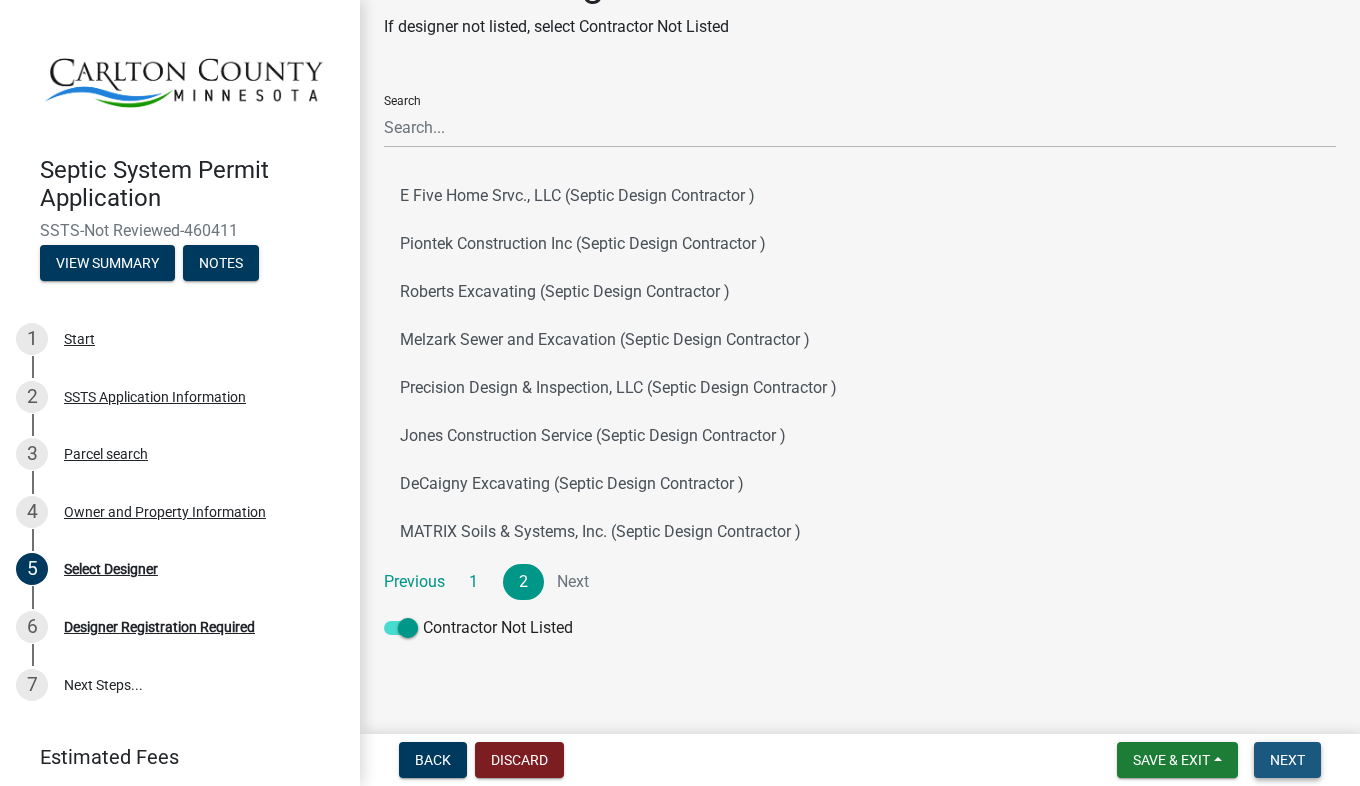 click on "Next" at bounding box center (1287, 760) 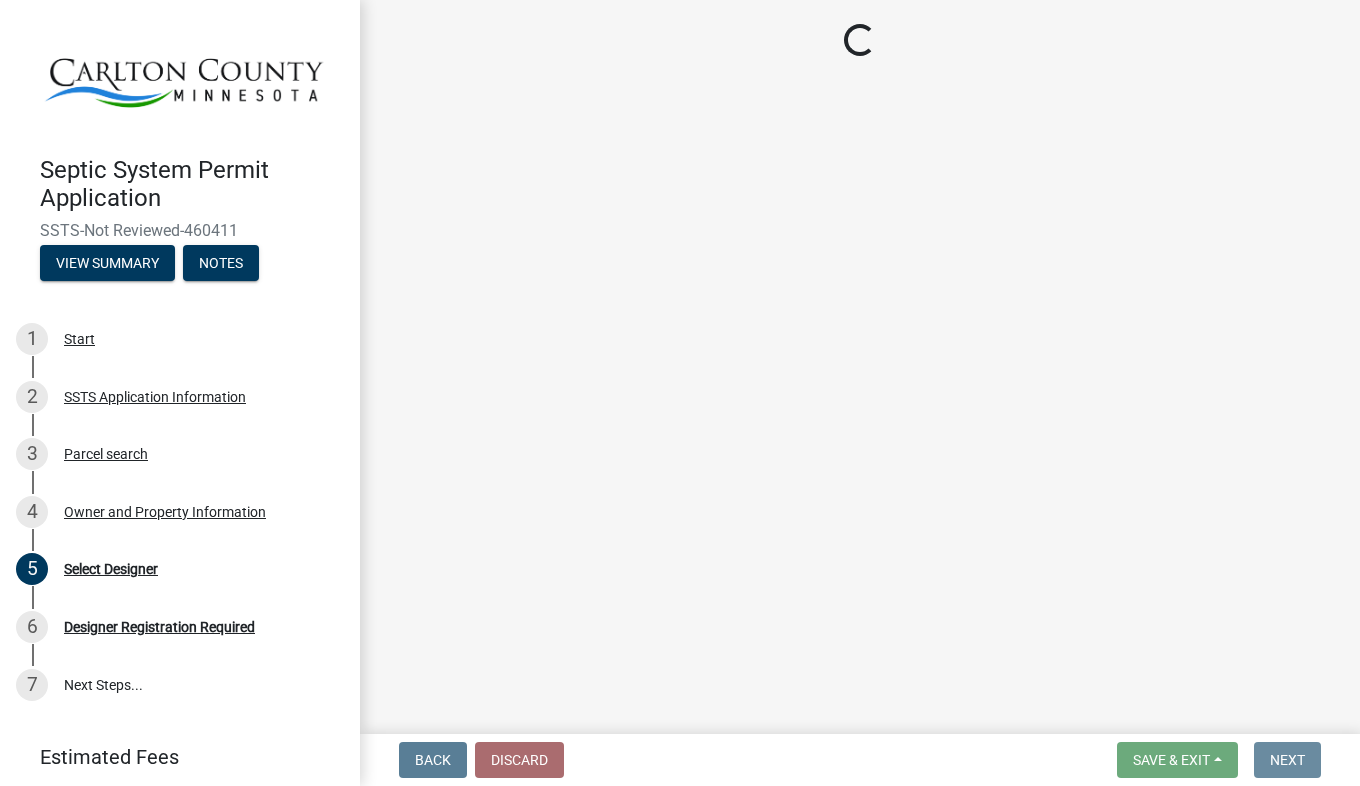 scroll, scrollTop: 0, scrollLeft: 0, axis: both 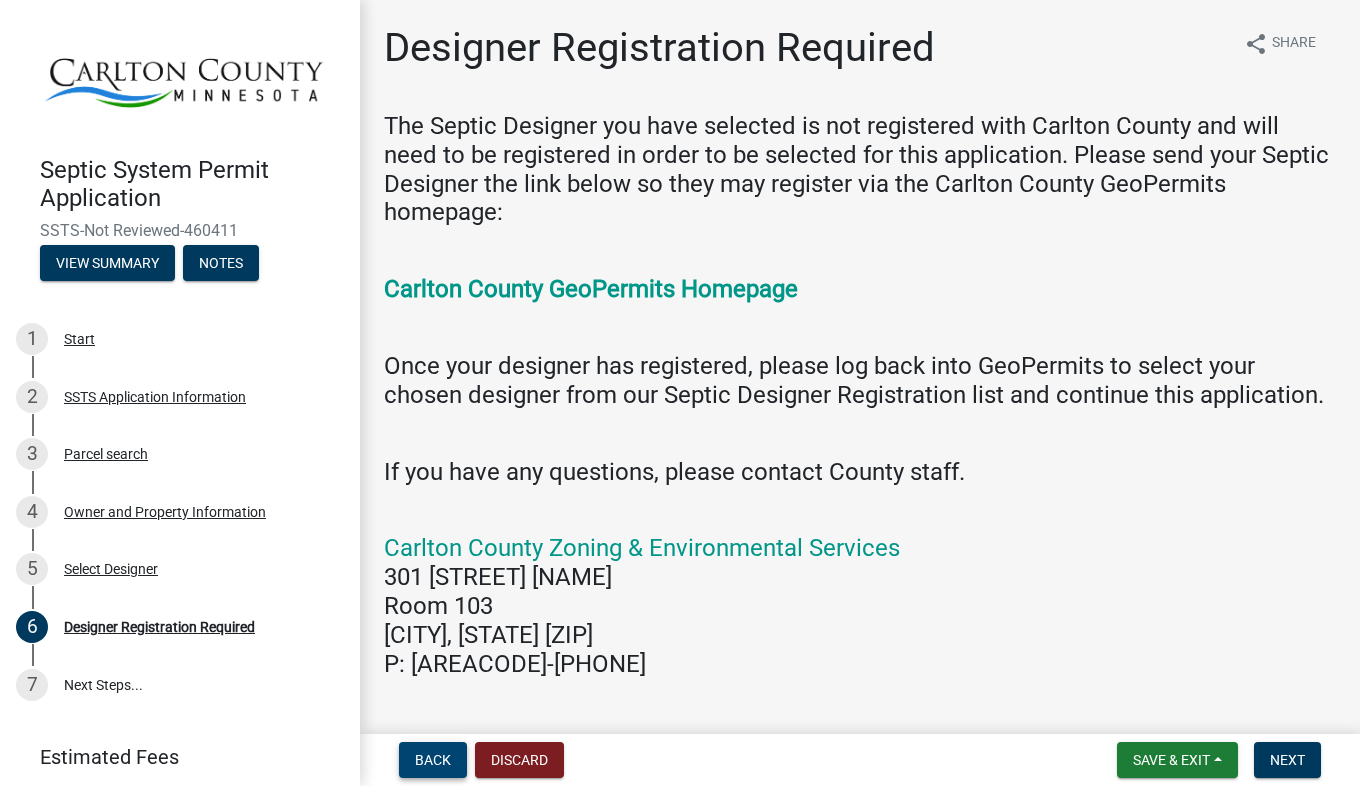 click on "Back" at bounding box center [433, 760] 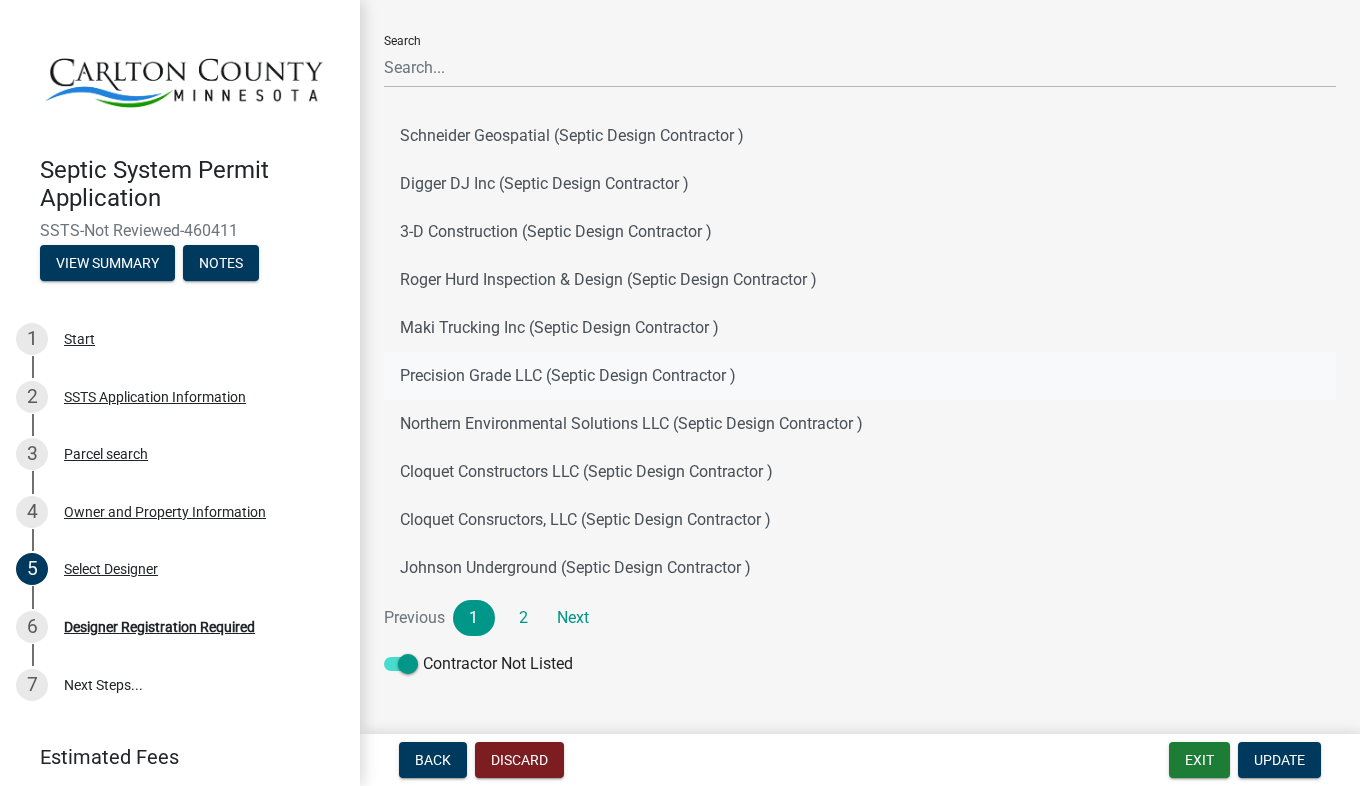 scroll, scrollTop: 161, scrollLeft: 0, axis: vertical 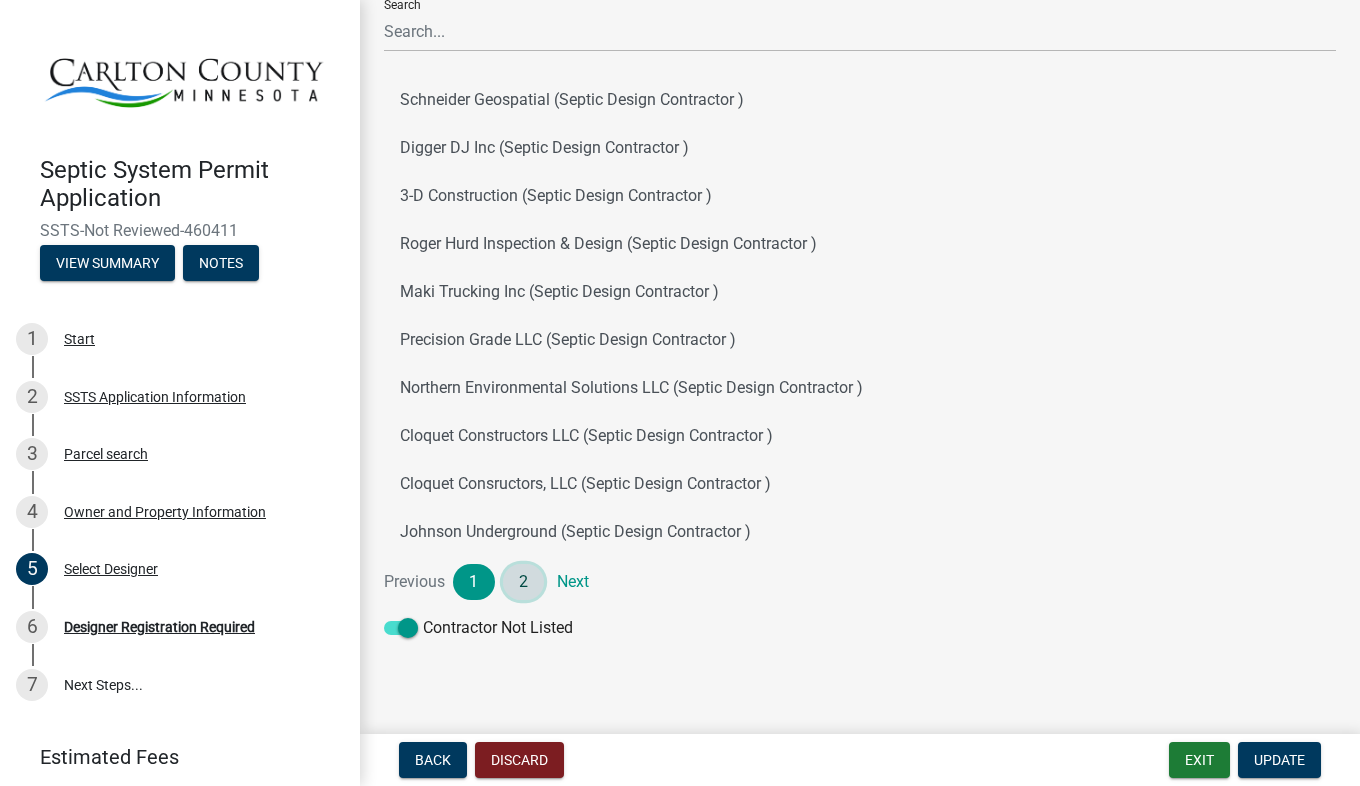 click on "2" 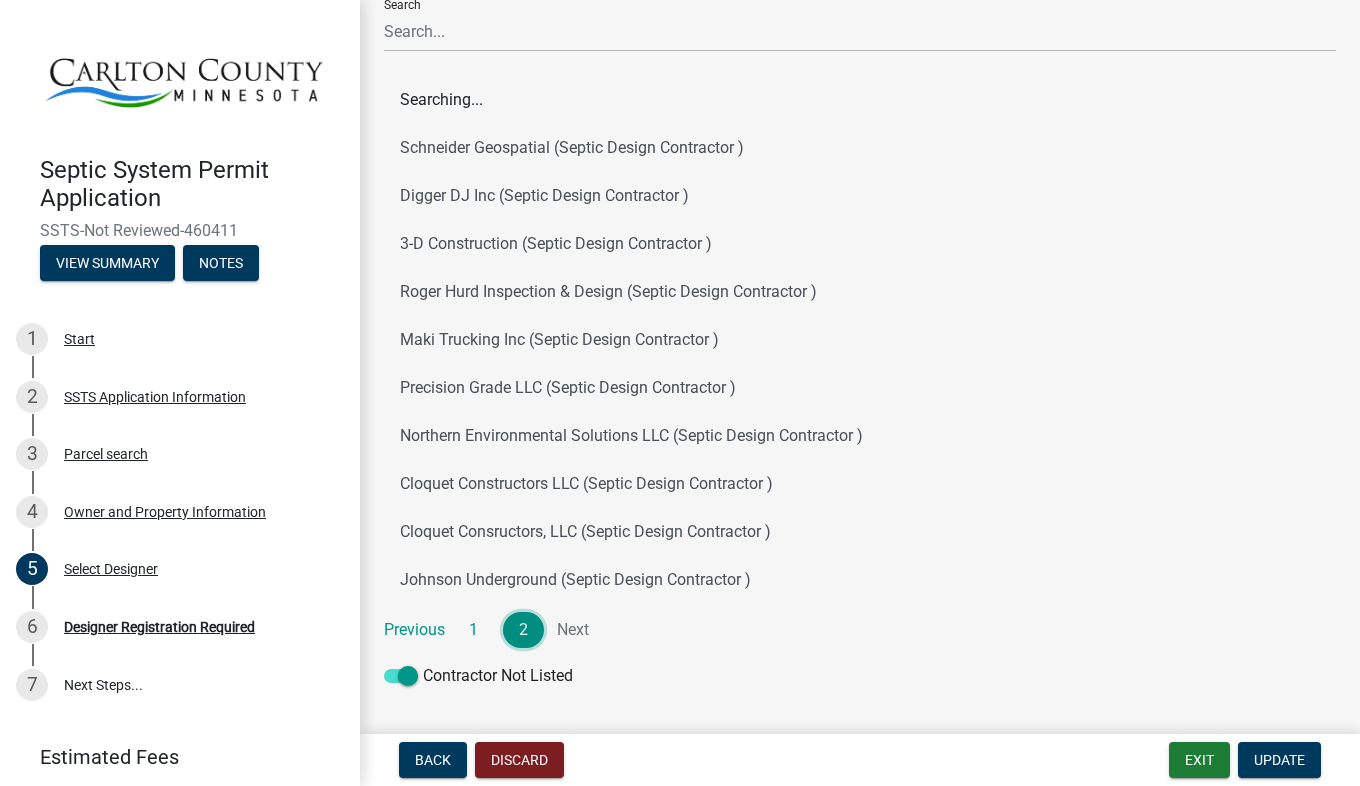 scroll, scrollTop: 65, scrollLeft: 0, axis: vertical 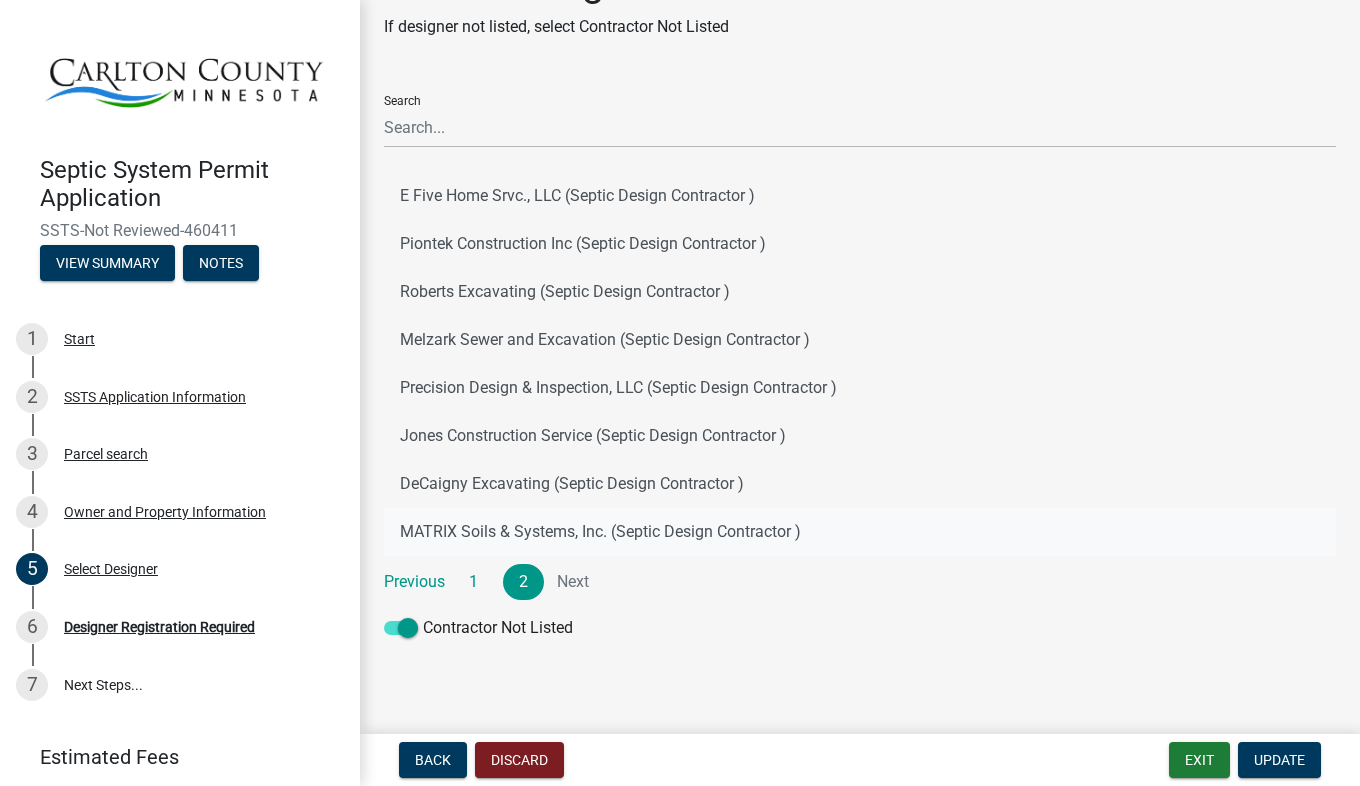 click on "MATRIX Soils & Systems, Inc. (Septic Design Contractor )" 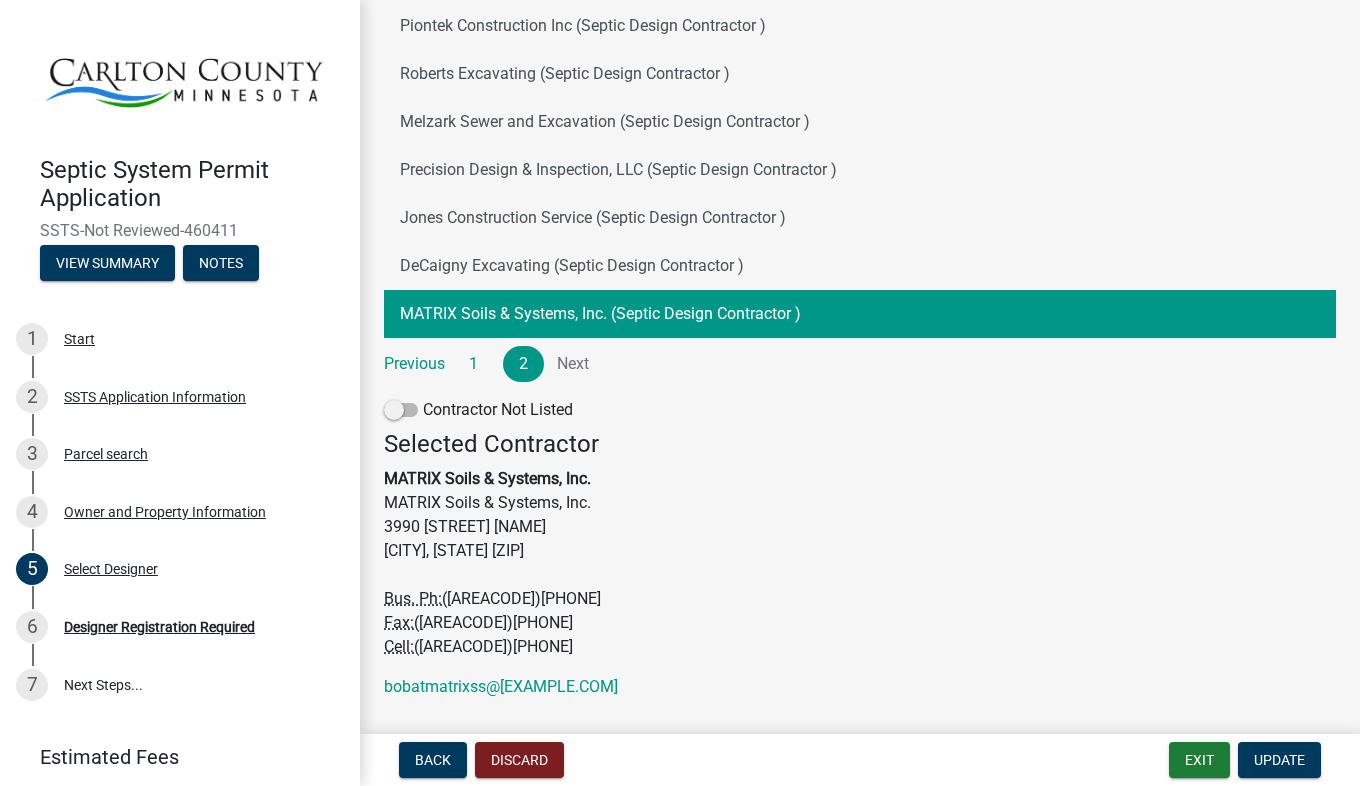 scroll, scrollTop: 334, scrollLeft: 0, axis: vertical 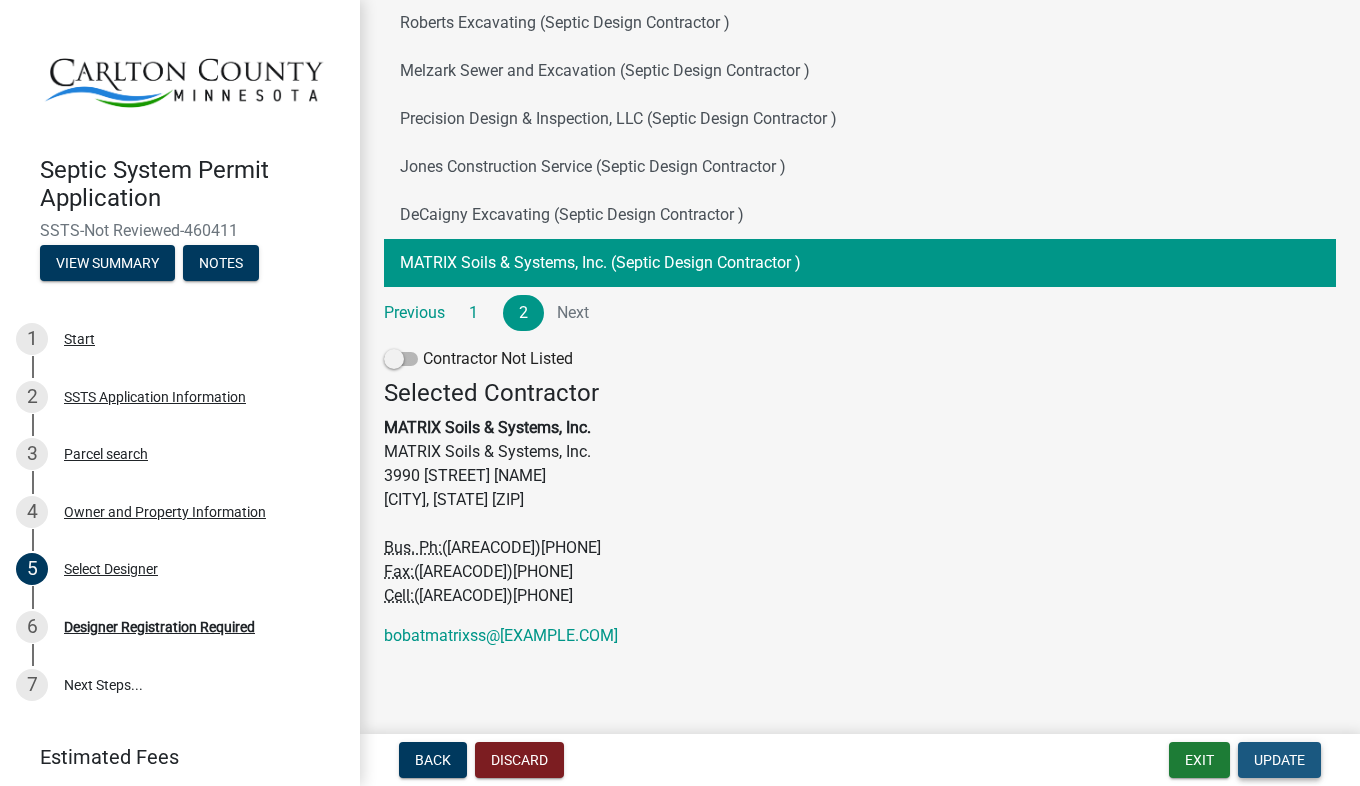 click on "Update" at bounding box center [1279, 760] 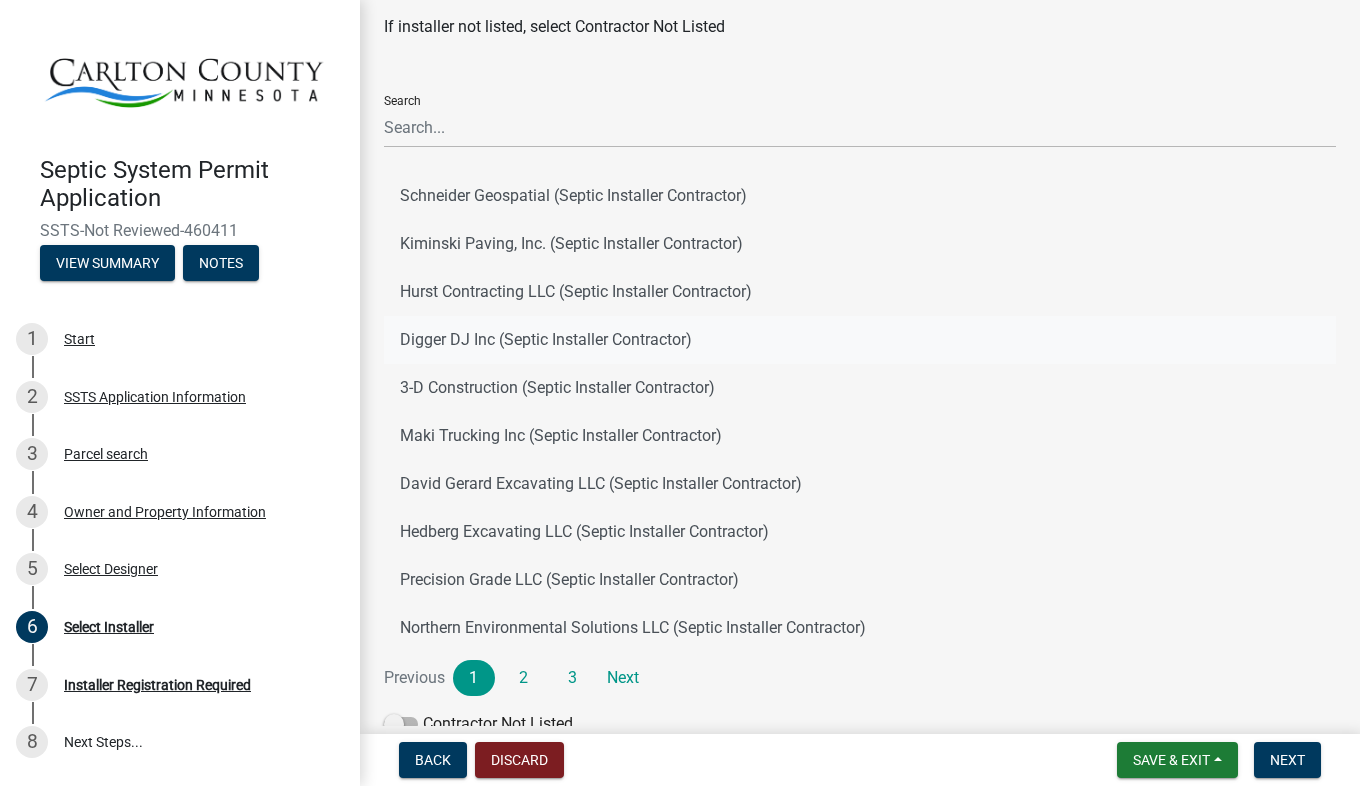 scroll, scrollTop: 71, scrollLeft: 0, axis: vertical 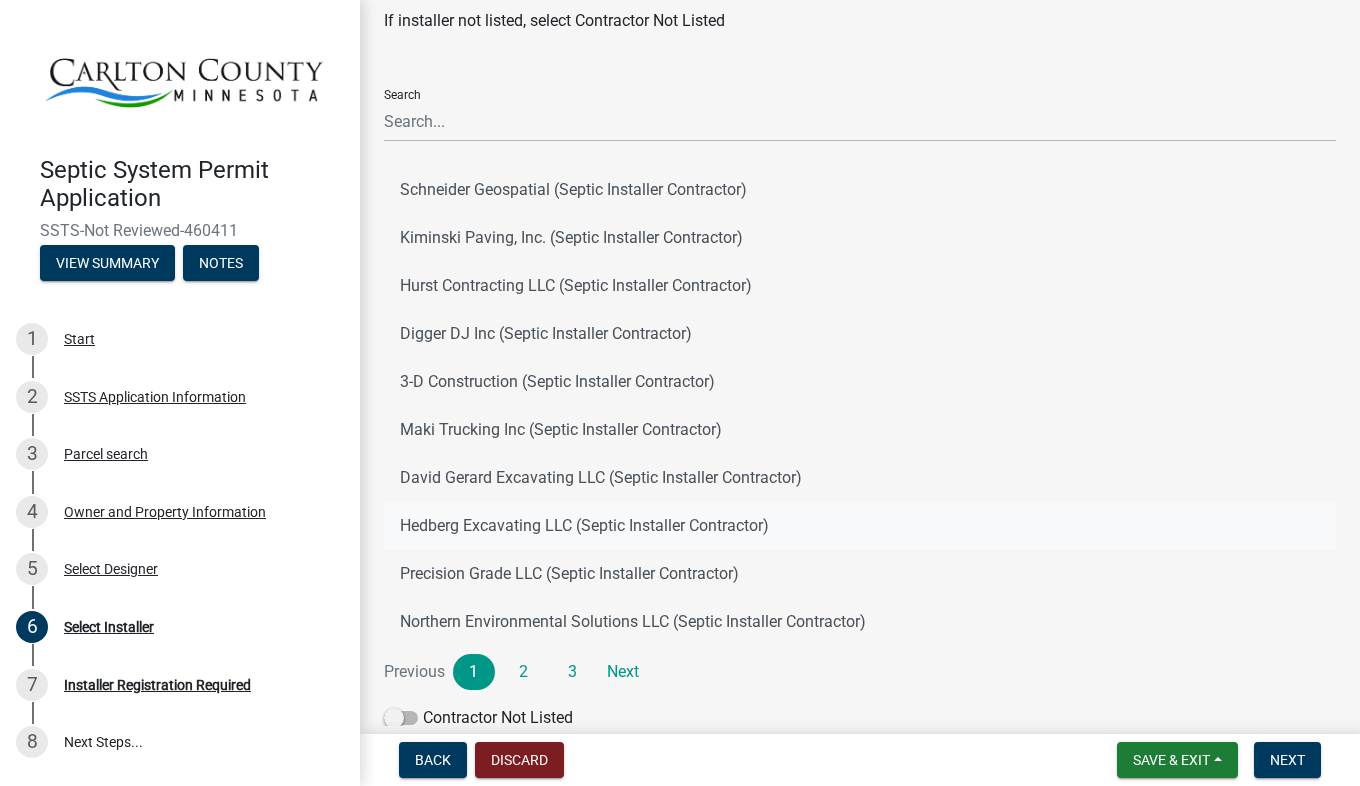click on "Hedberg Excavating LLC (Septic Installer Contractor)" 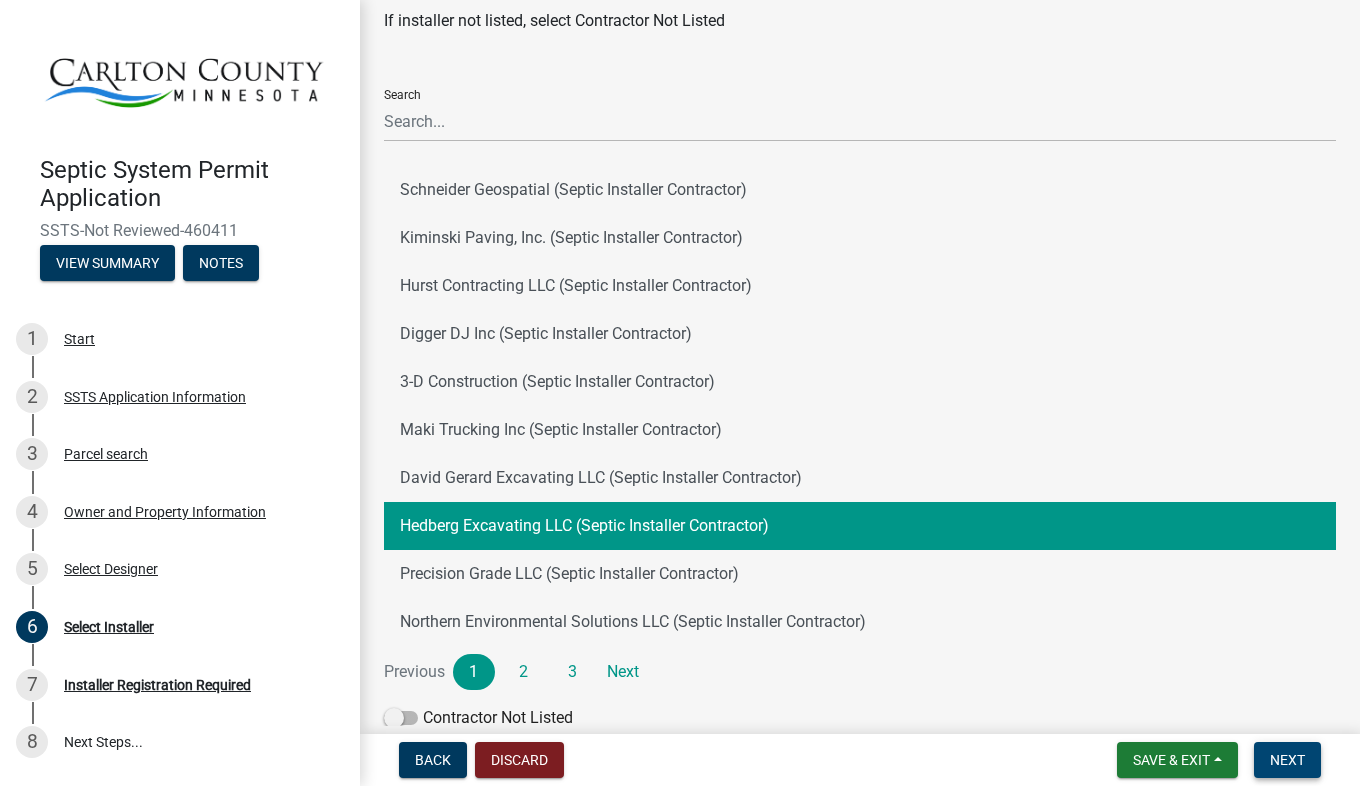 click on "Next" at bounding box center (1287, 760) 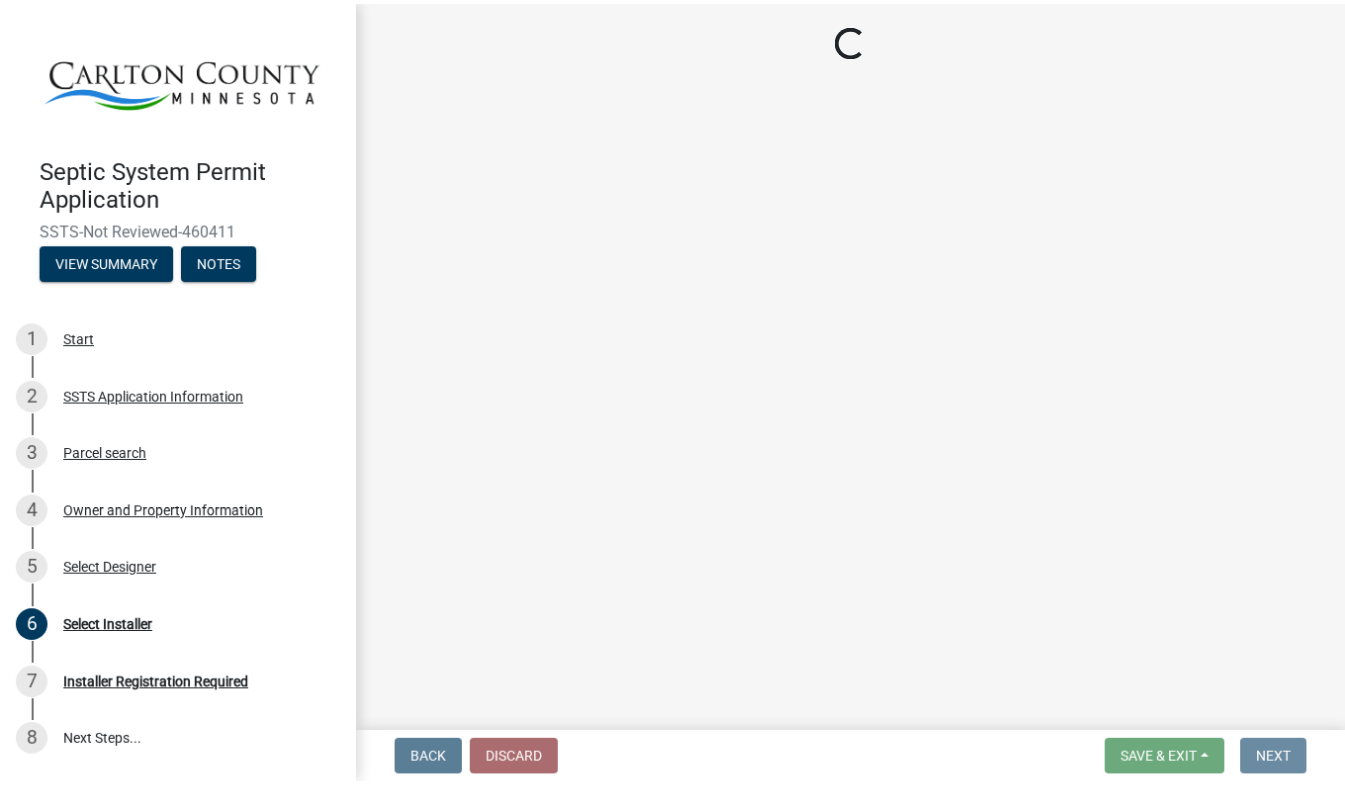 scroll, scrollTop: 0, scrollLeft: 0, axis: both 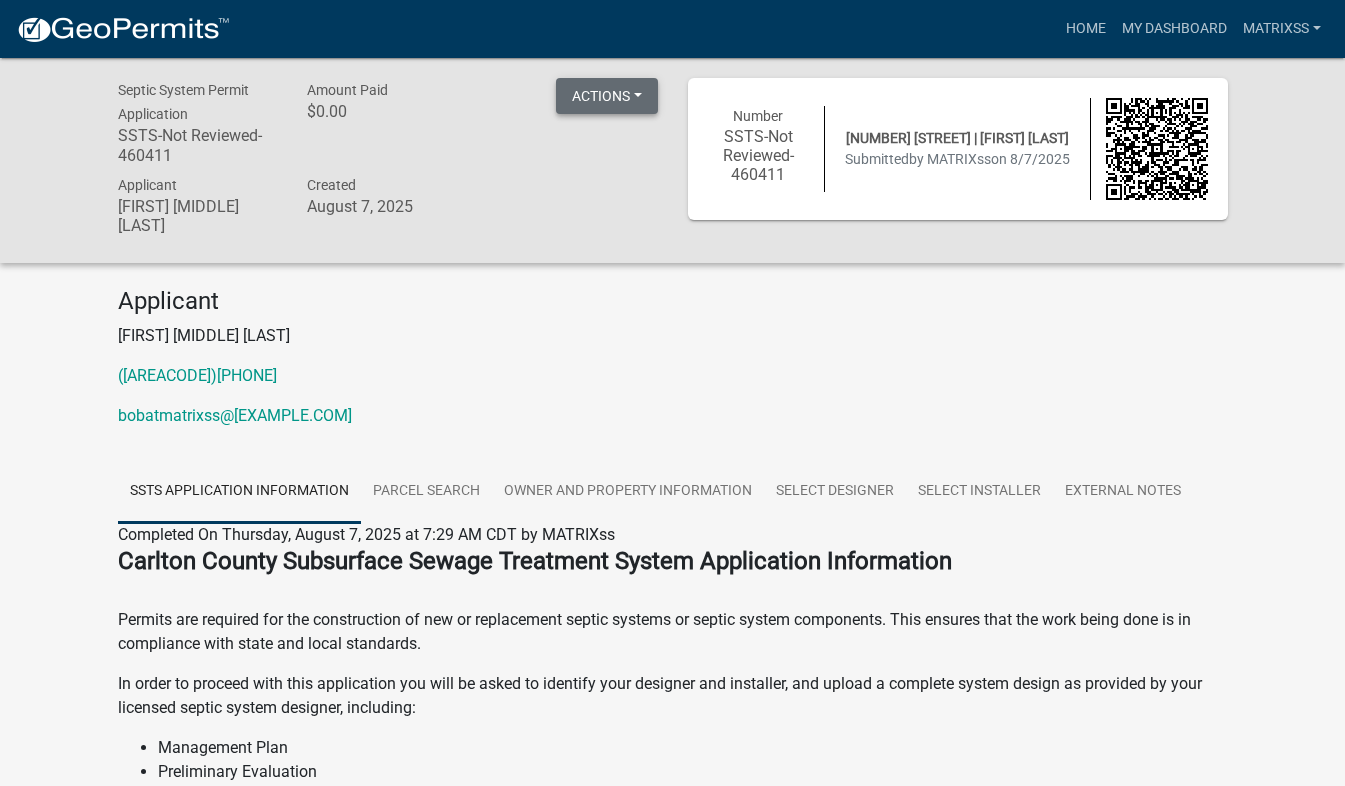 click on "Actions" at bounding box center [607, 96] 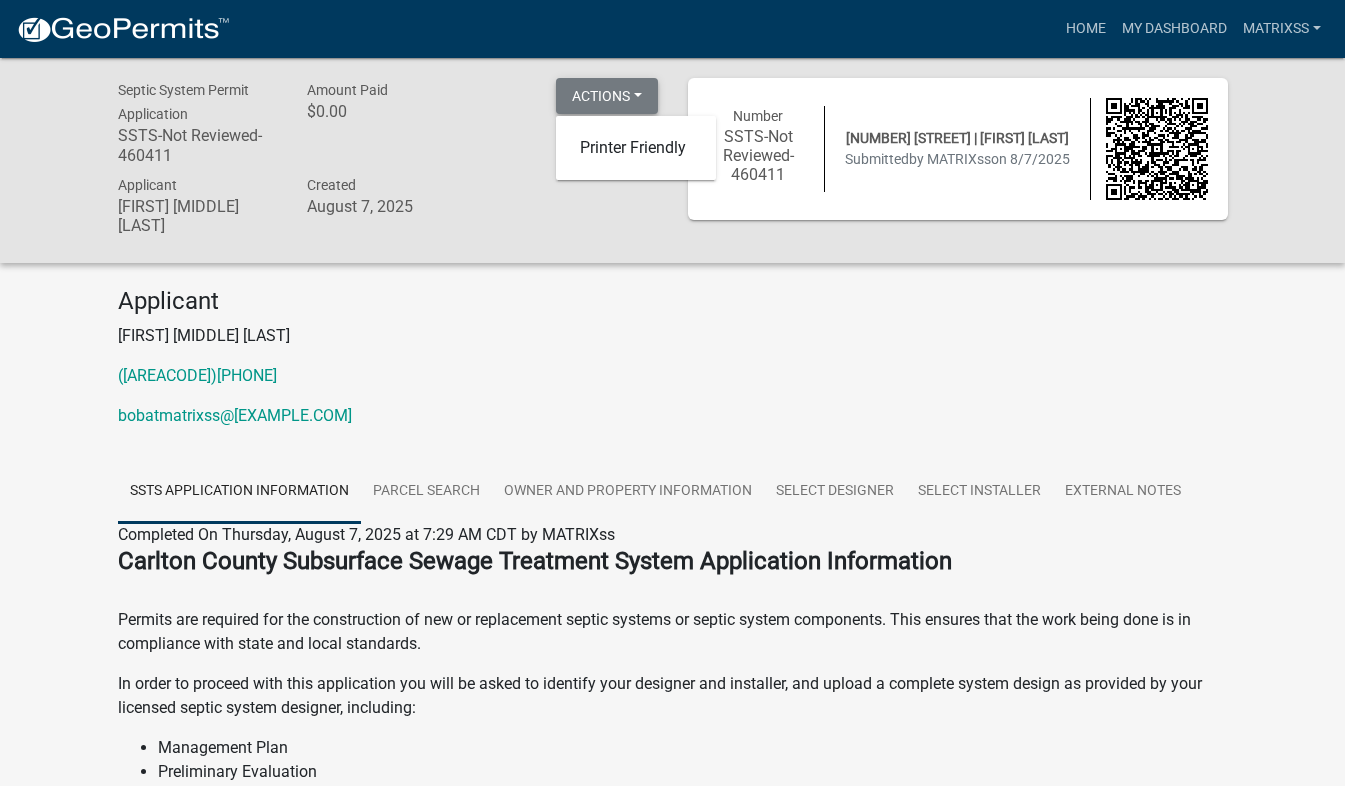 click on "Actions" at bounding box center [607, 96] 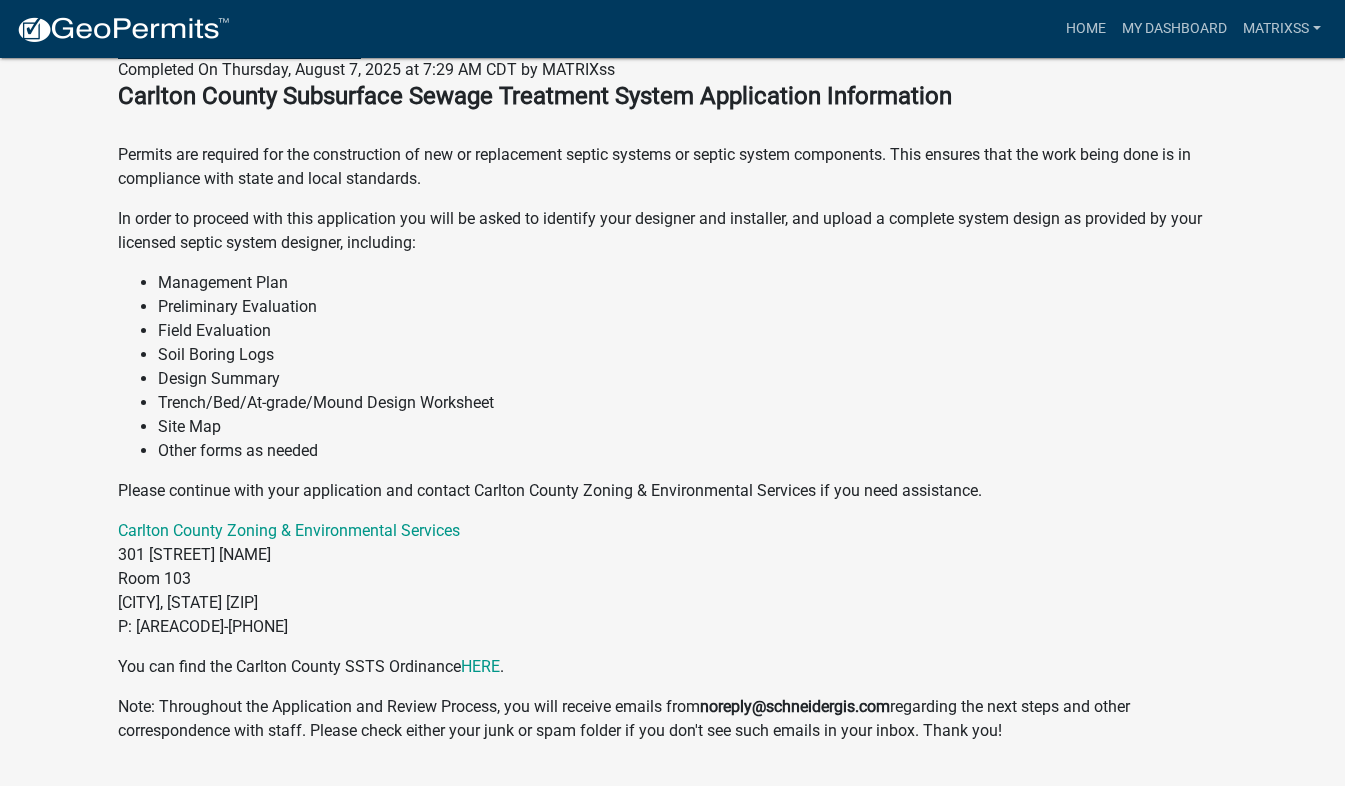 scroll, scrollTop: 502, scrollLeft: 0, axis: vertical 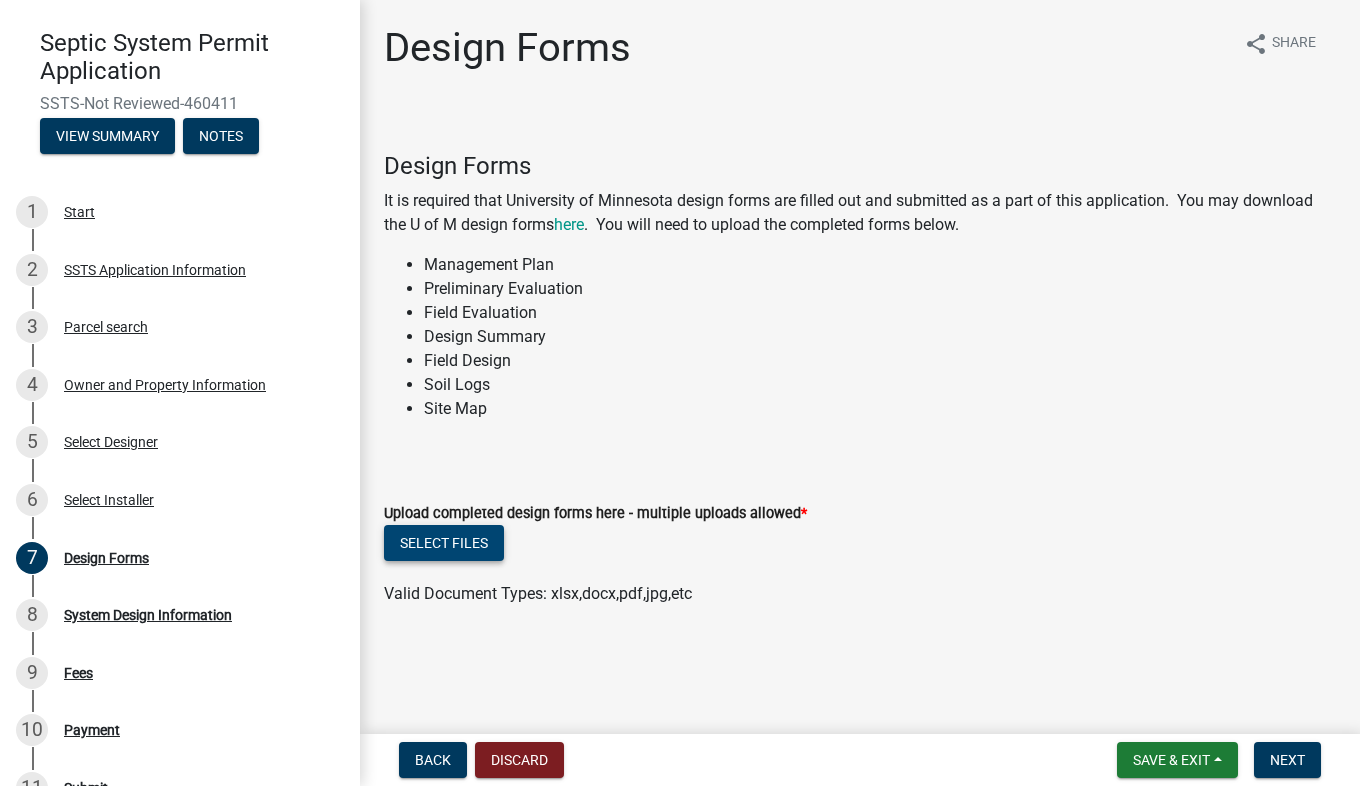 click on "Select files" 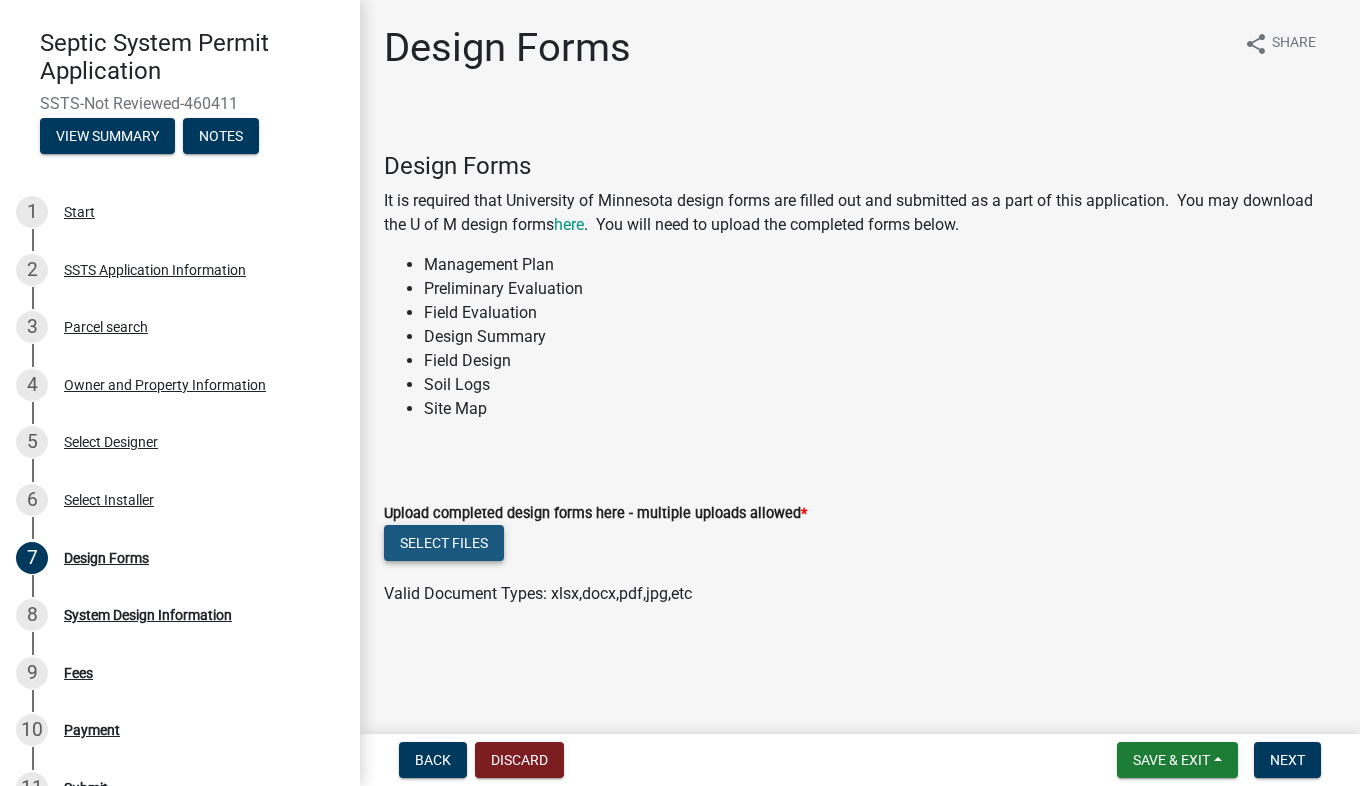 click on "Select files" 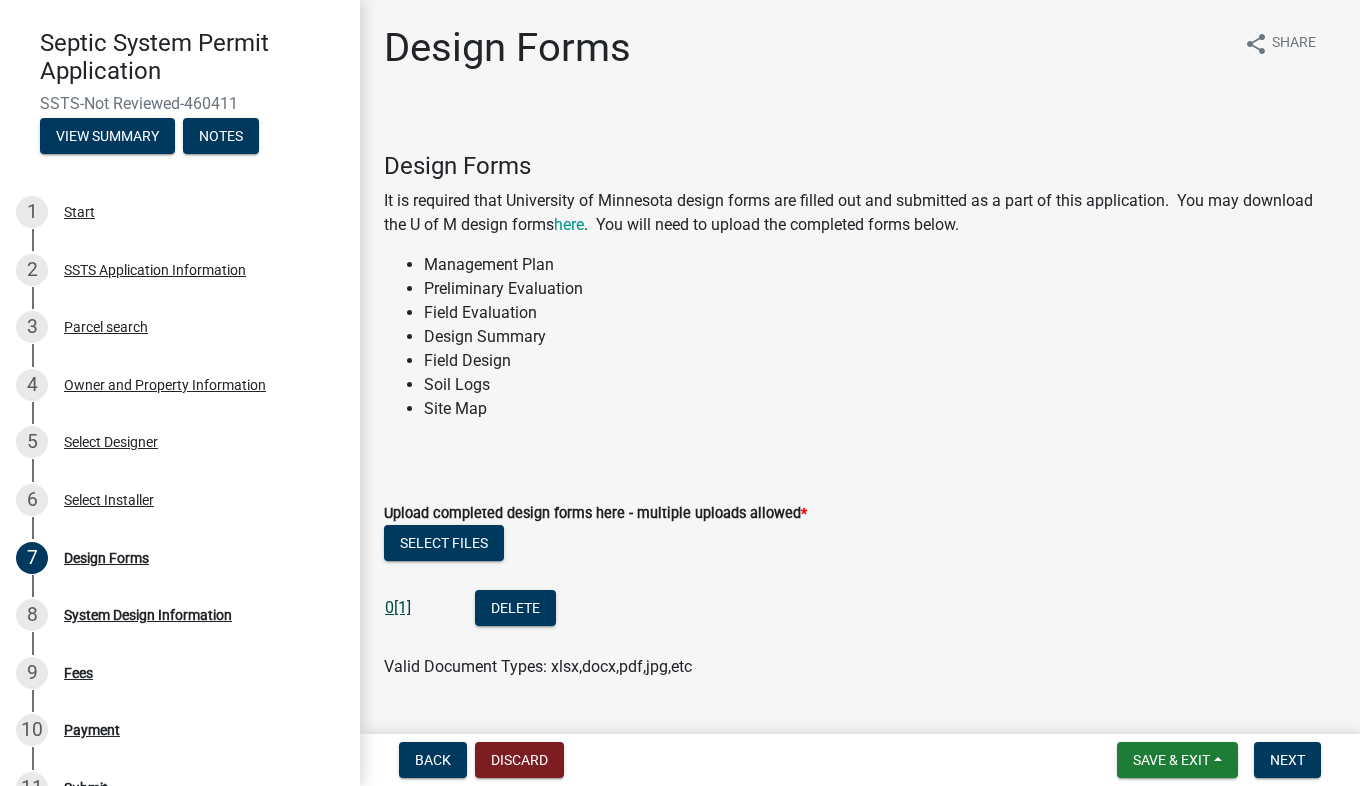 click on "0[1]" 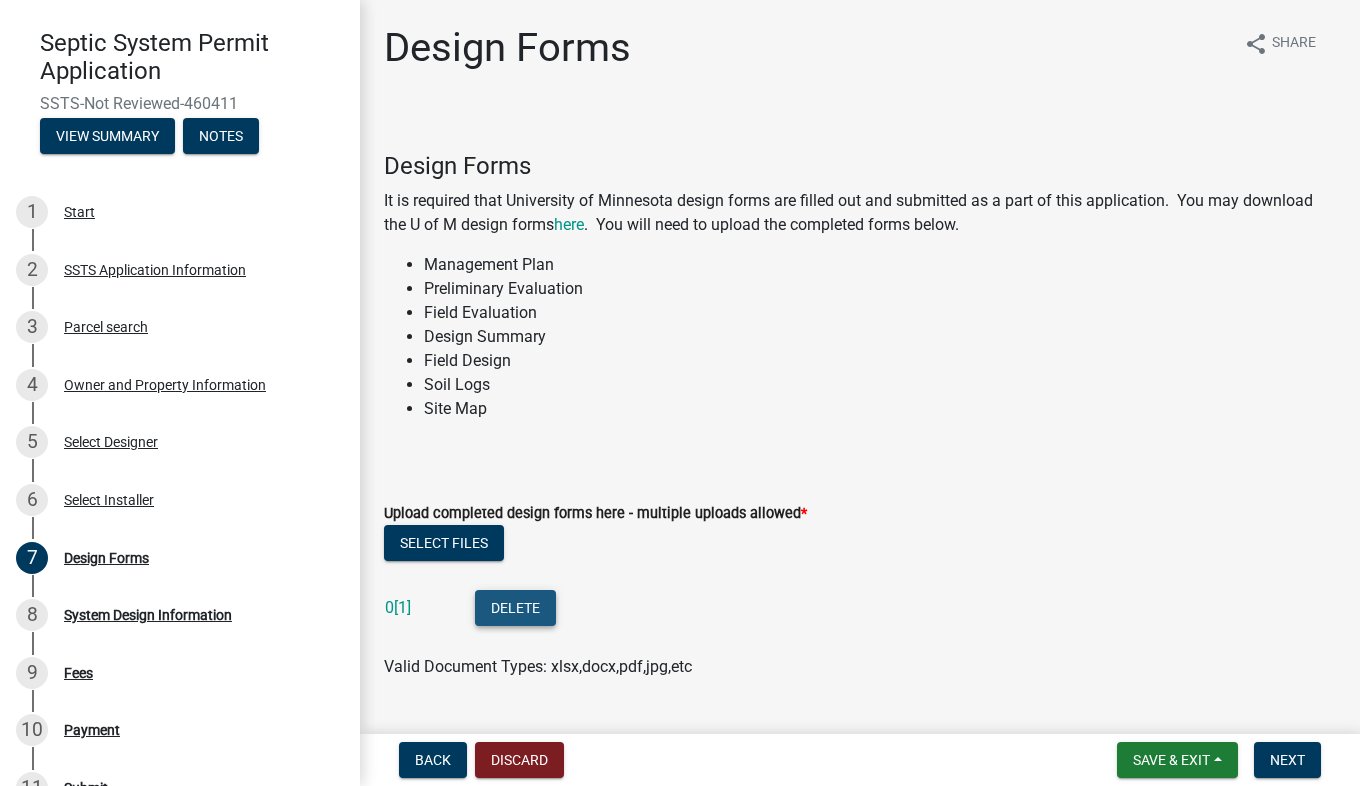 click on "Delete" at bounding box center (515, 608) 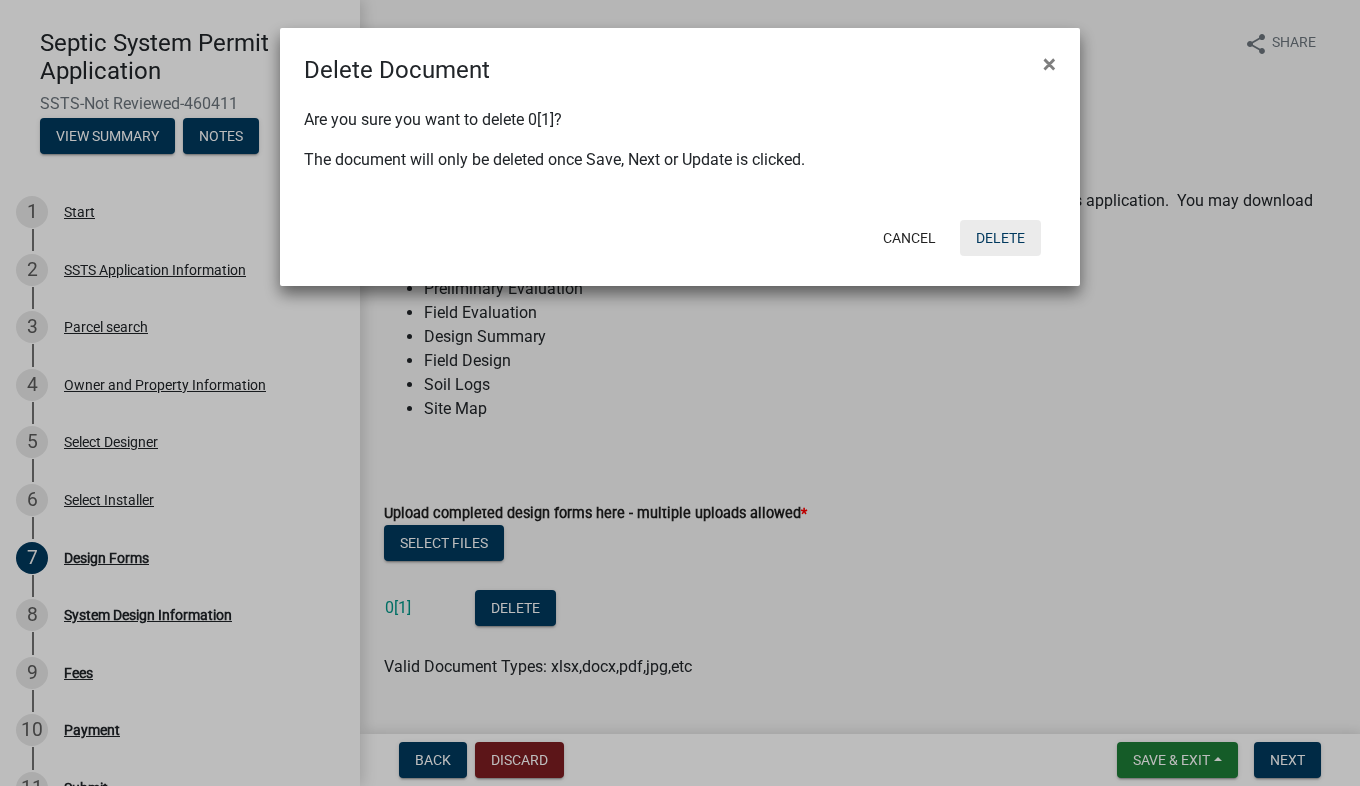 click on "Delete" 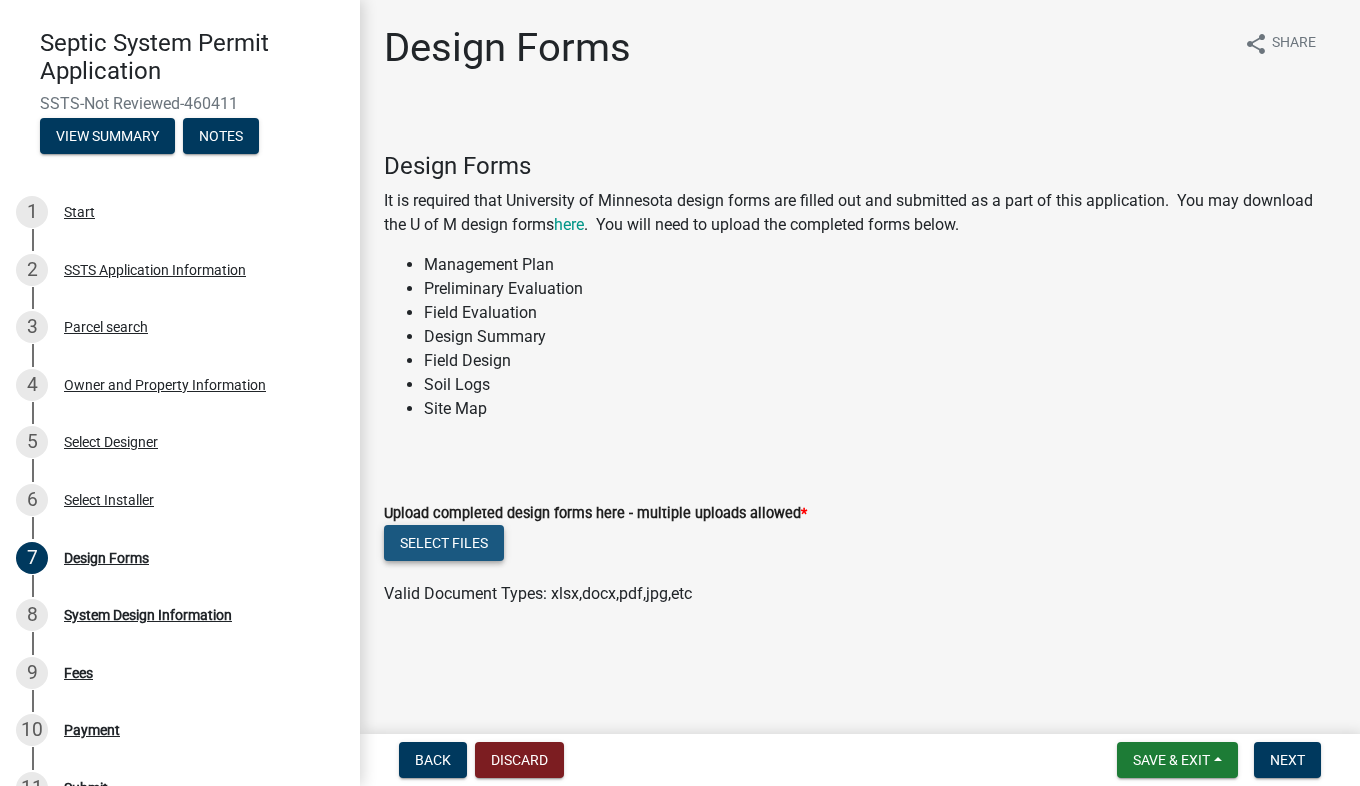 click on "Select files" 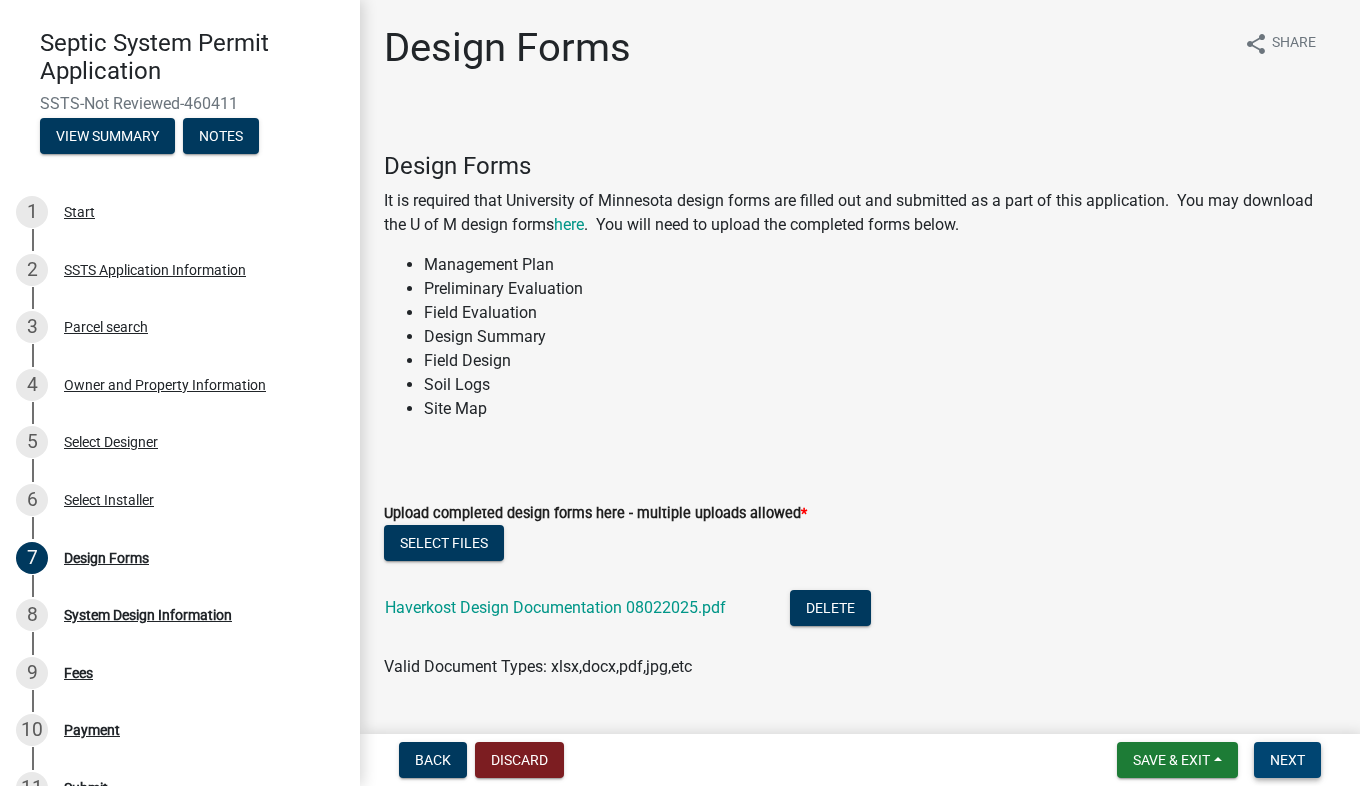 click on "Next" at bounding box center [1287, 760] 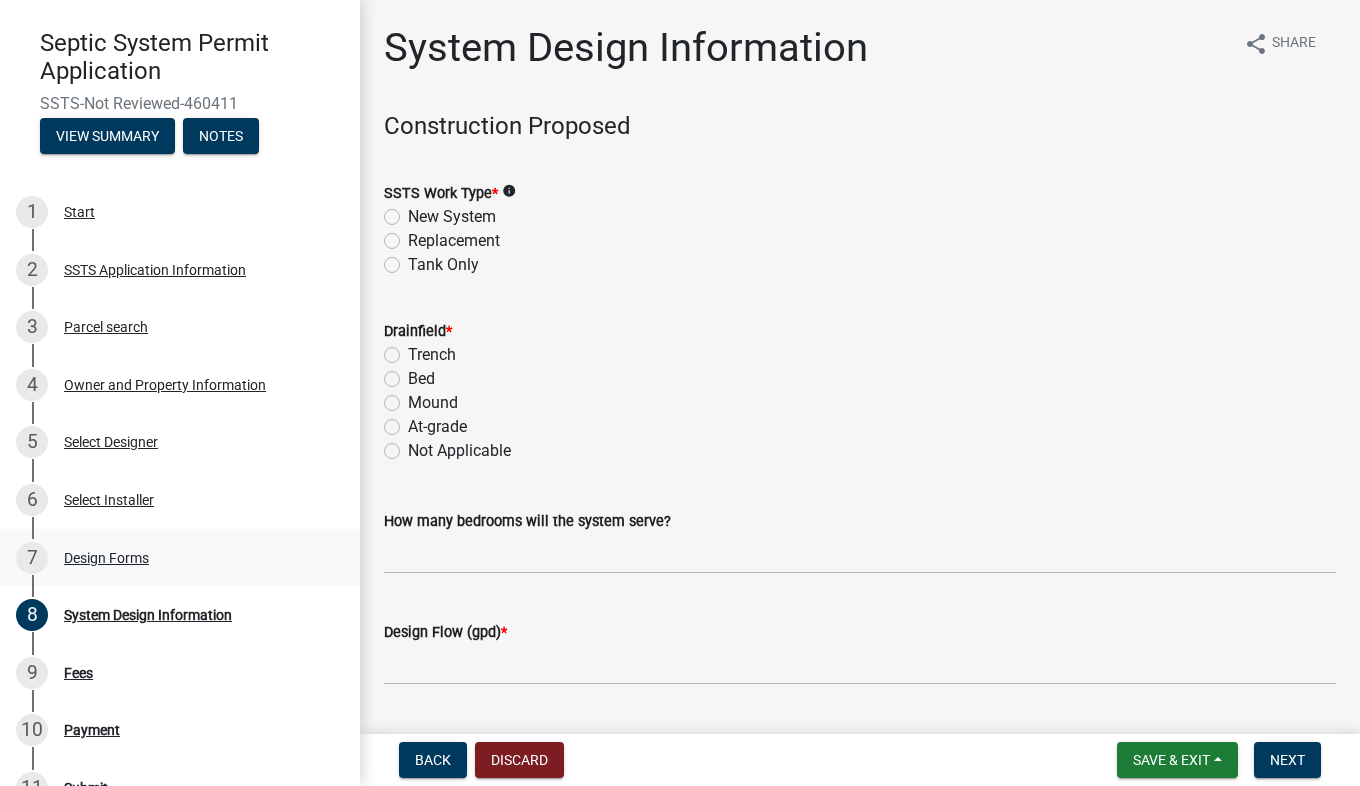 scroll, scrollTop: 0, scrollLeft: 0, axis: both 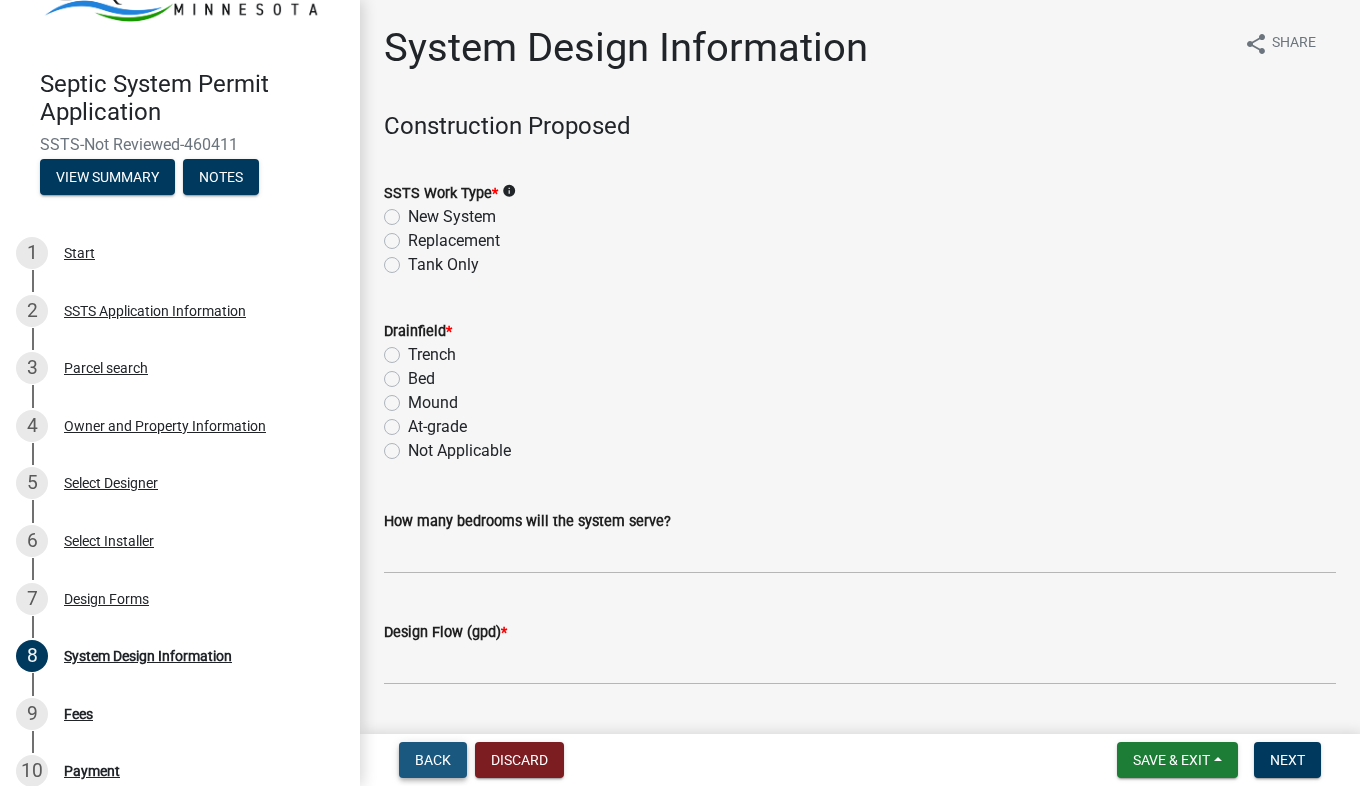 click on "Back" at bounding box center [433, 760] 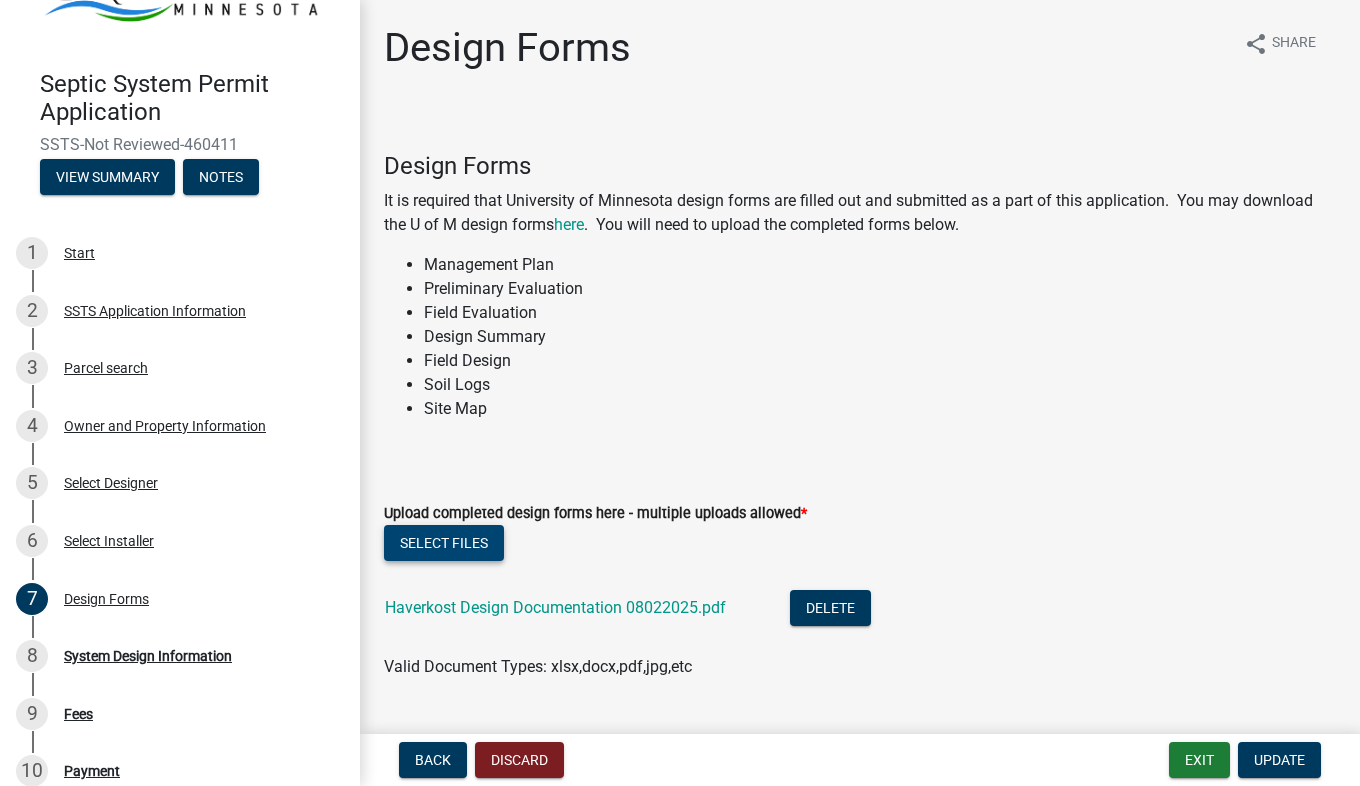 click on "Select files" 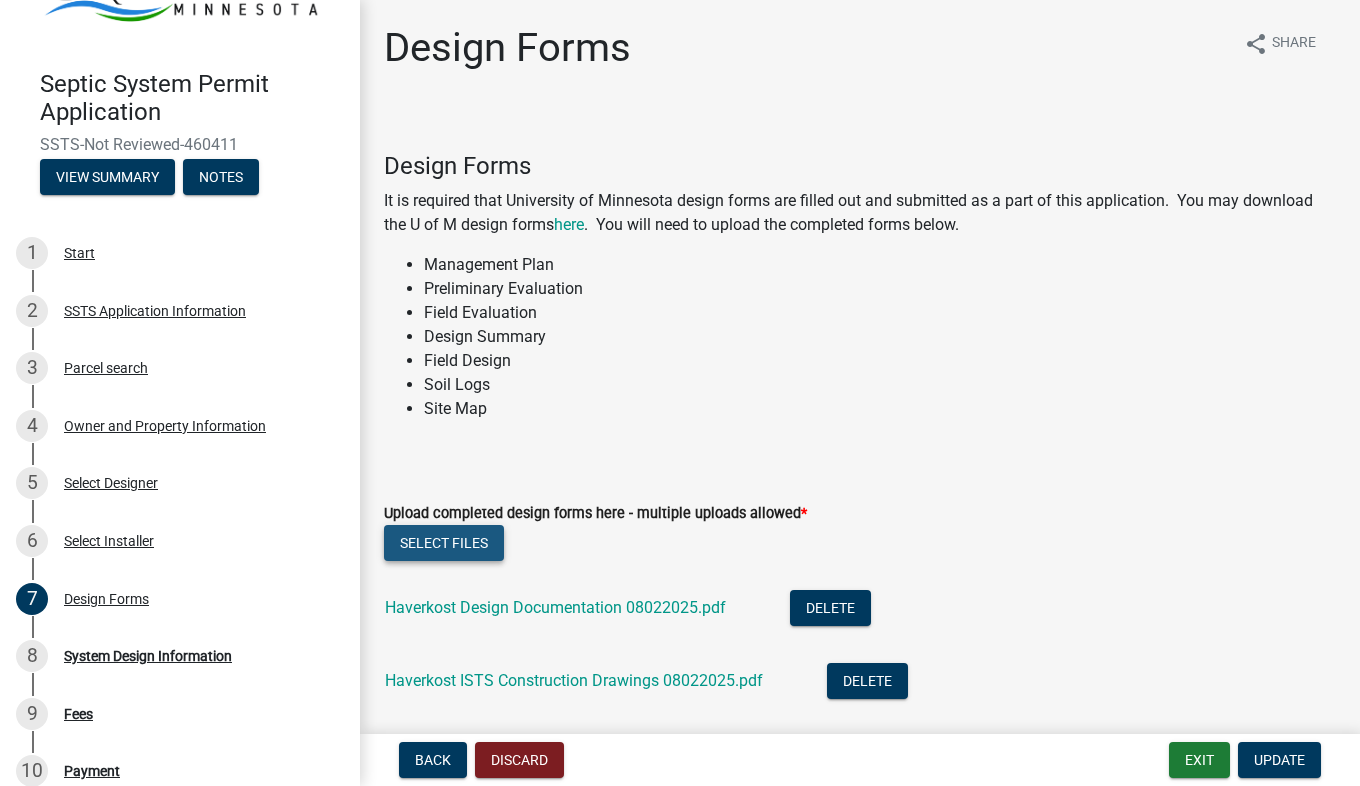click on "Select files" 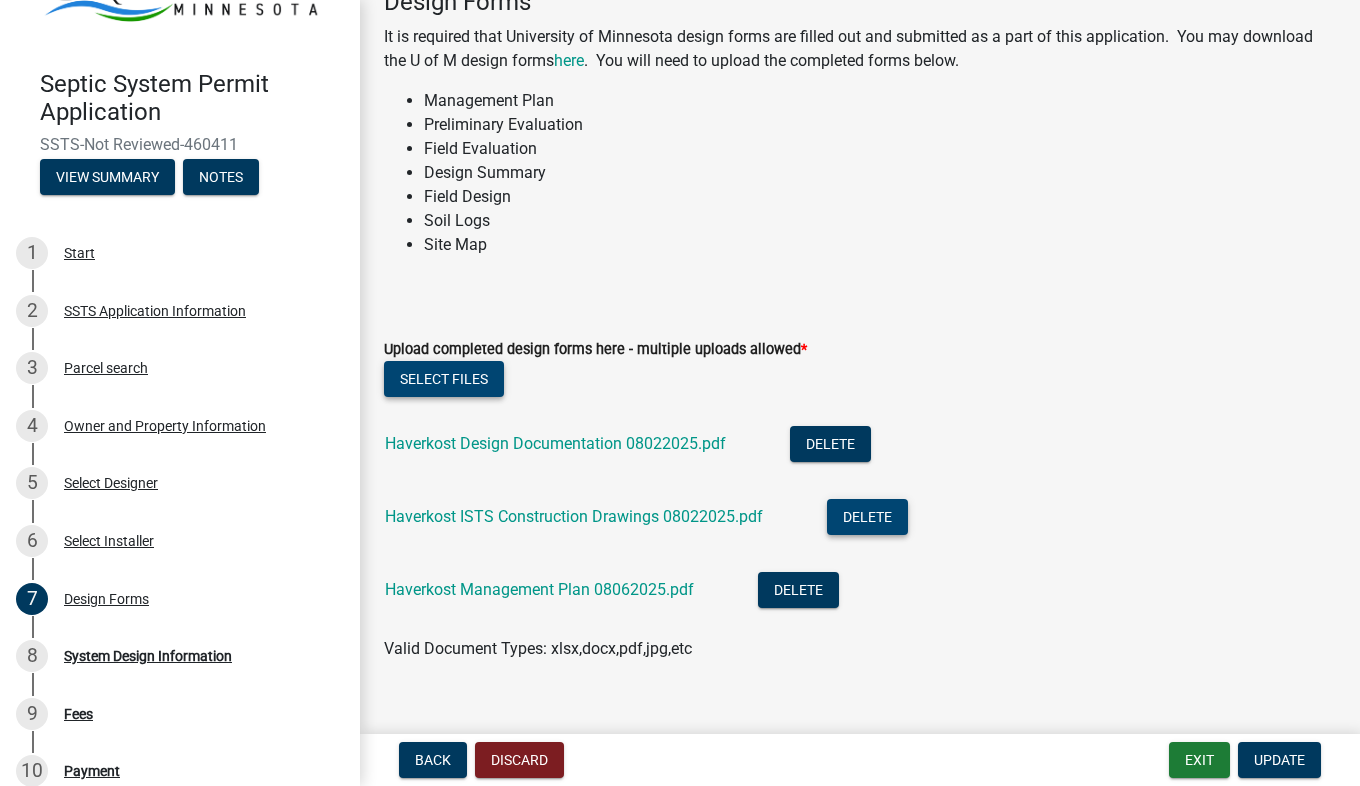 scroll, scrollTop: 195, scrollLeft: 0, axis: vertical 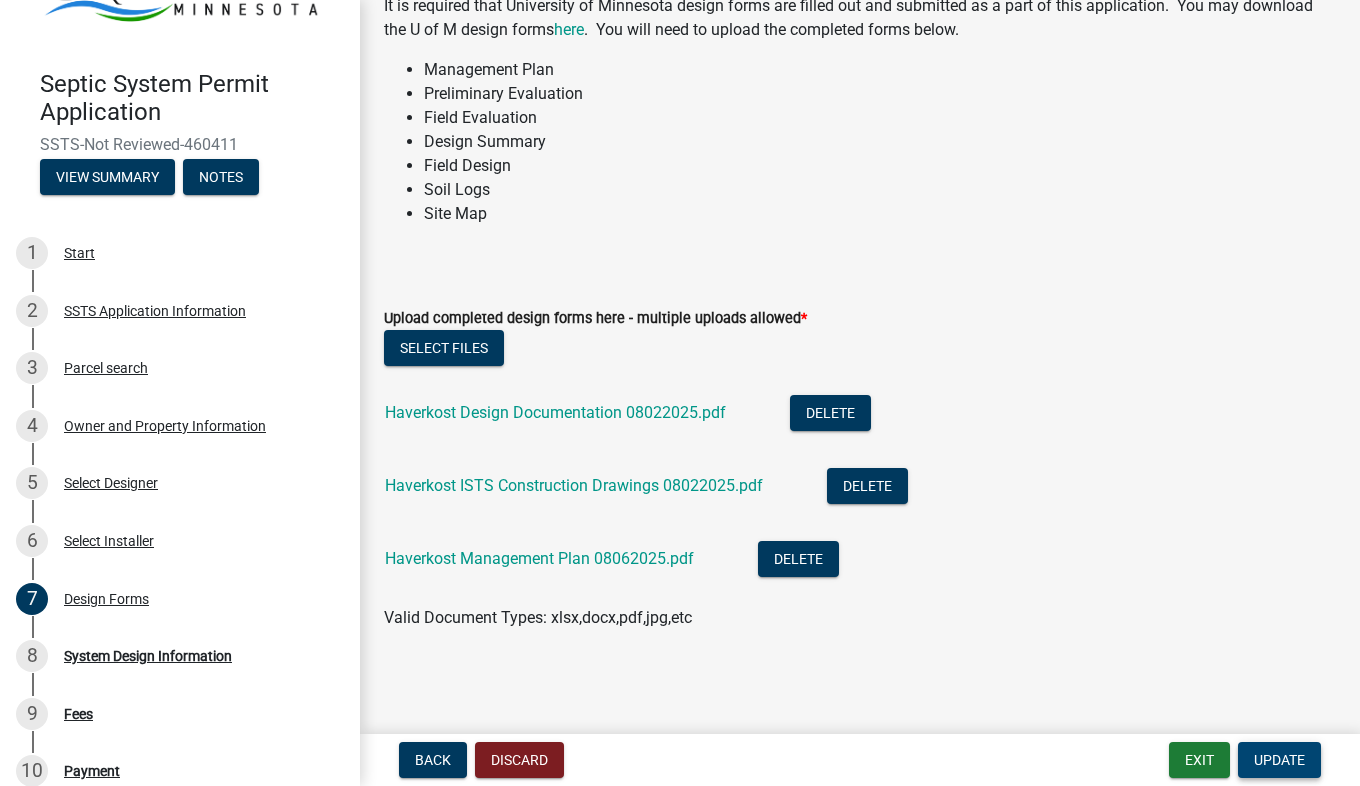 click on "Update" at bounding box center (1279, 760) 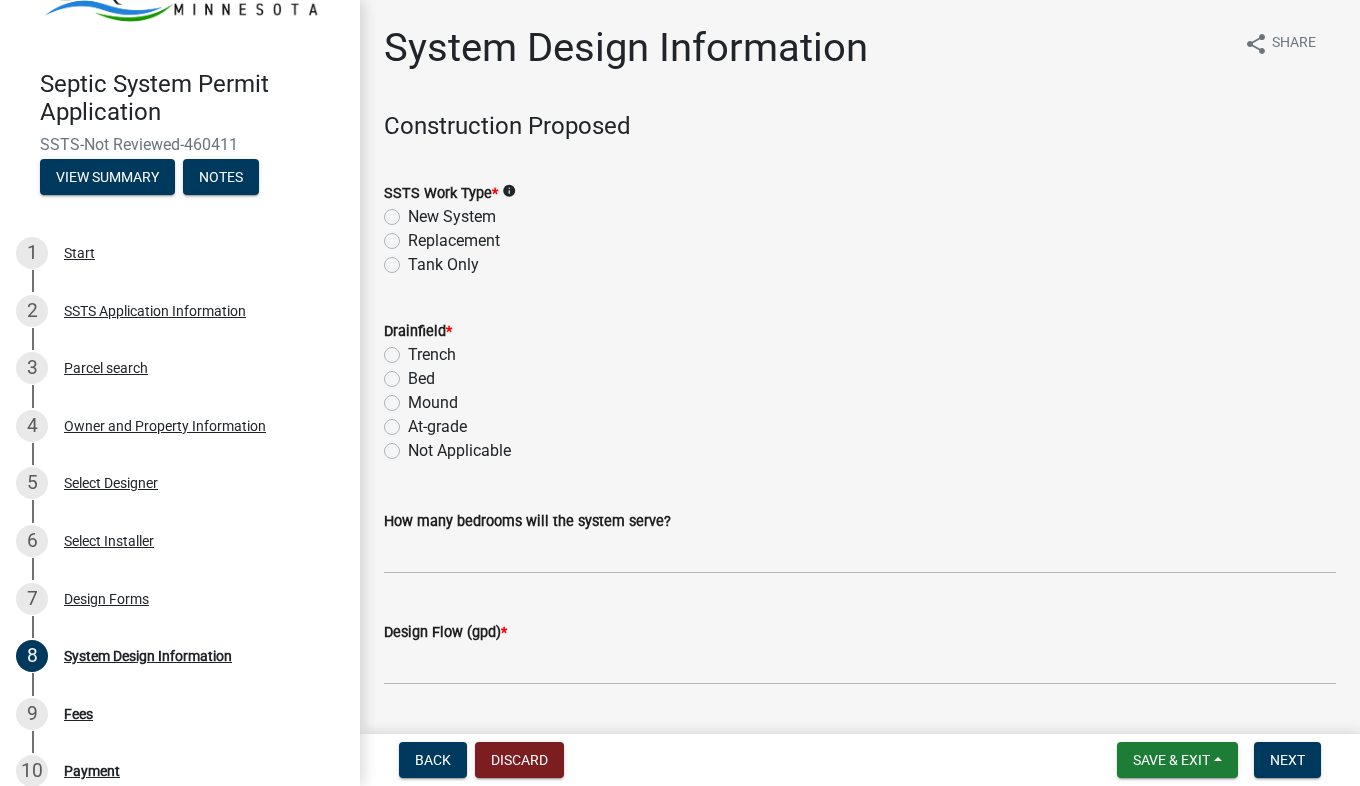 click on "New System" 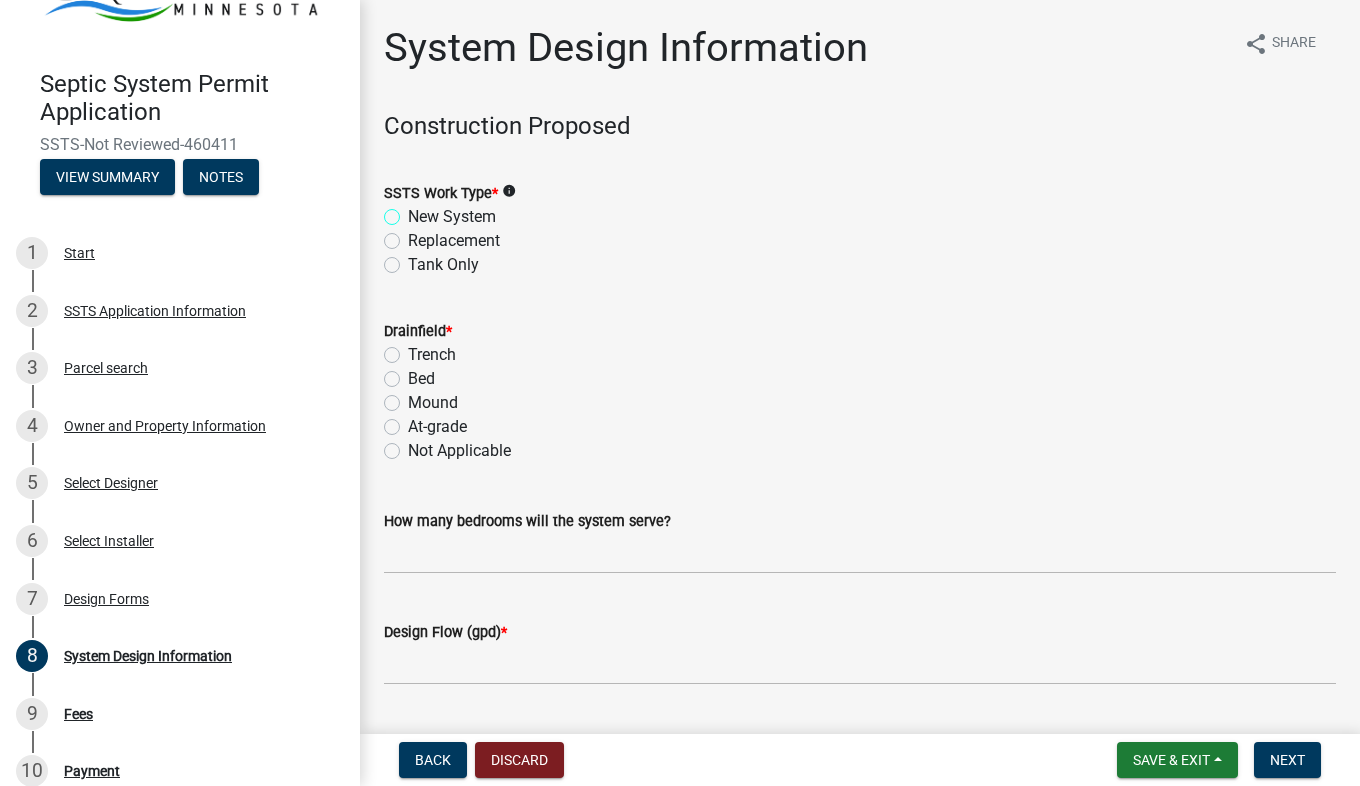 click on "New System" at bounding box center (414, 211) 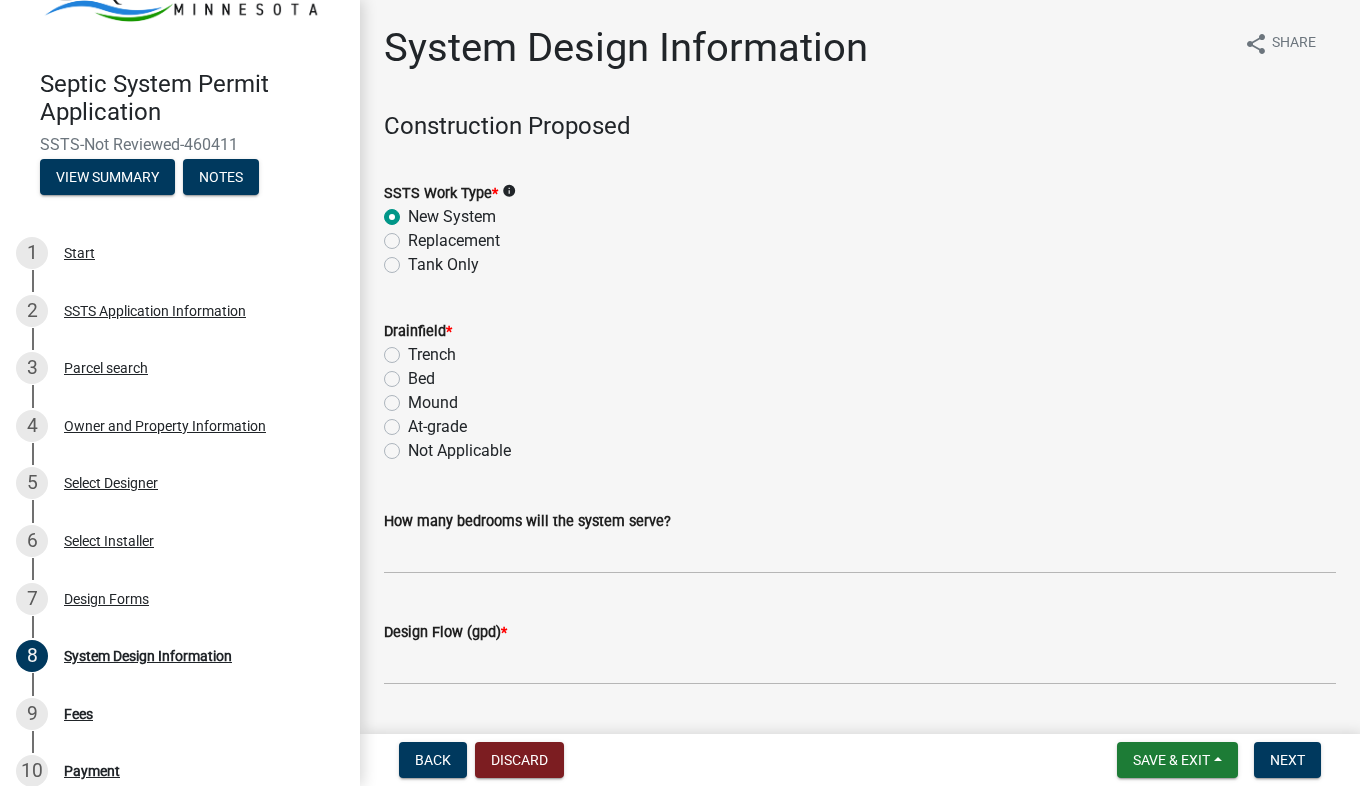 radio on "true" 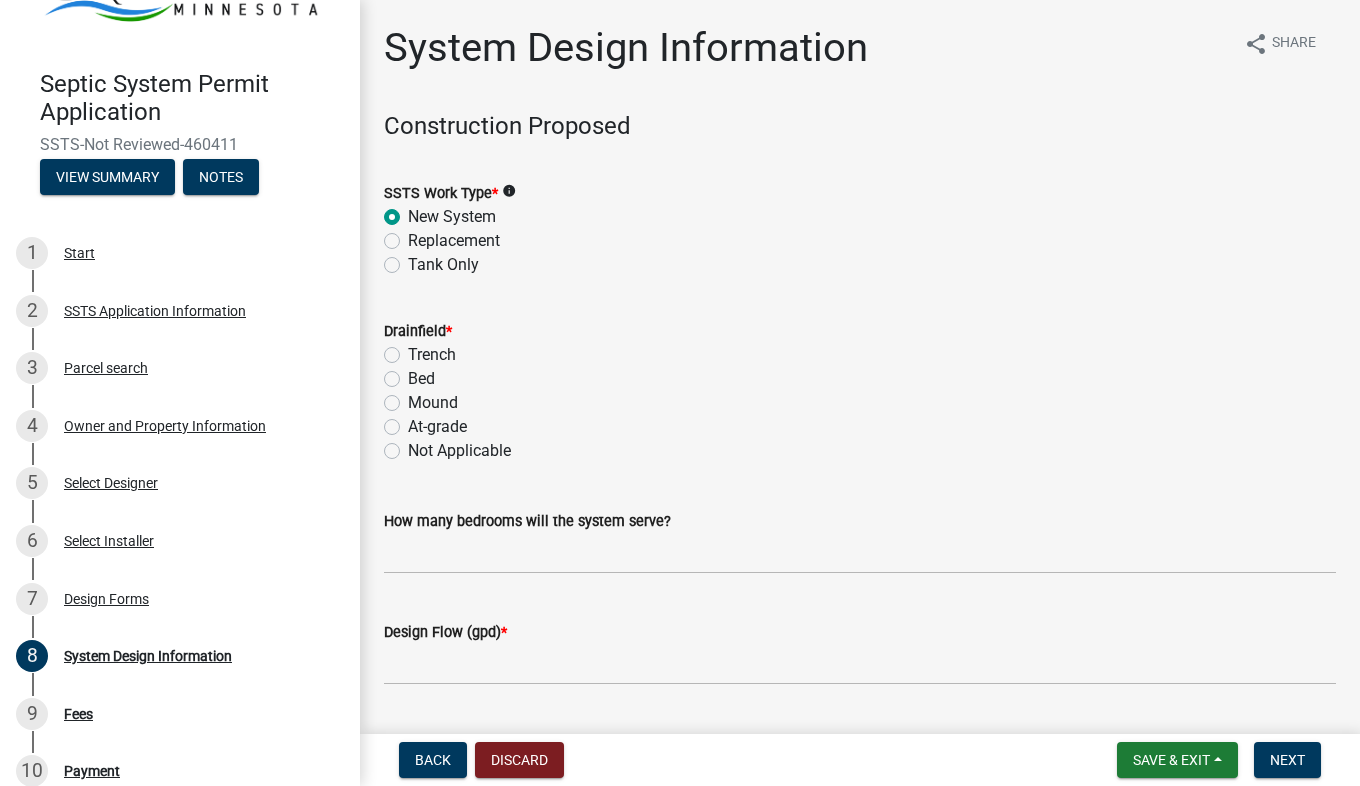 click on "Mound" 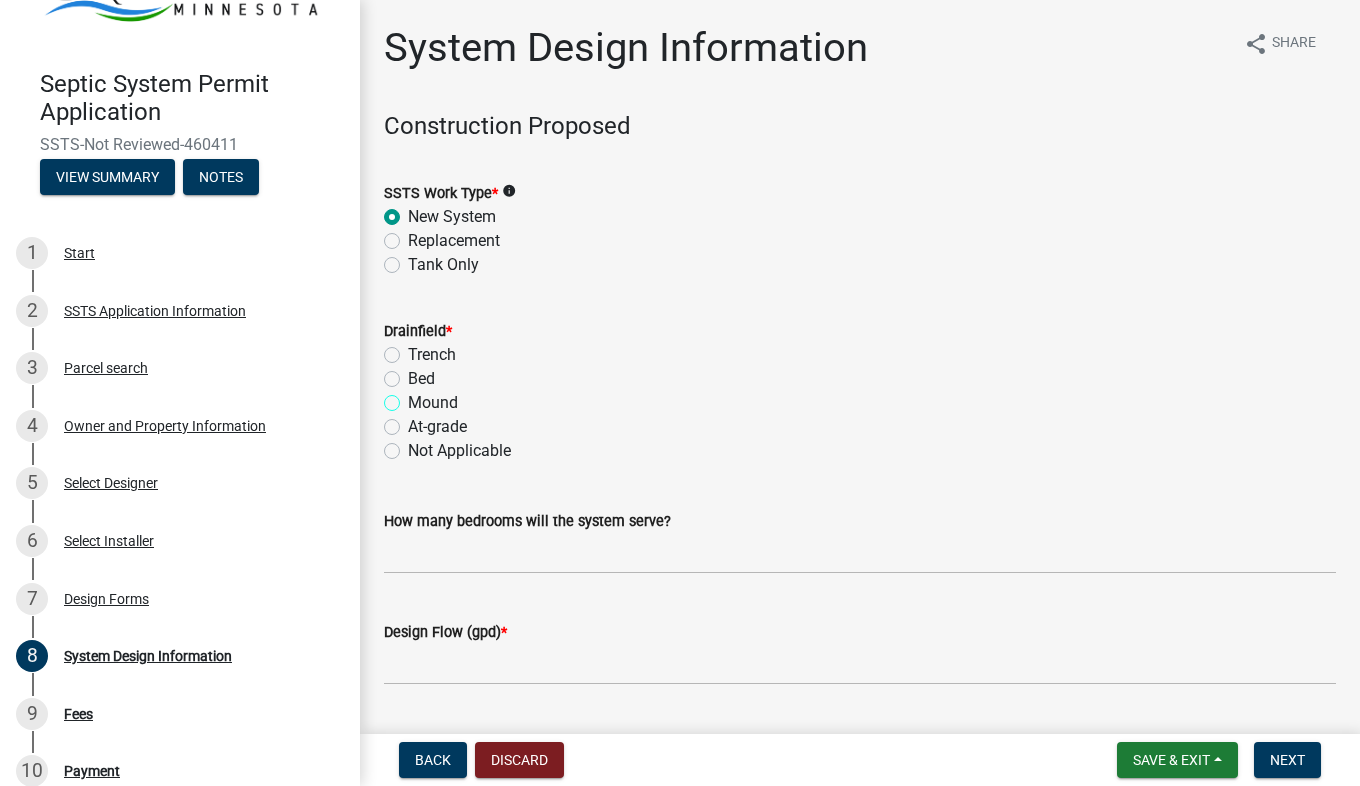 click on "Mound" at bounding box center [414, 397] 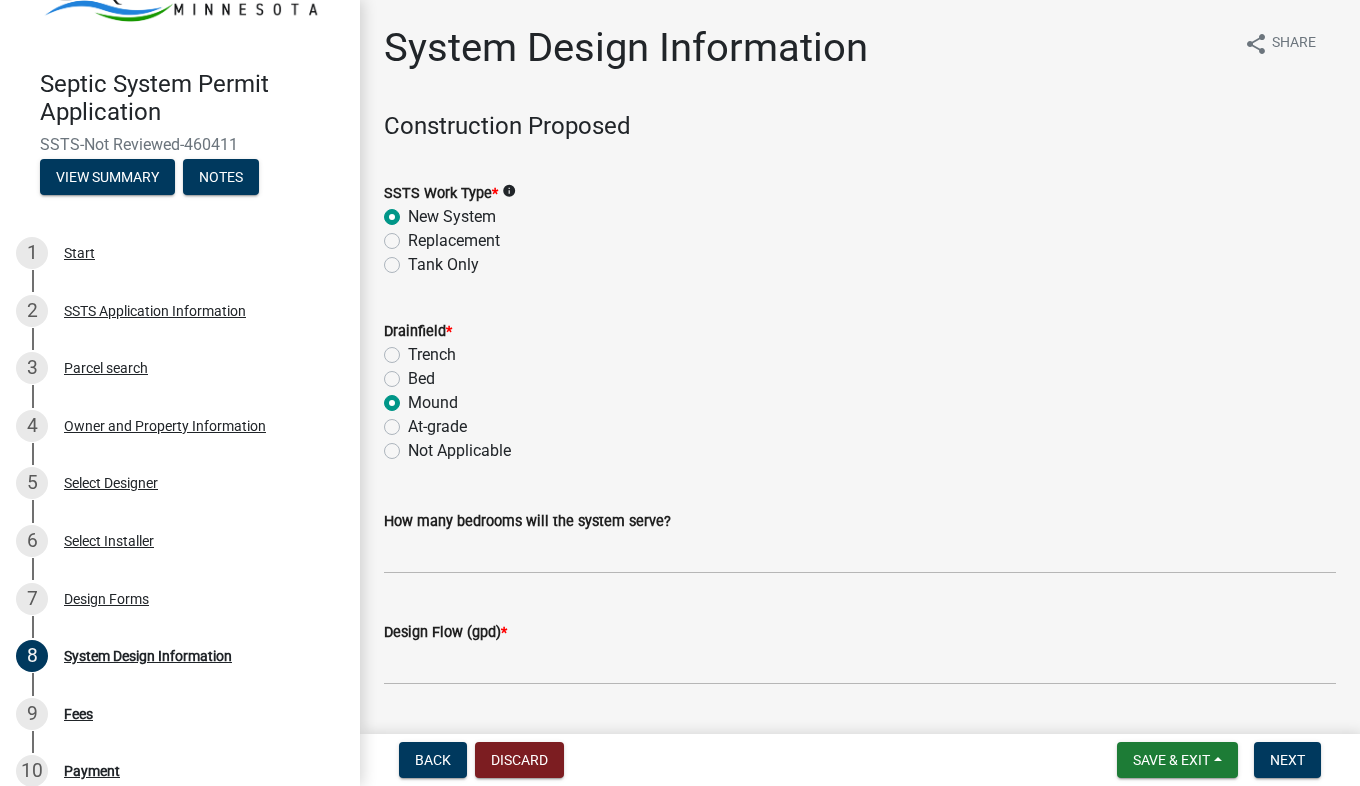 radio on "true" 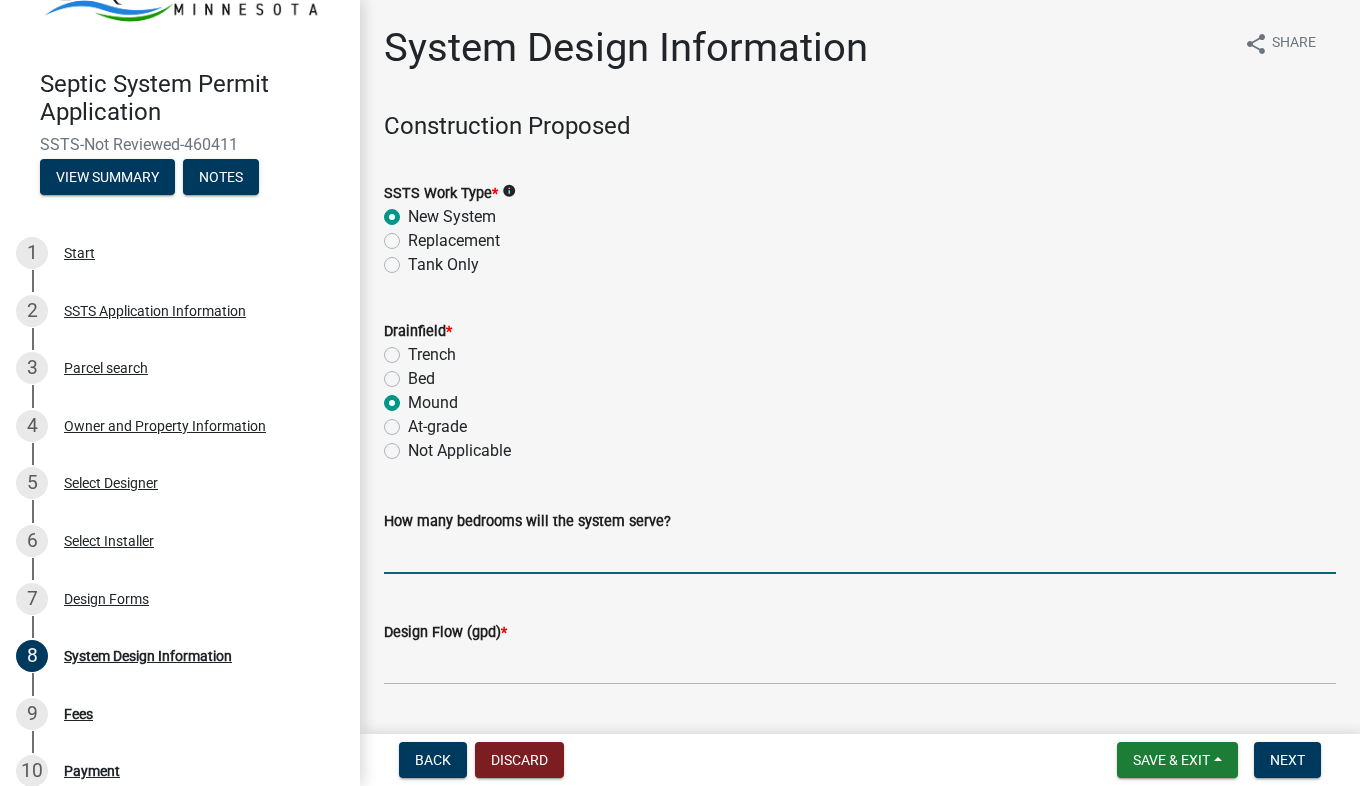 click 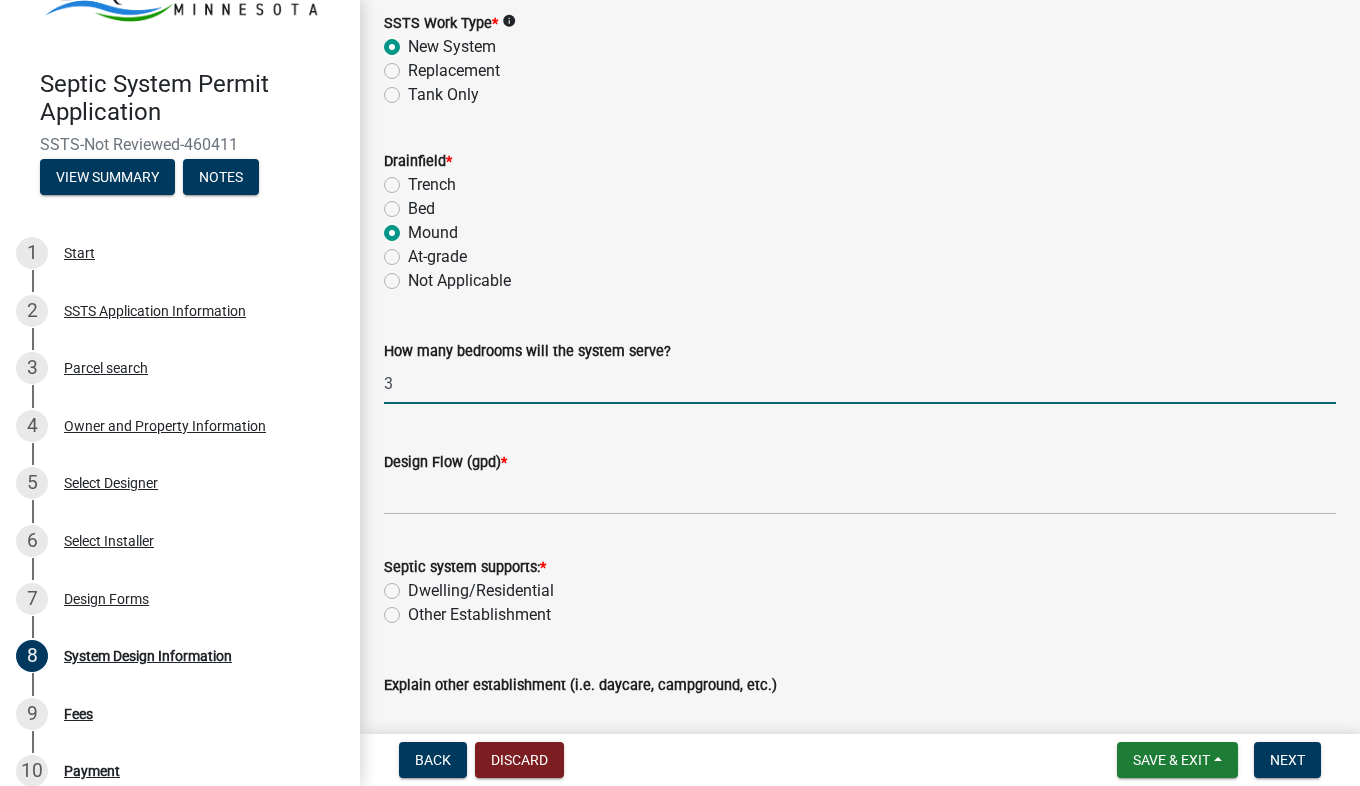 scroll, scrollTop: 172, scrollLeft: 0, axis: vertical 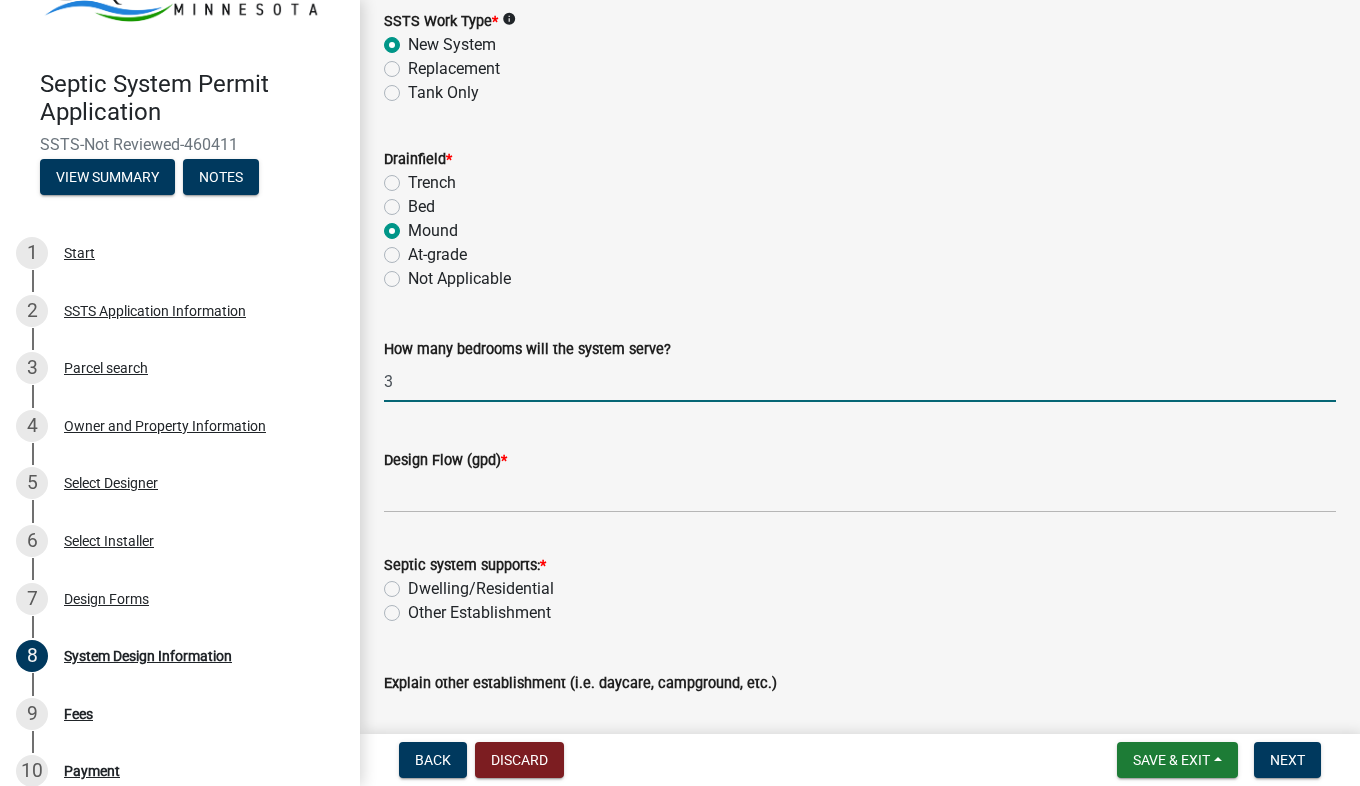 type on "3" 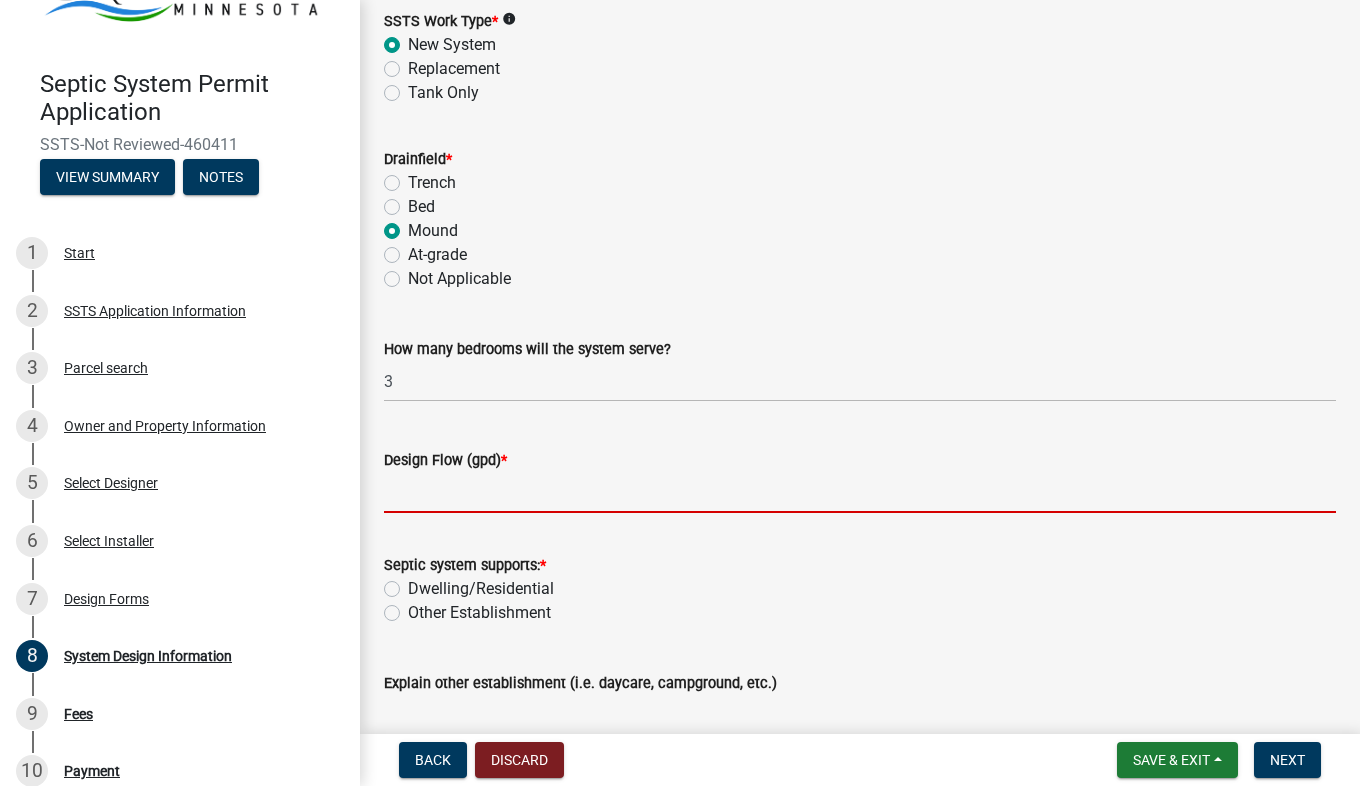 click on "Design Flow (gpd)  *" at bounding box center (860, 492) 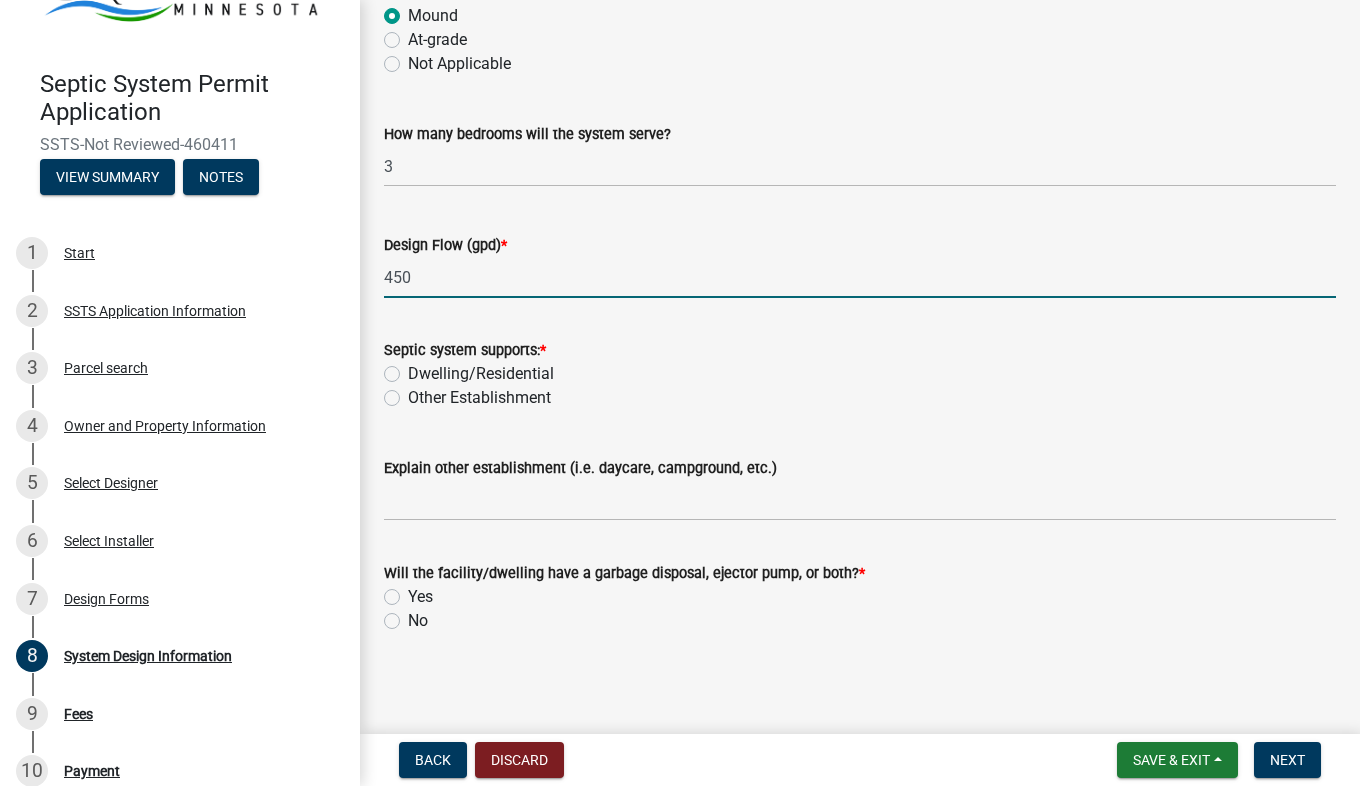 scroll, scrollTop: 390, scrollLeft: 0, axis: vertical 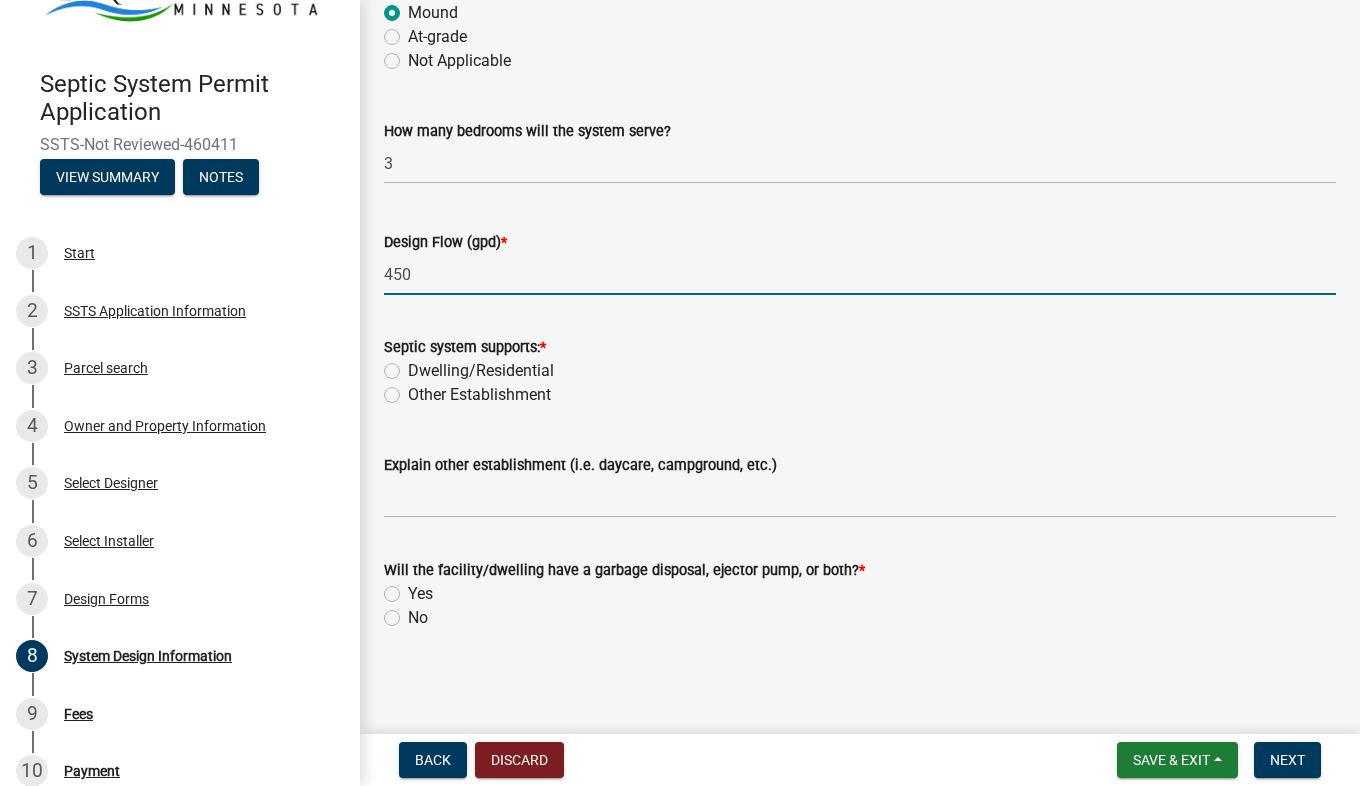 type on "450" 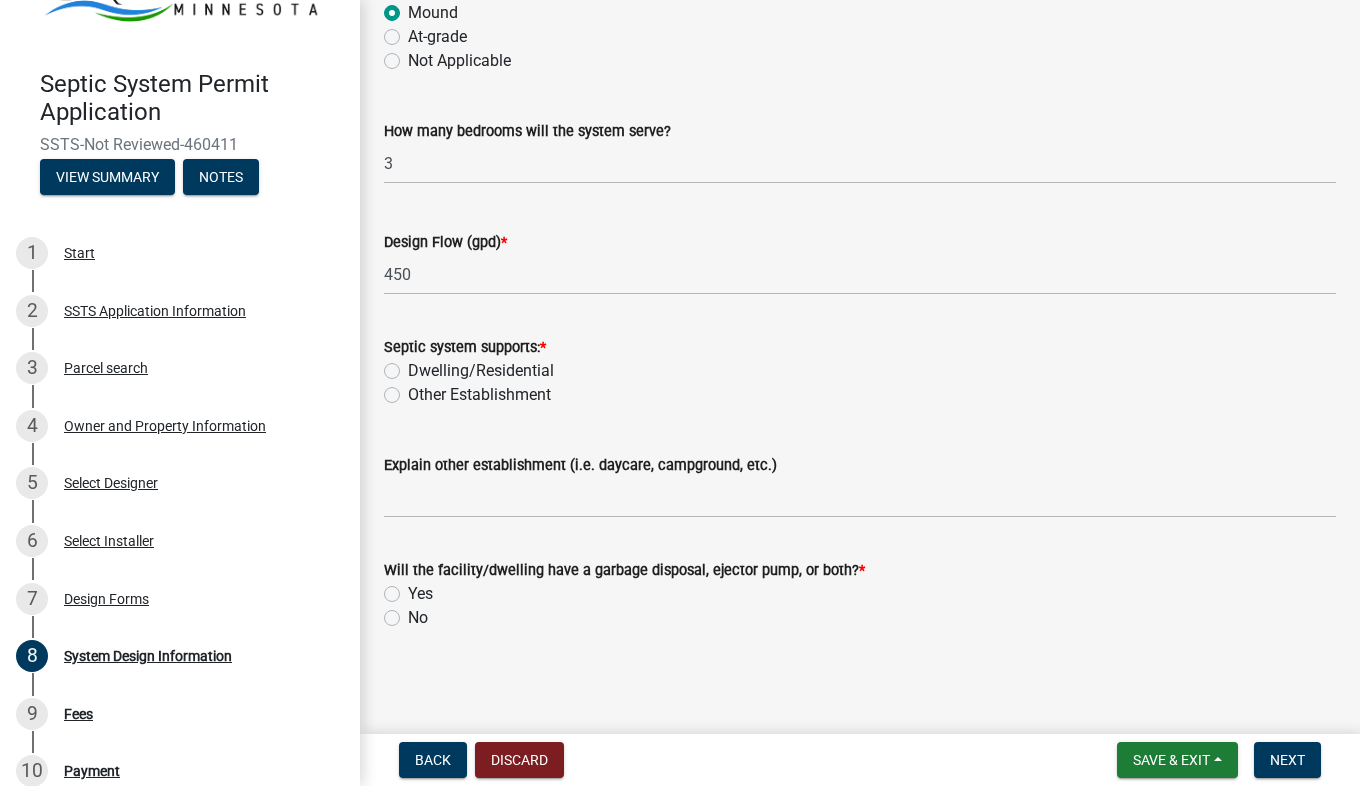 click on "Dwelling/Residential" 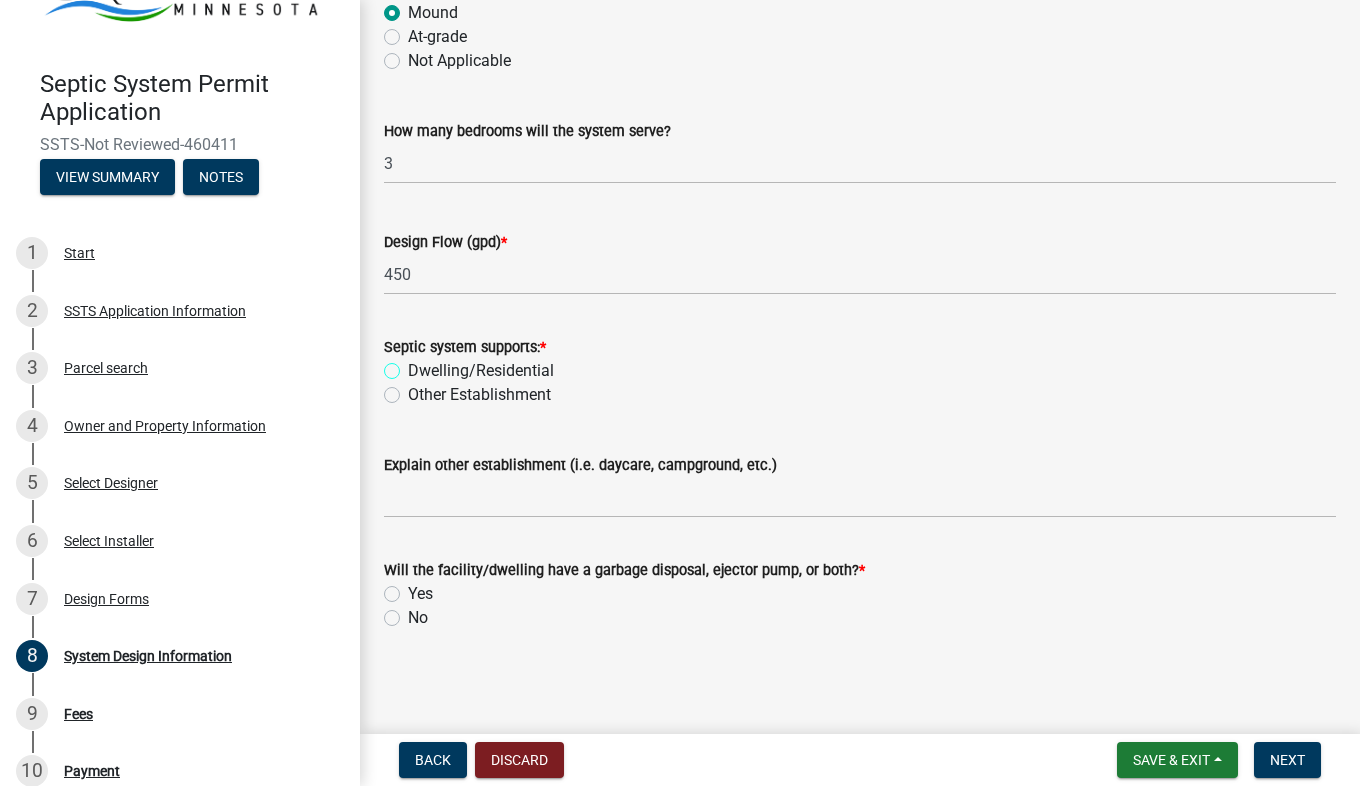 click on "Dwelling/Residential" at bounding box center [414, 365] 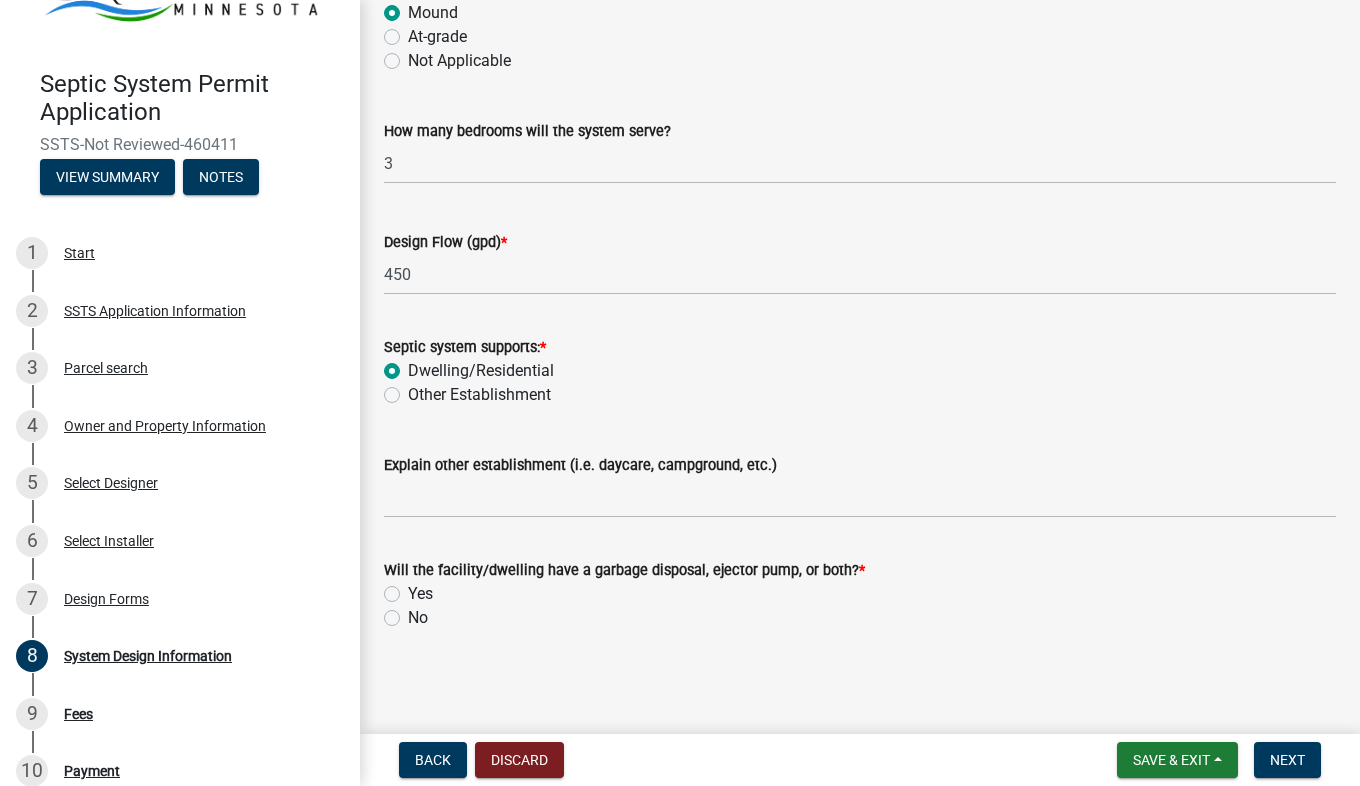 radio on "true" 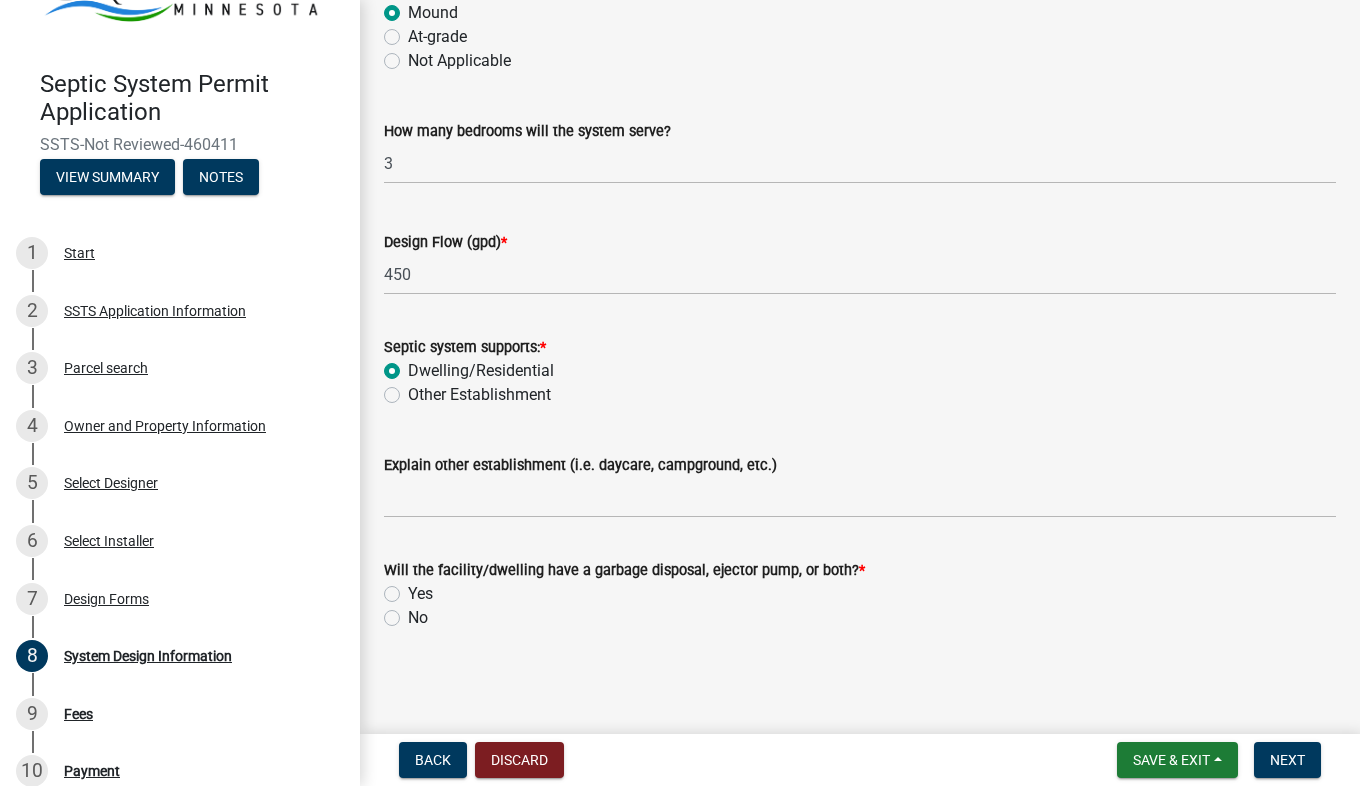click on "No" 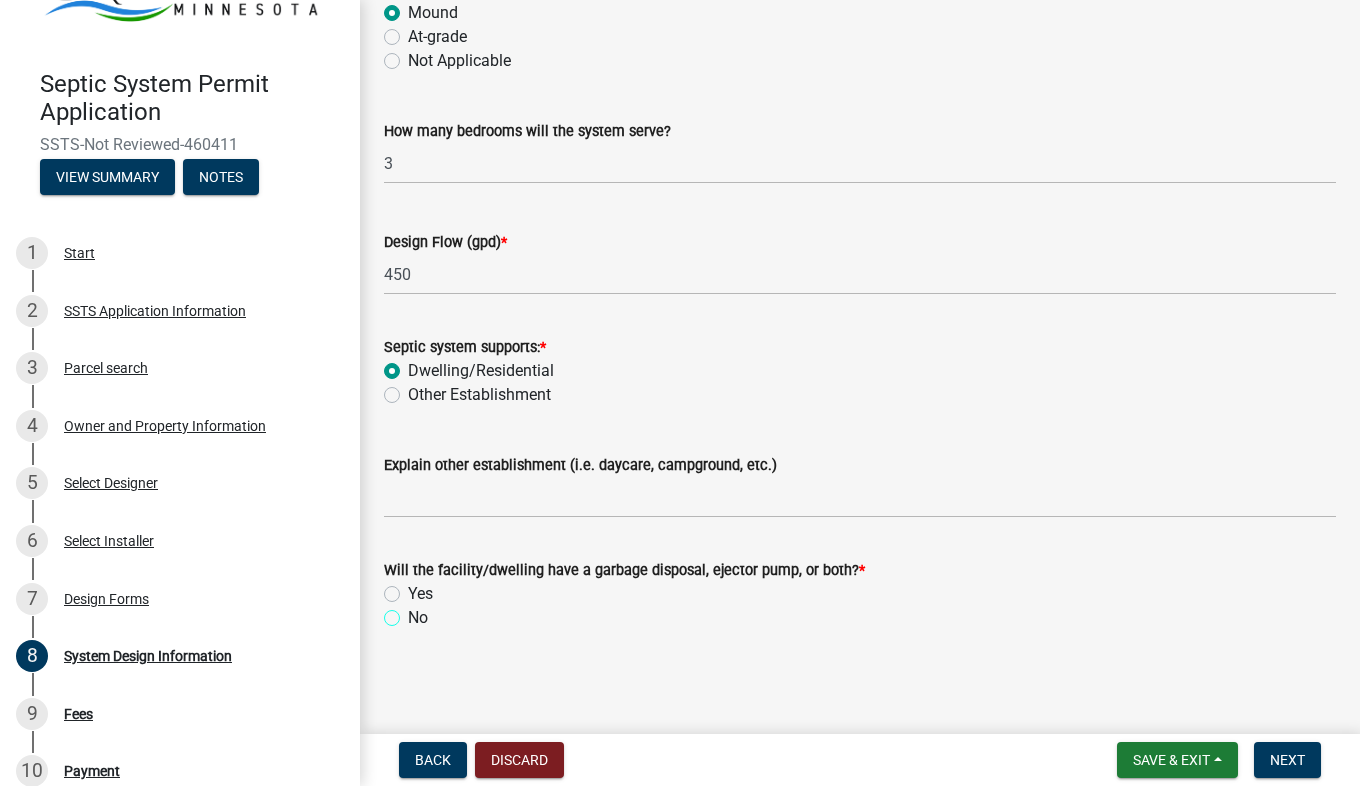 click on "No" at bounding box center [414, 612] 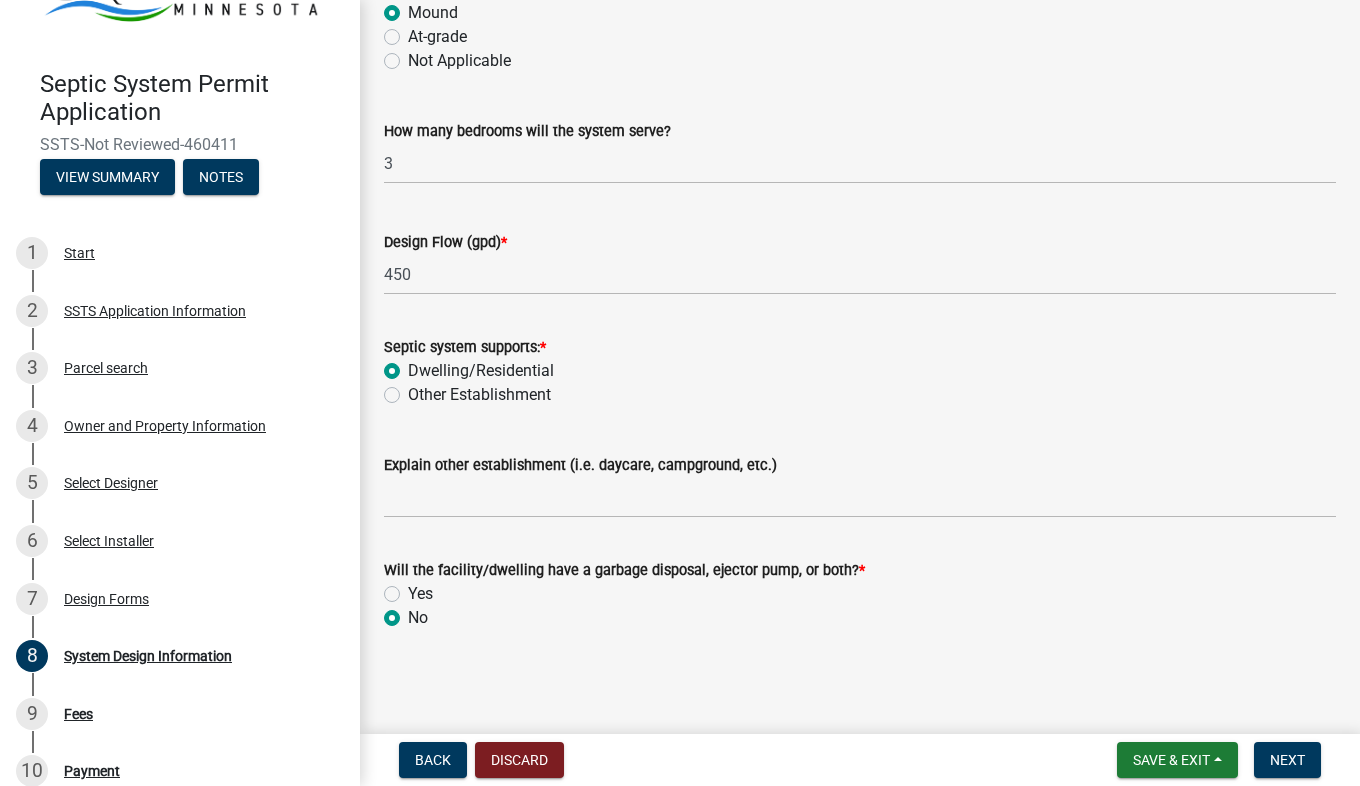 radio on "true" 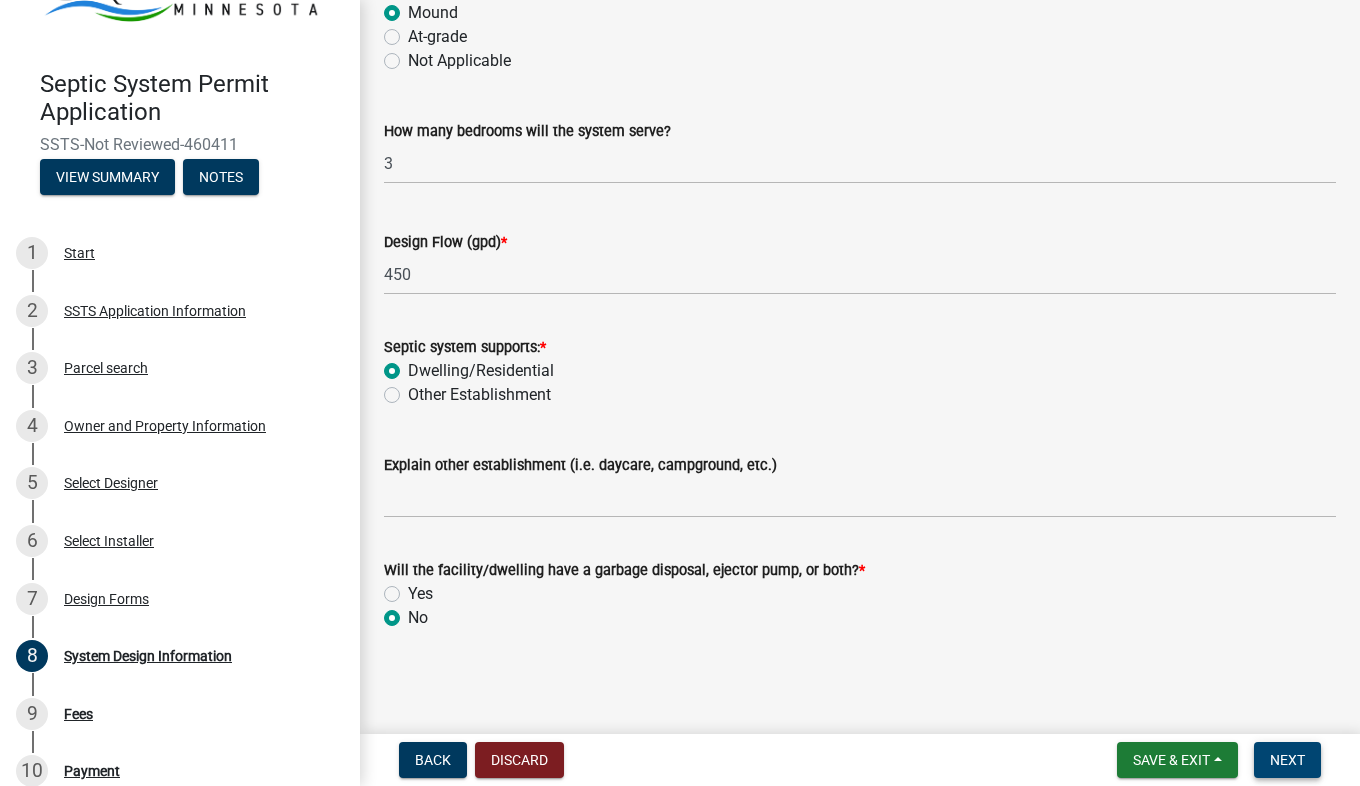 click on "Next" at bounding box center (1287, 760) 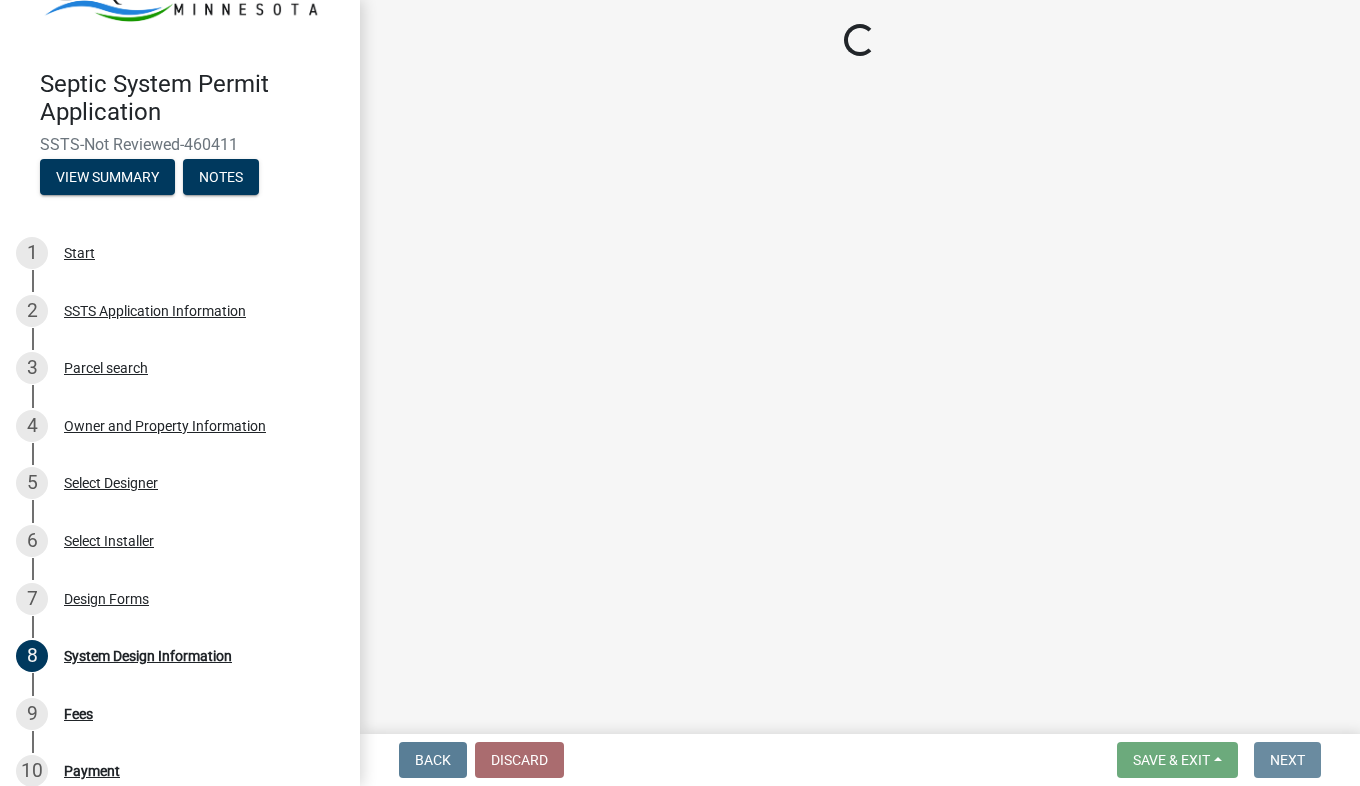scroll, scrollTop: 0, scrollLeft: 0, axis: both 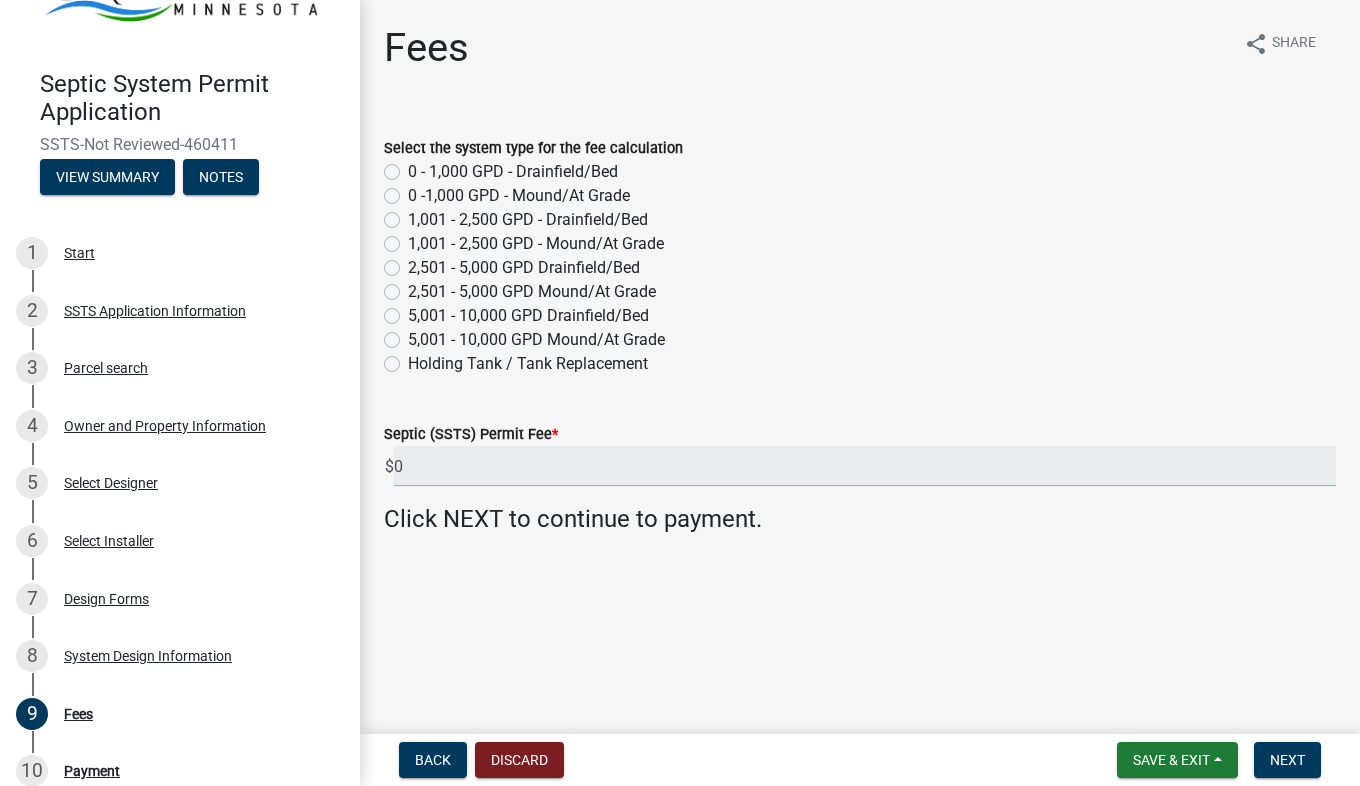 click on "0 -1,000 GPD - Mound/At Grade" 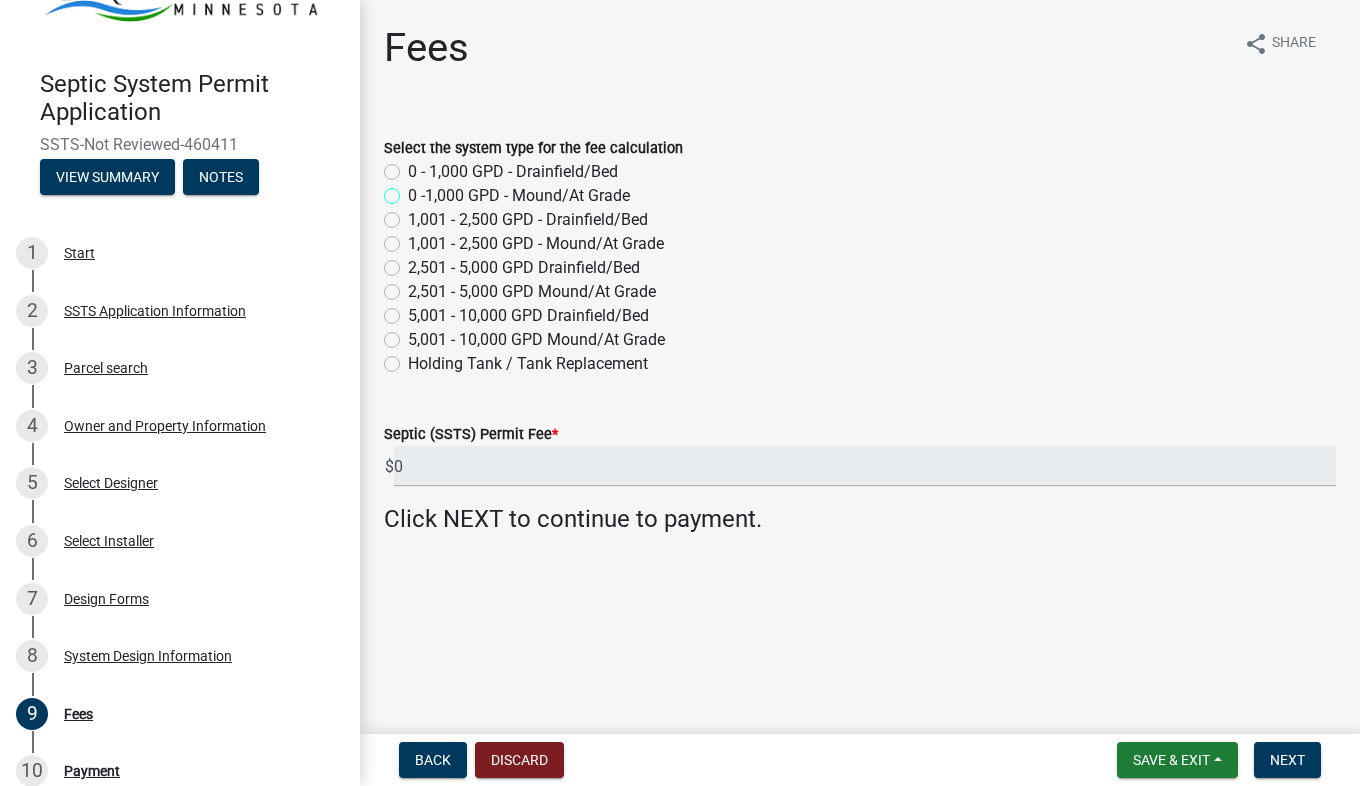 click on "0 -1,000 GPD - Mound/At Grade" at bounding box center [414, 190] 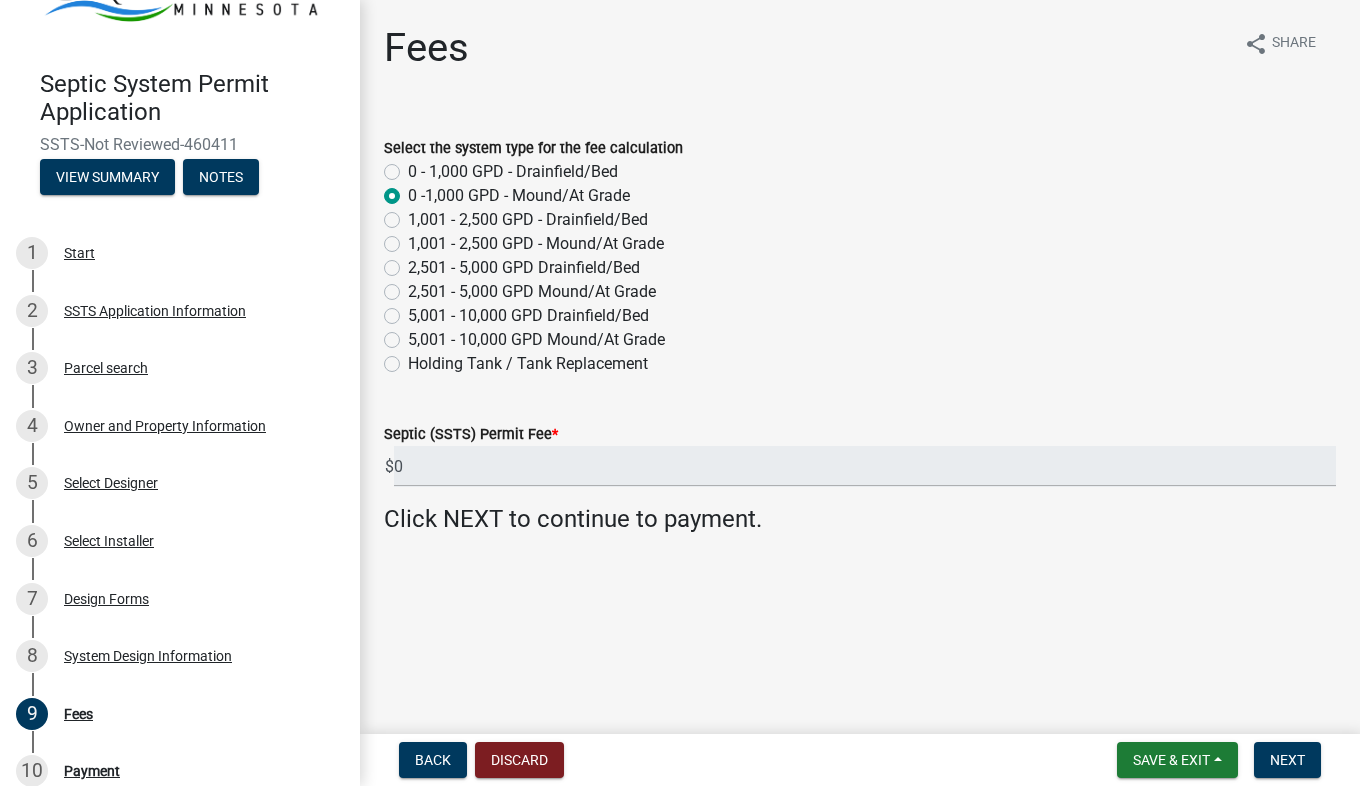 radio on "true" 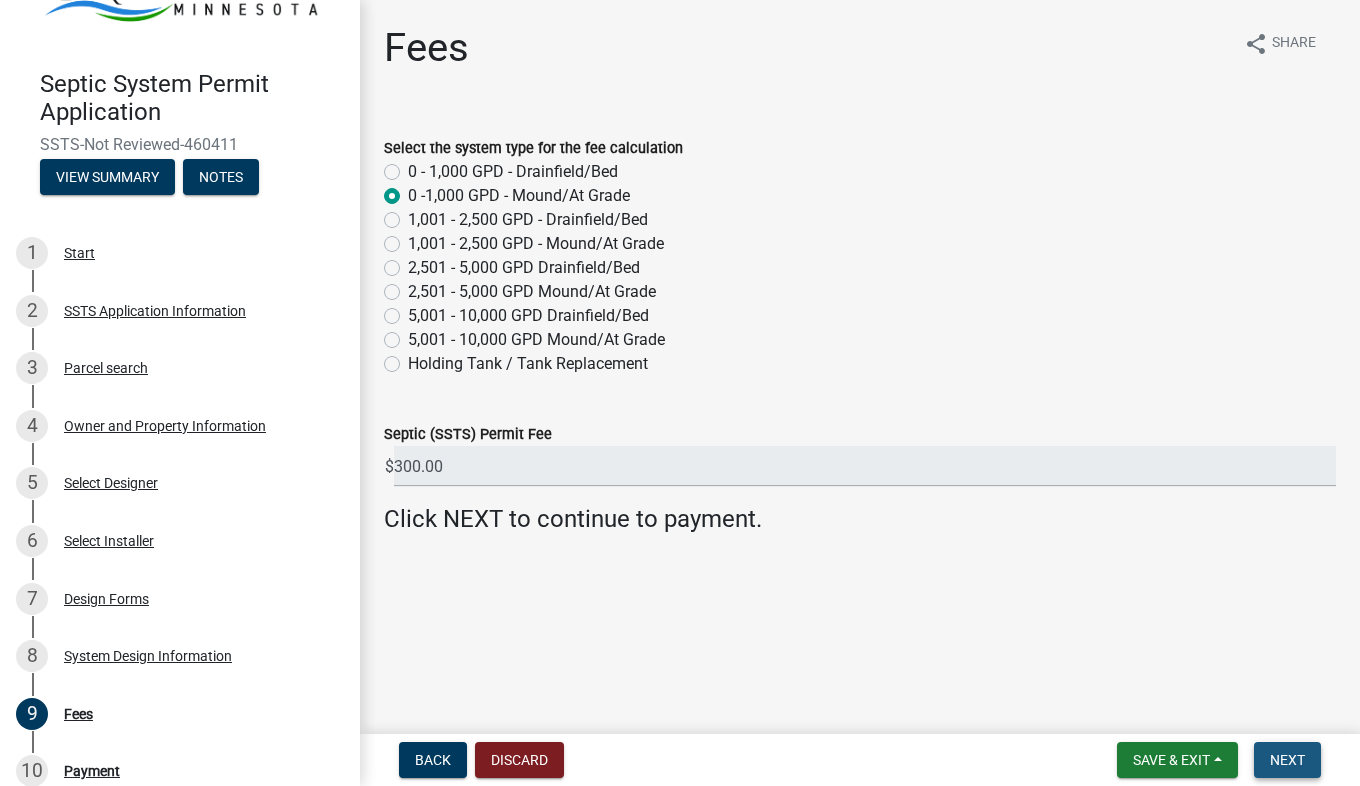 click on "Next" at bounding box center [1287, 760] 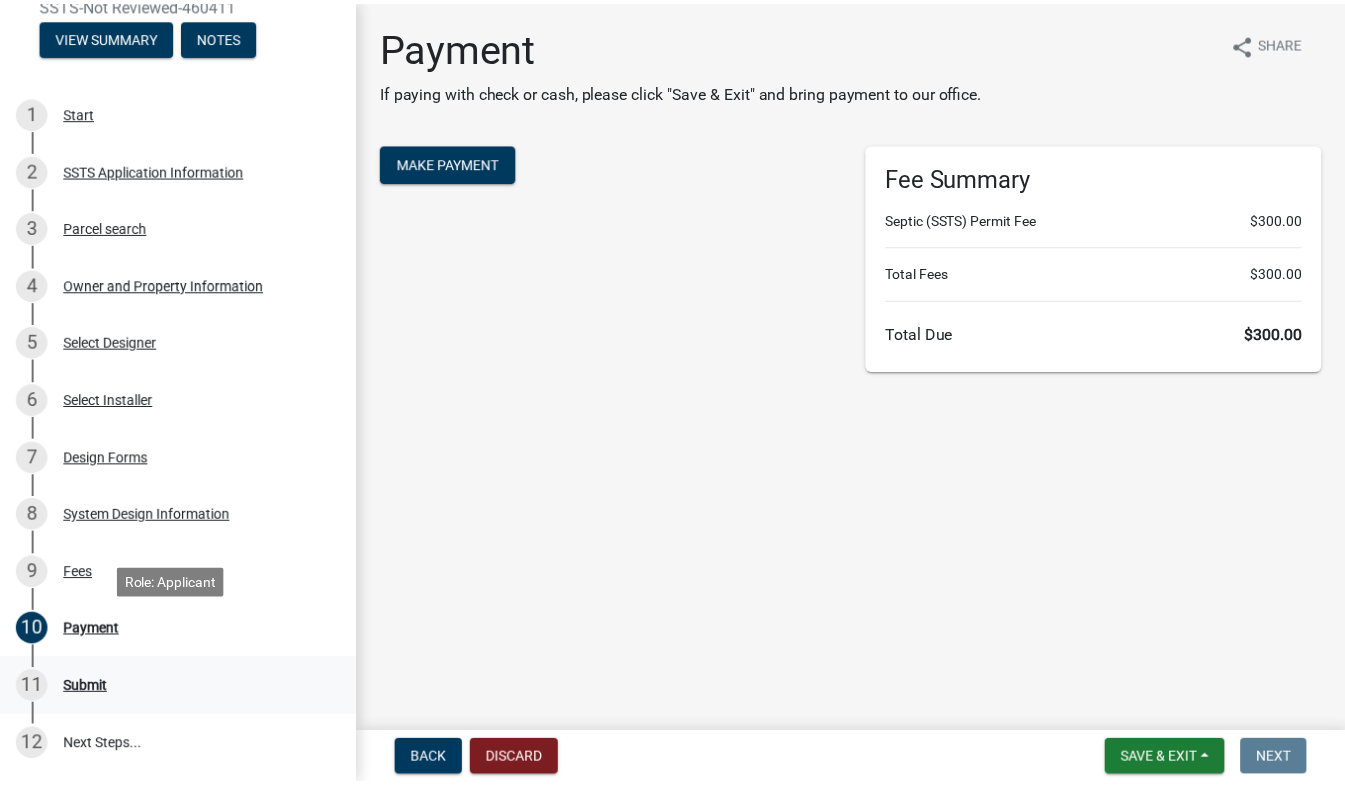 scroll, scrollTop: 271, scrollLeft: 0, axis: vertical 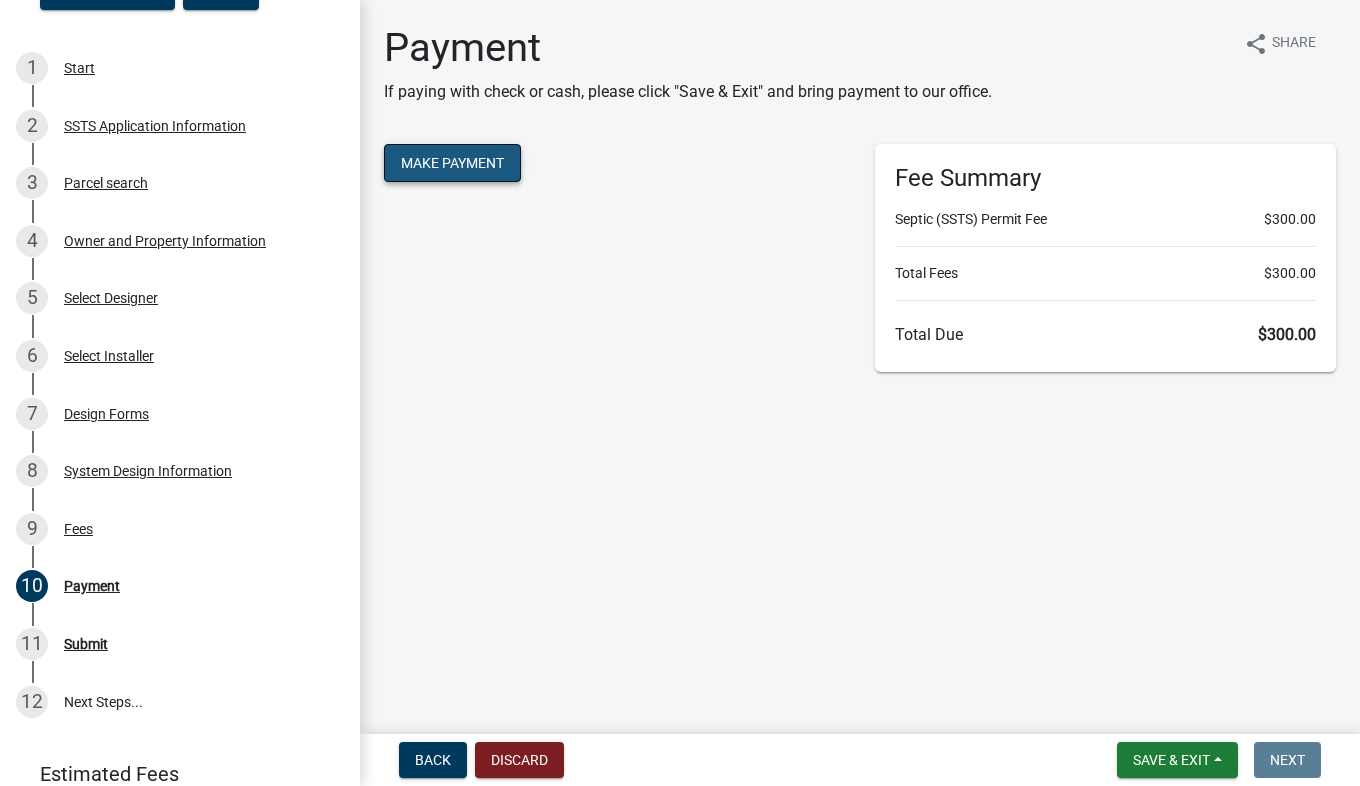 click on "Make Payment" at bounding box center (452, 163) 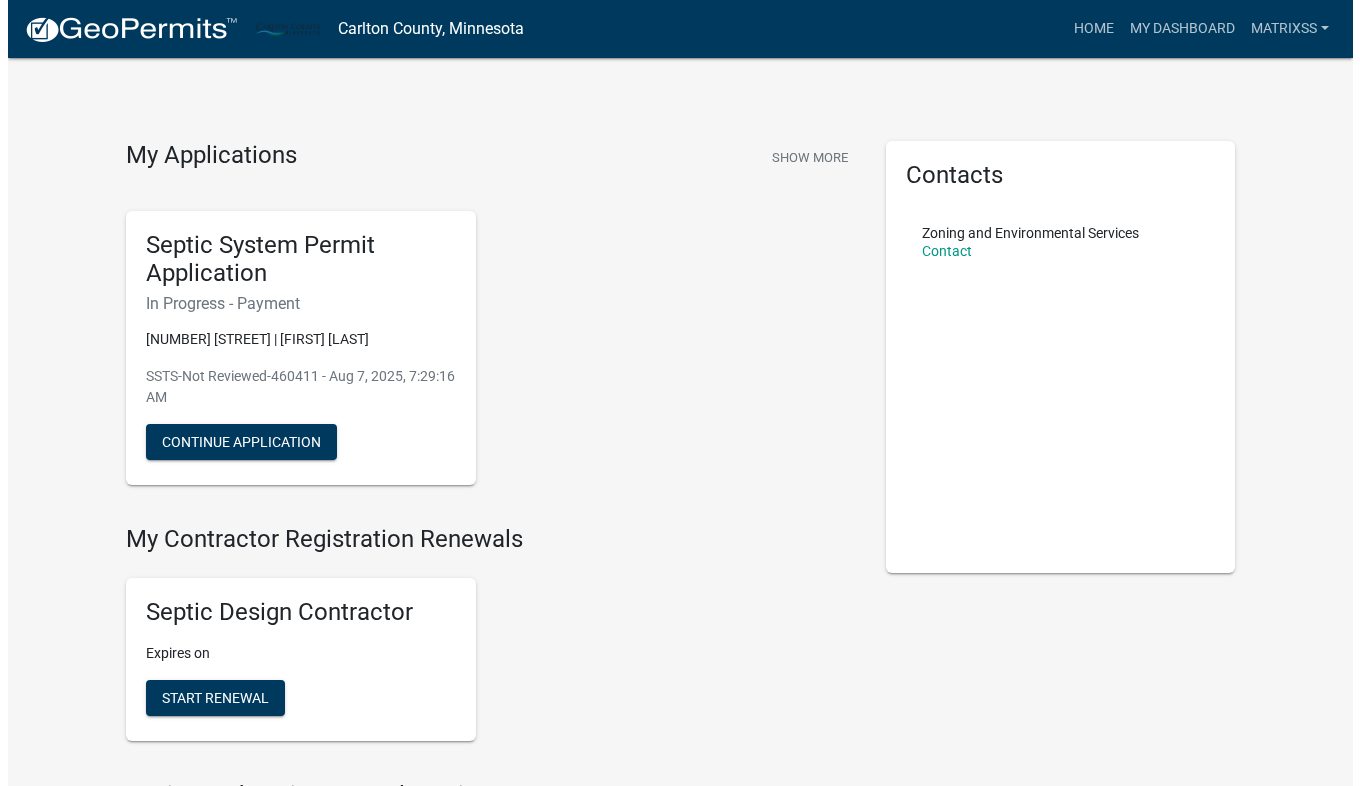 scroll, scrollTop: 0, scrollLeft: 0, axis: both 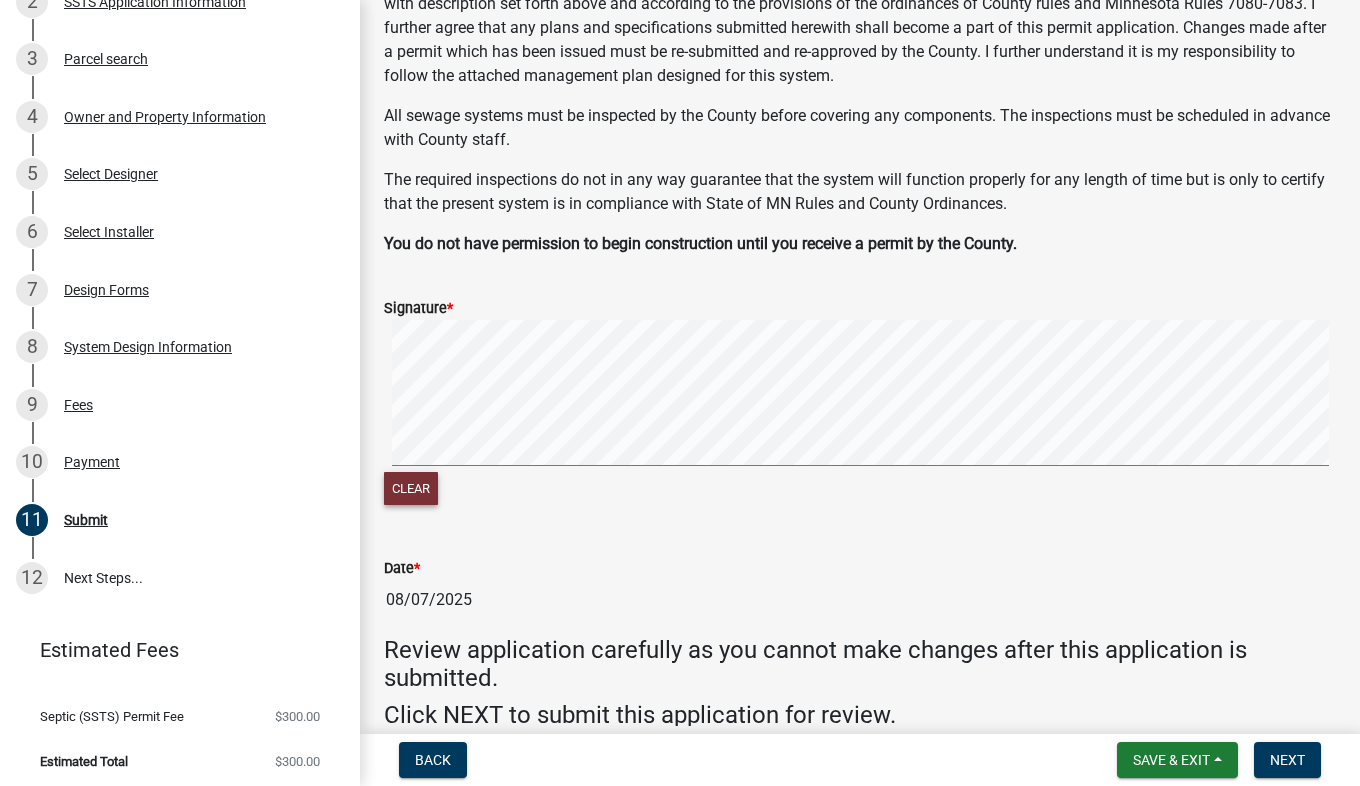 click on "Clear" 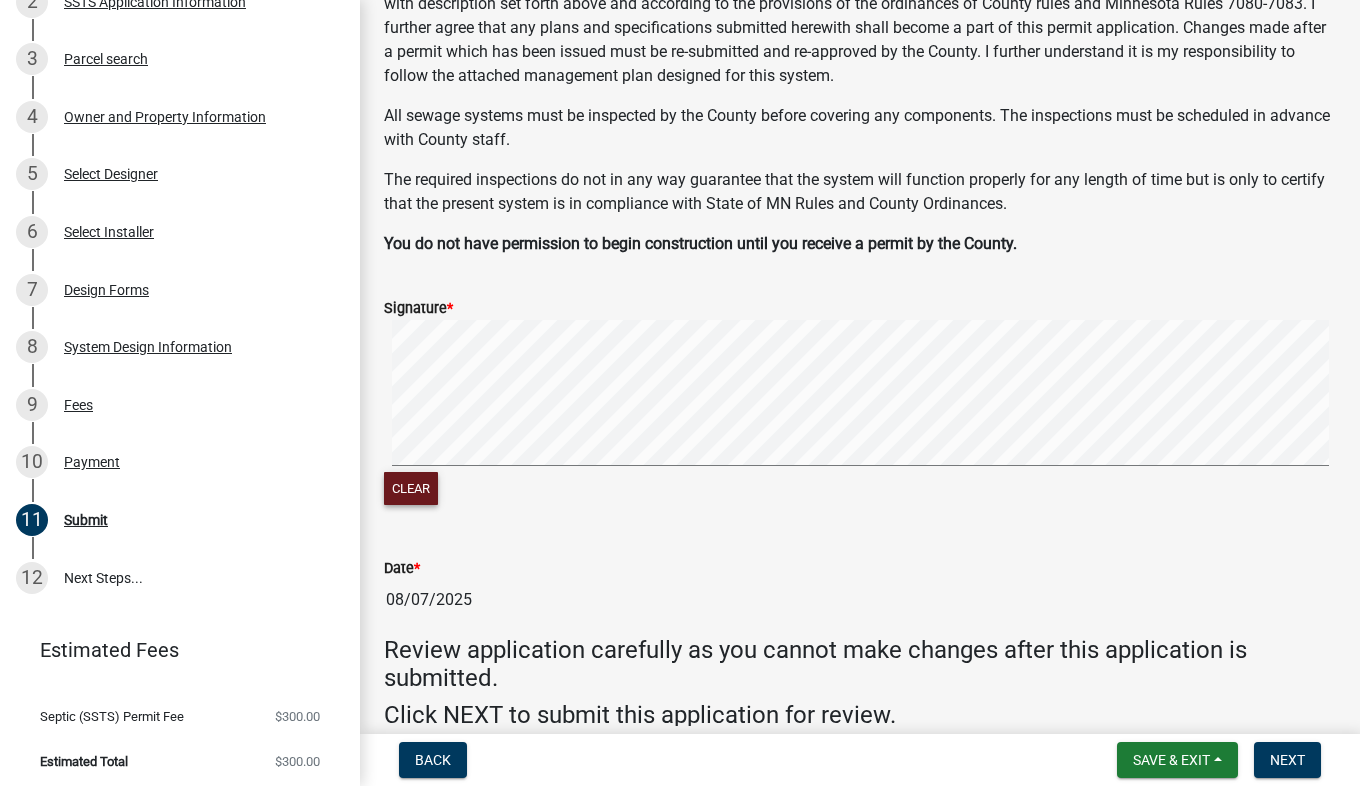 click on "Signature  *  Clear" 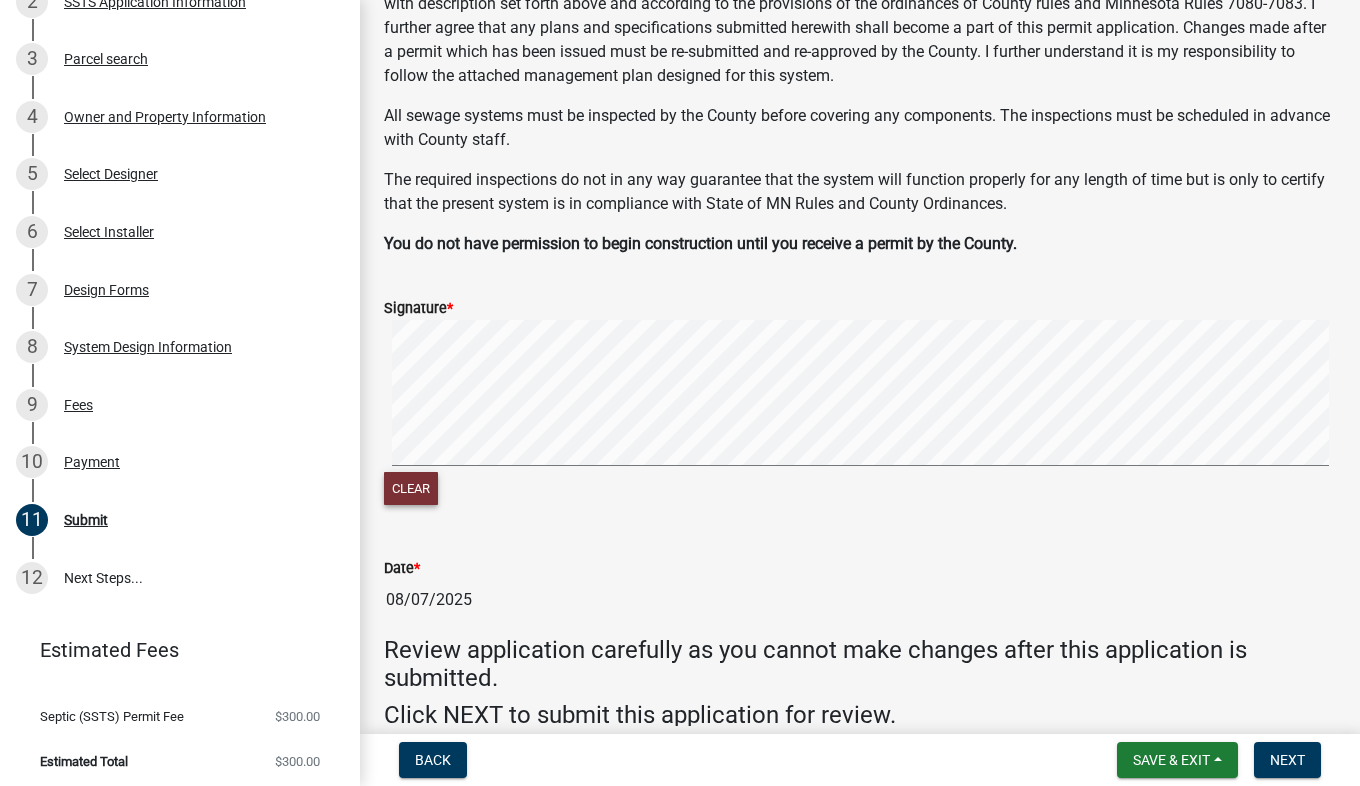 click on "Clear" 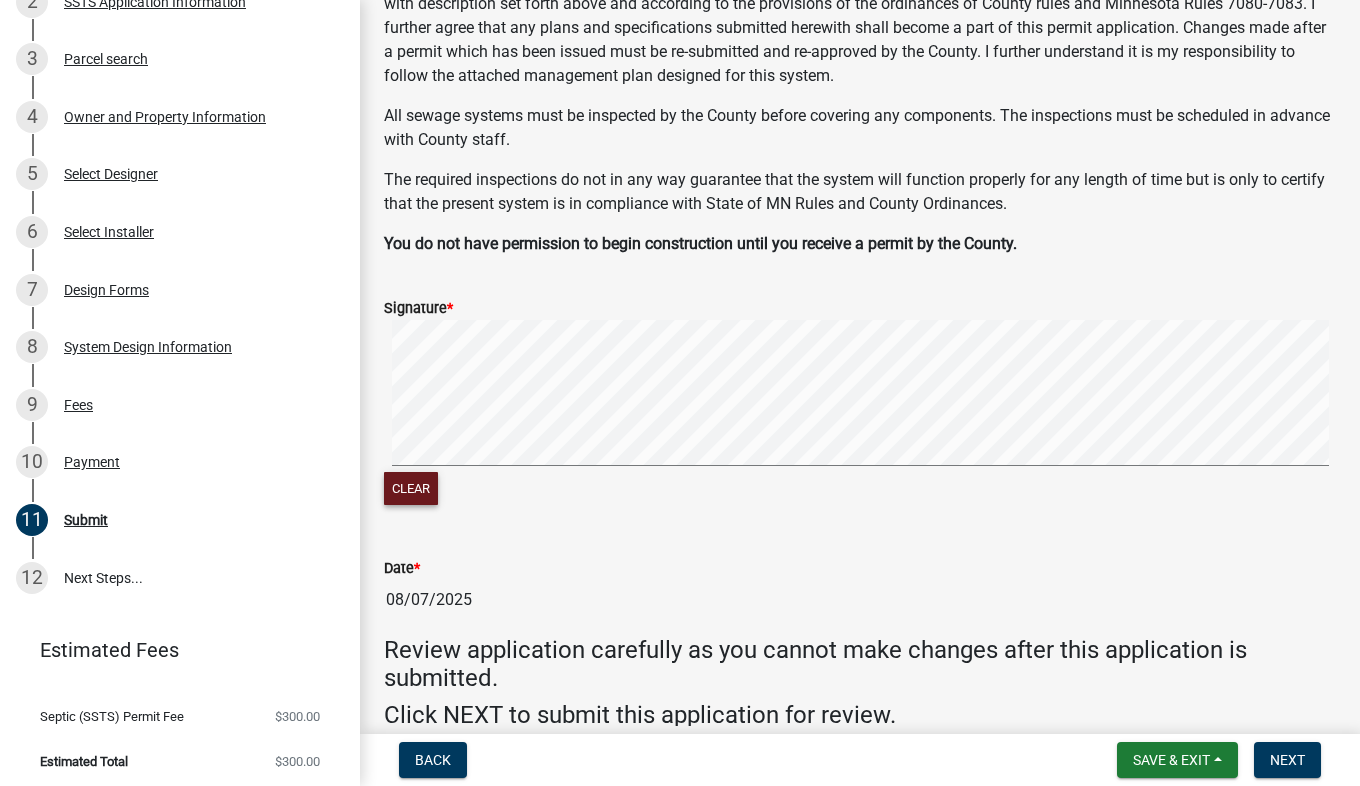 click on "AGREEMENT: I hereby certify that the information contained herein is true and correct and I agree to the proposed work in accordance with description set forth above and according to the provisions of the ordinances of County rules and Minnesota Rules 7080-7083. I further agree that any plans and specifications submitted herewith shall become a part of this permit application. Changes made after a permit which has been issued must be re-submitted and re-approved by the County. I further understand it is my responsibility to follow the attached management plan designed for this system. All sewage systems must be inspected by the County before covering any components. The inspections must be scheduled in advance with County staff. The required inspections do not in any way guarantee that the system will function properly for any length of time but is only to certify that the present system is in compliance with State of MN Rules and County Ordinances. Signature  *  Clear   Date  * 08/07/2025" 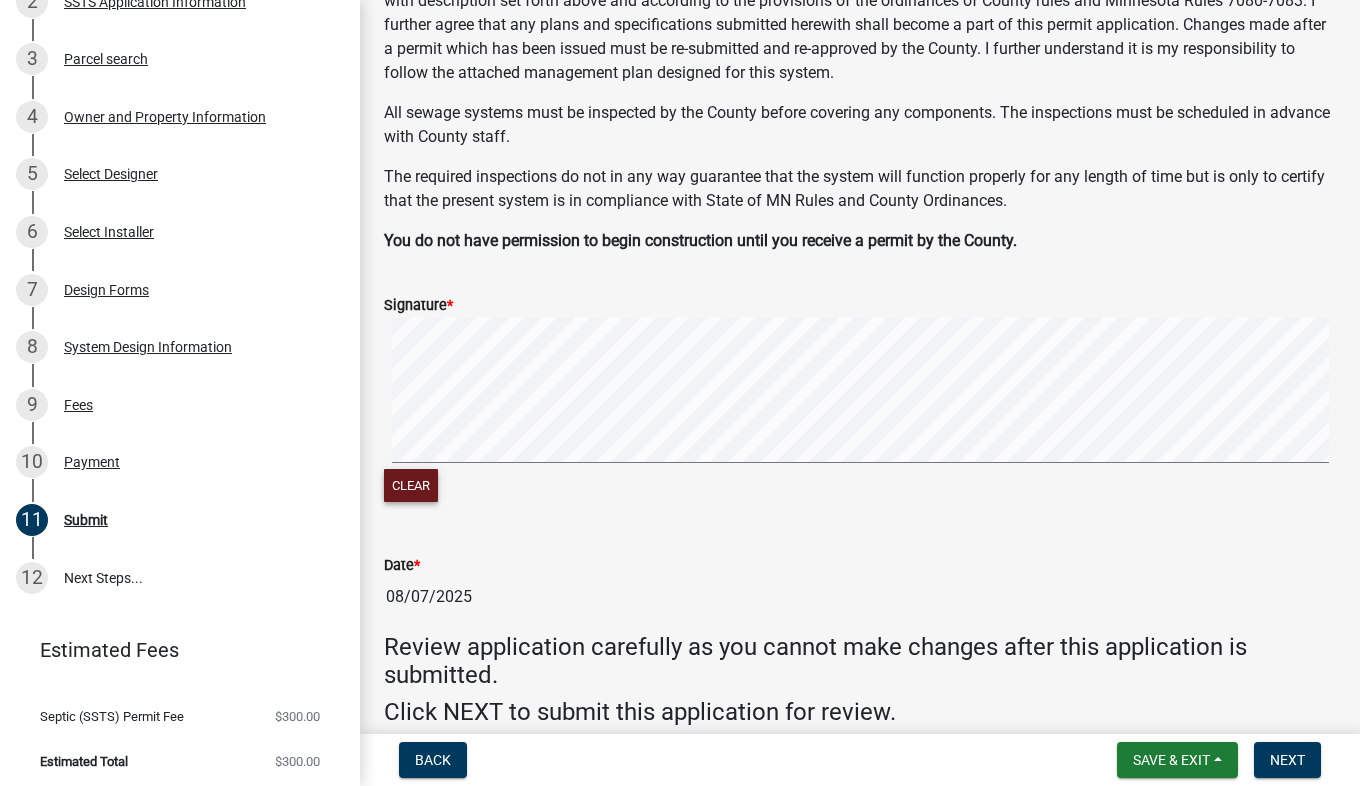 scroll, scrollTop: 150, scrollLeft: 0, axis: vertical 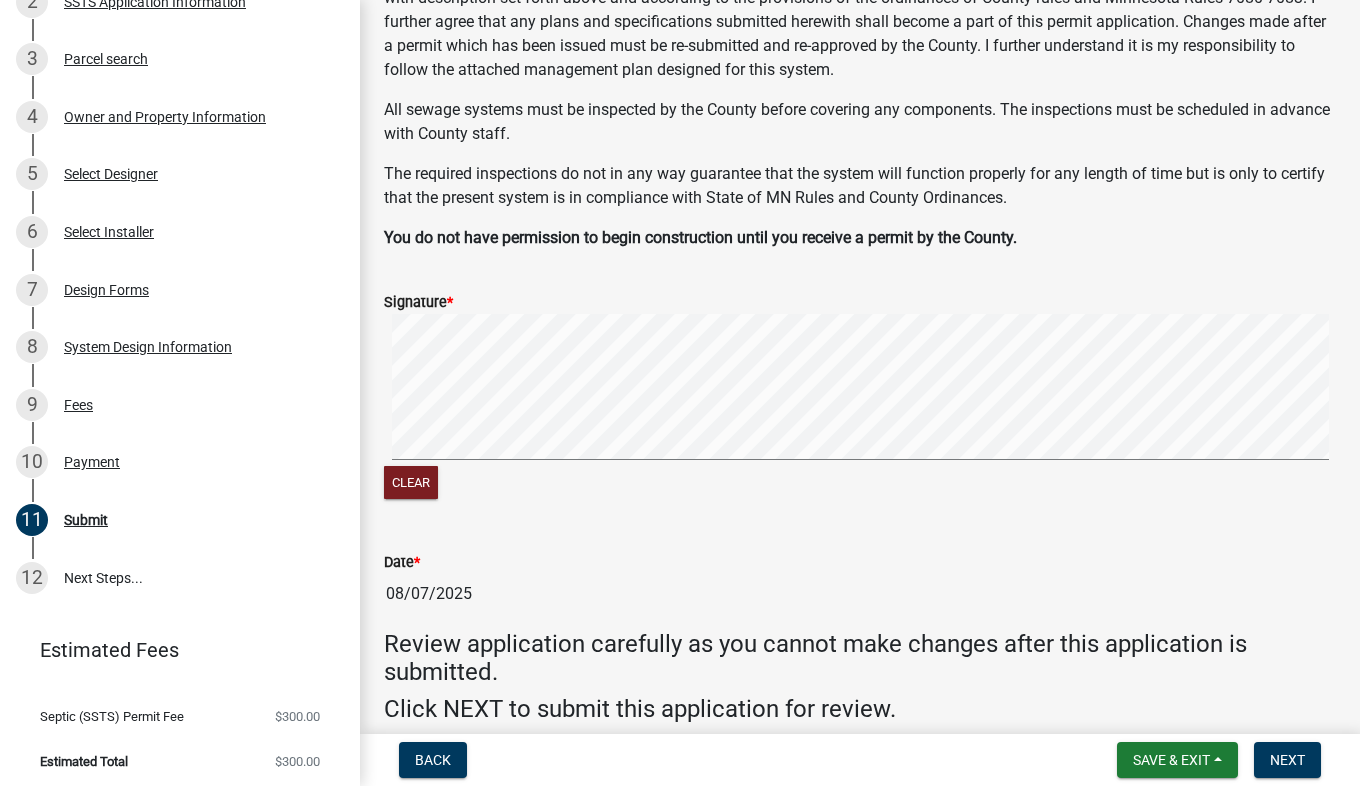click on "Date  *" 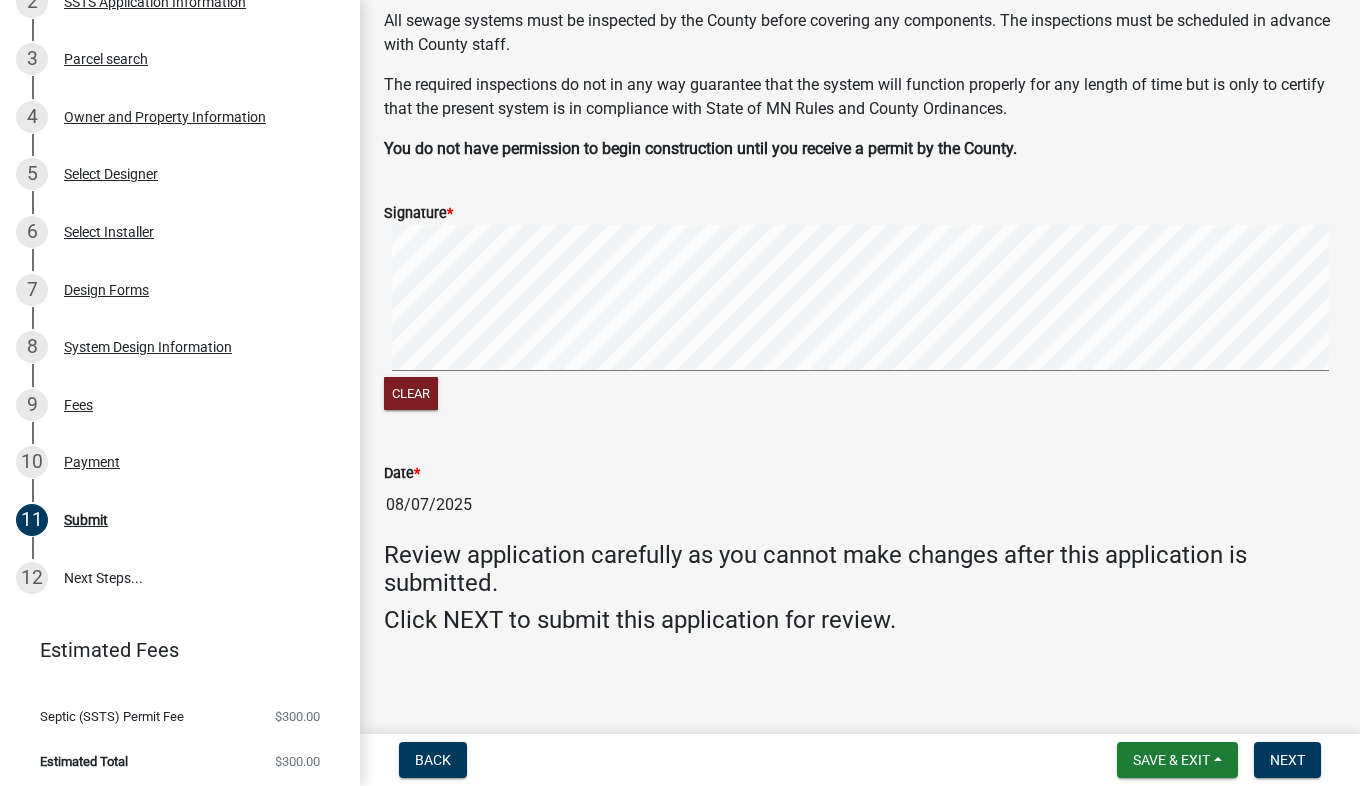 scroll, scrollTop: 242, scrollLeft: 0, axis: vertical 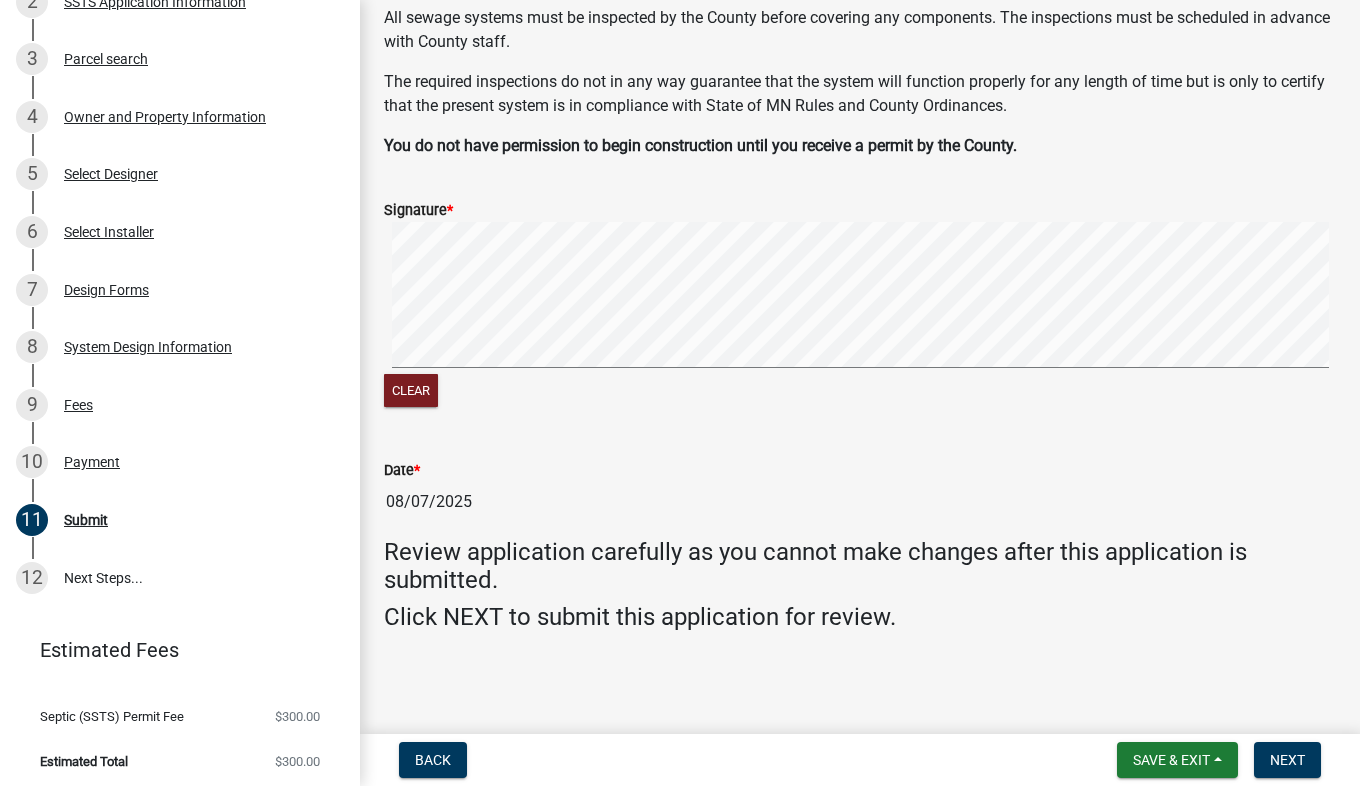 click on "Date  *" 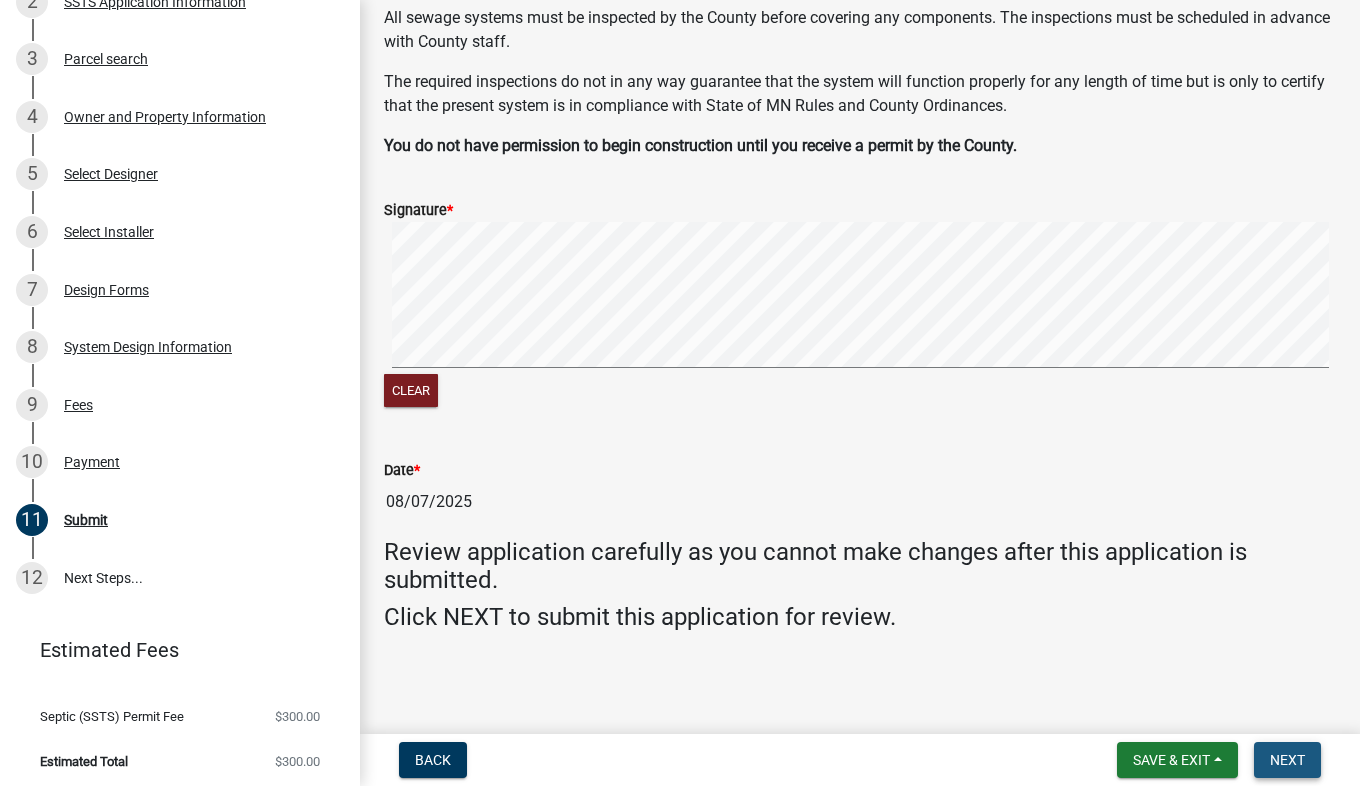 click on "Next" at bounding box center [1287, 760] 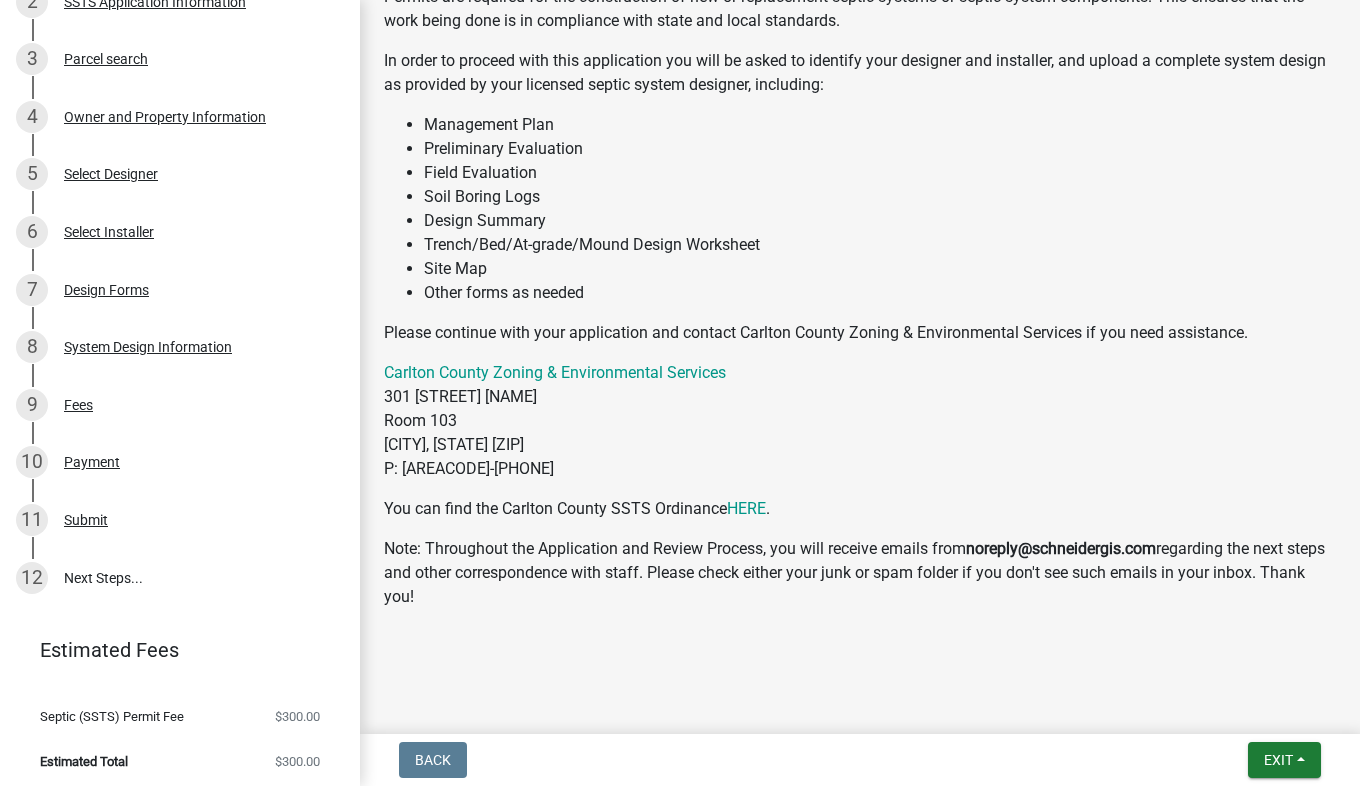 scroll, scrollTop: 379, scrollLeft: 0, axis: vertical 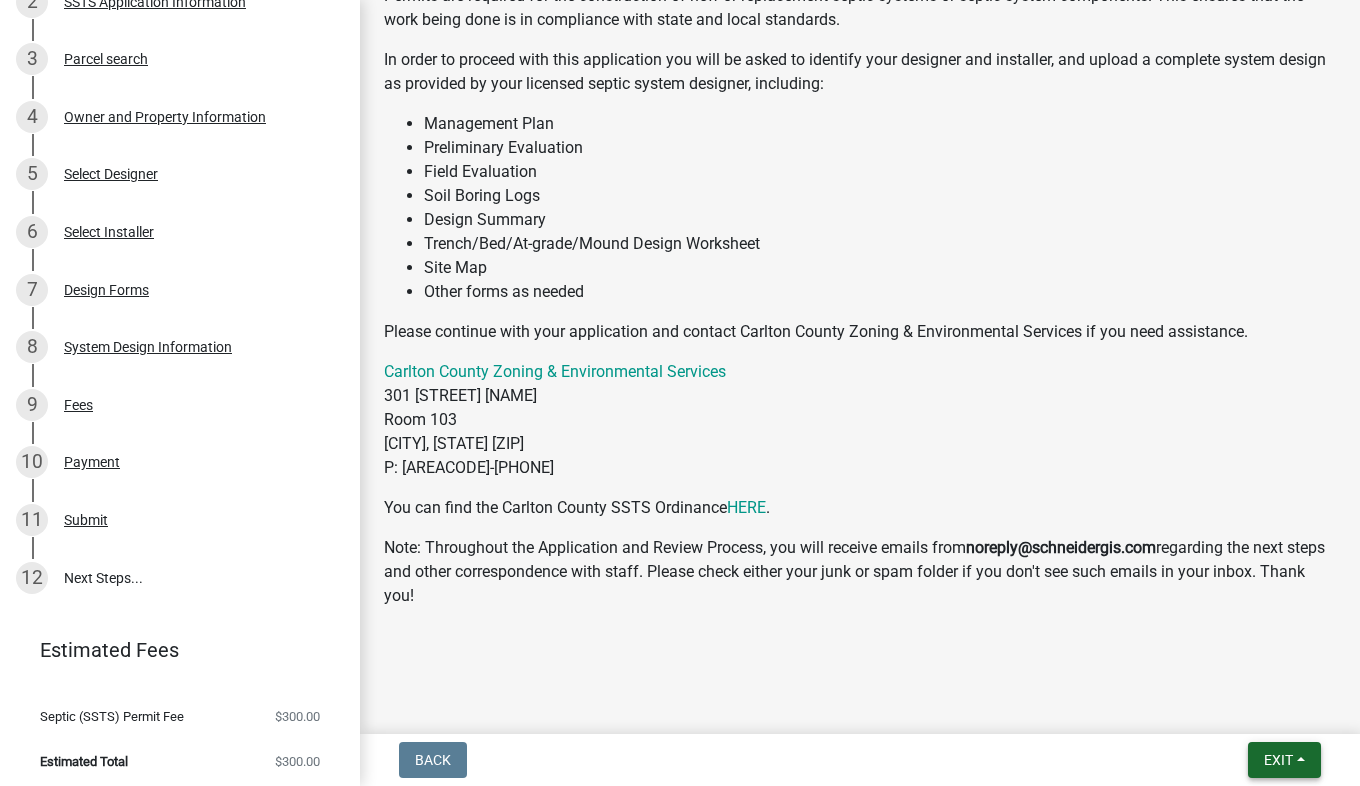 click on "Exit" at bounding box center [1278, 760] 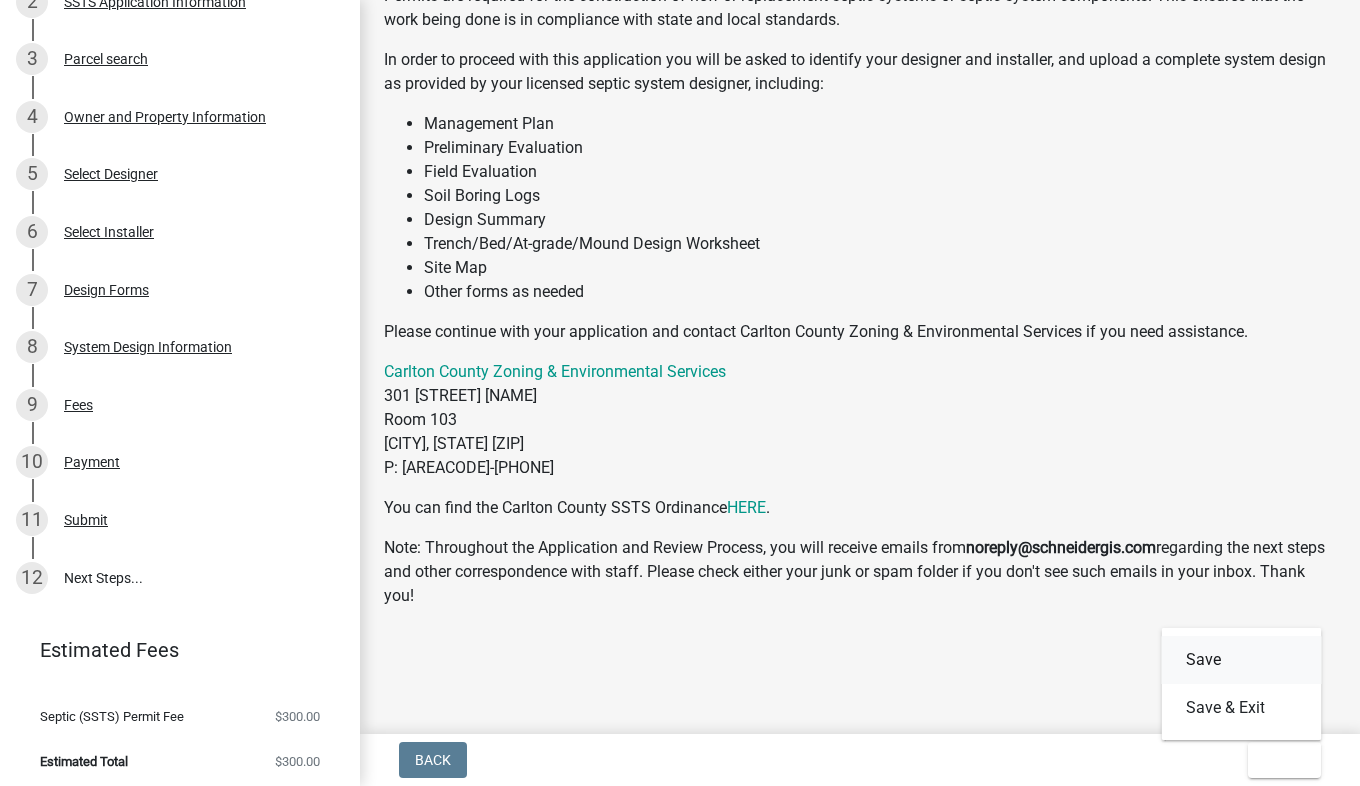 click on "Save" at bounding box center (1242, 660) 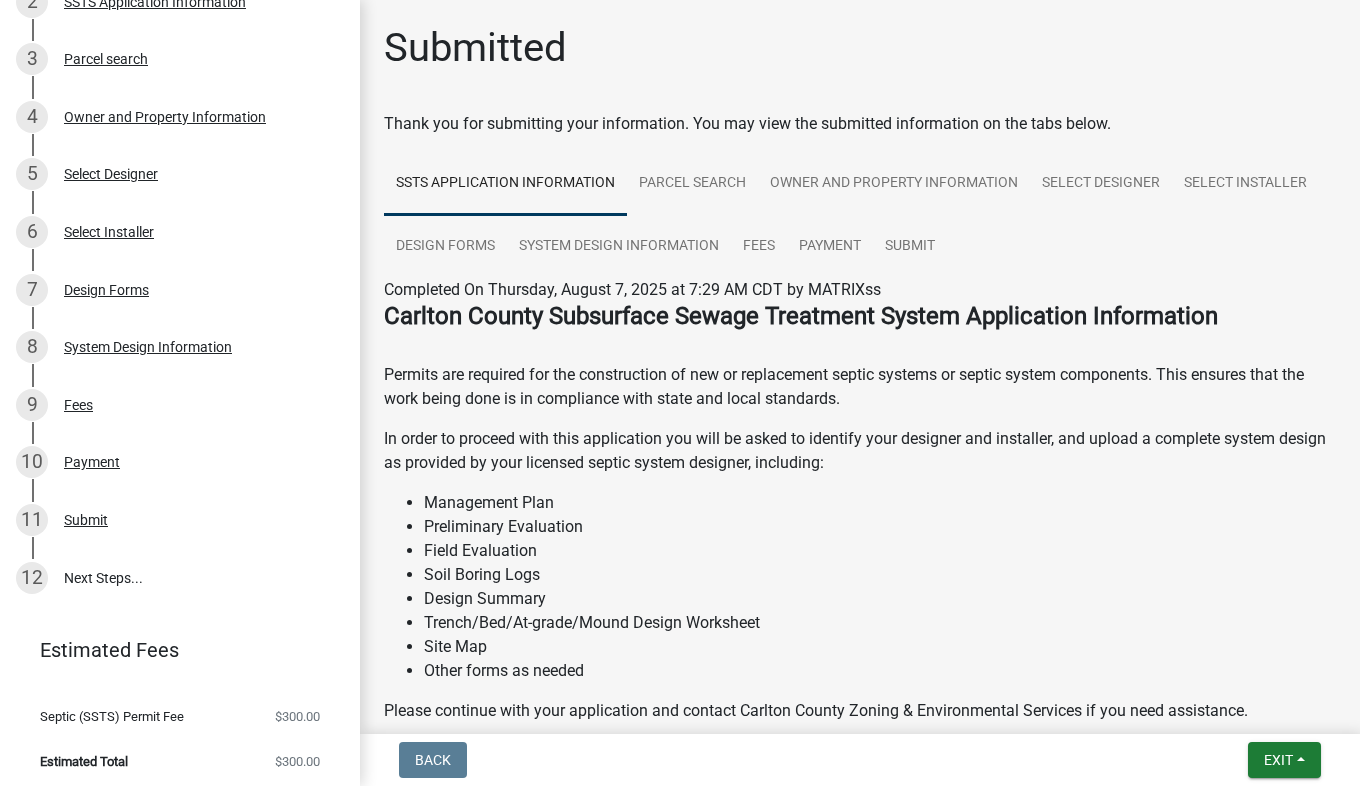 scroll, scrollTop: 0, scrollLeft: 0, axis: both 